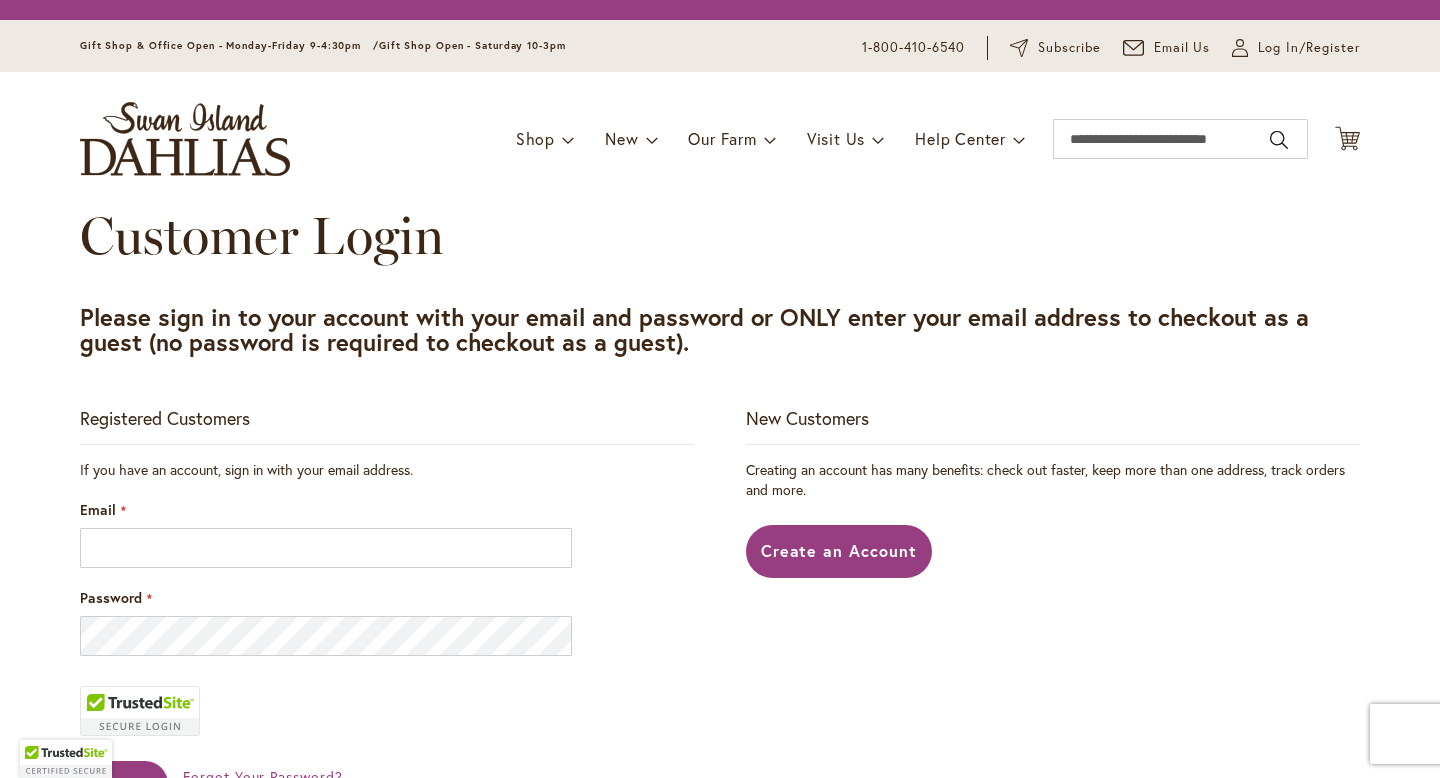 scroll, scrollTop: 0, scrollLeft: 0, axis: both 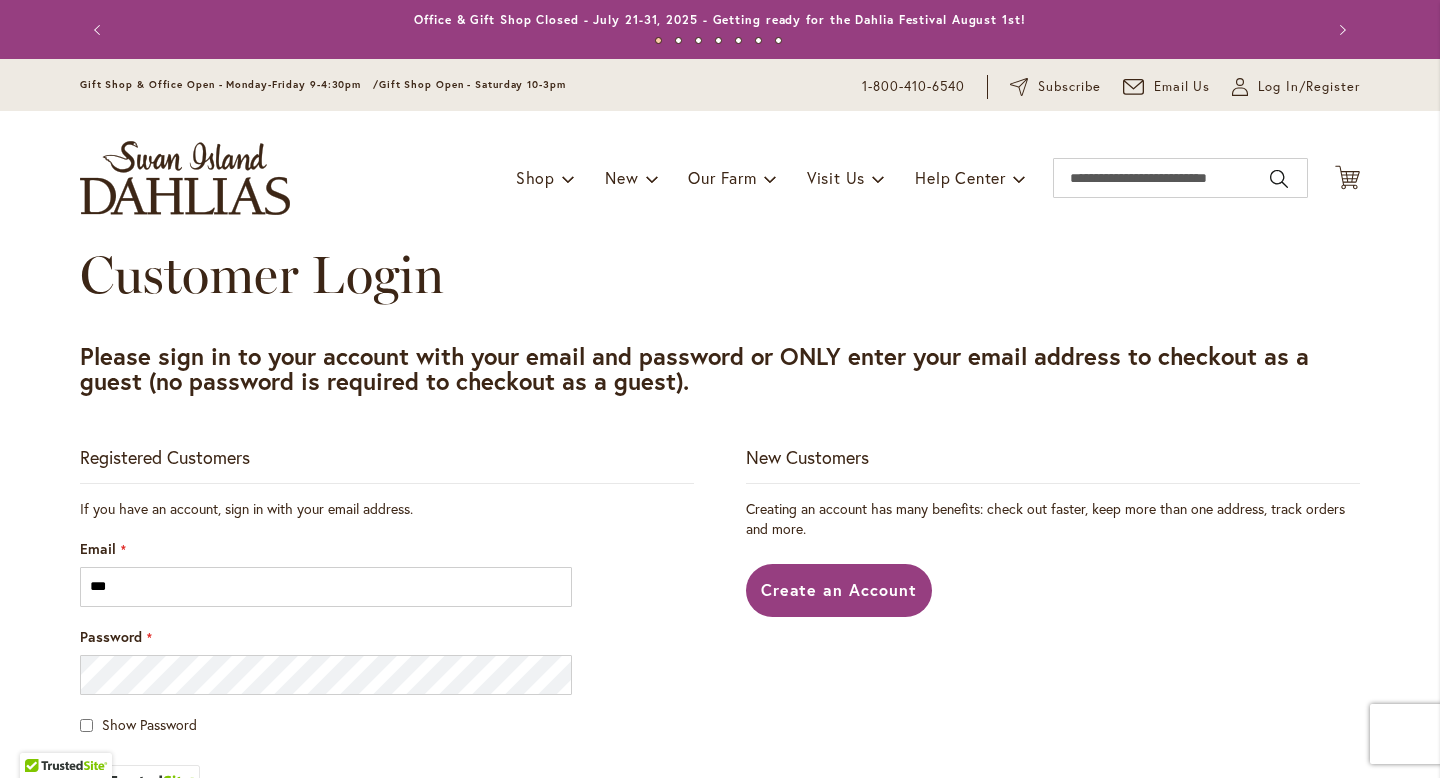 type on "**********" 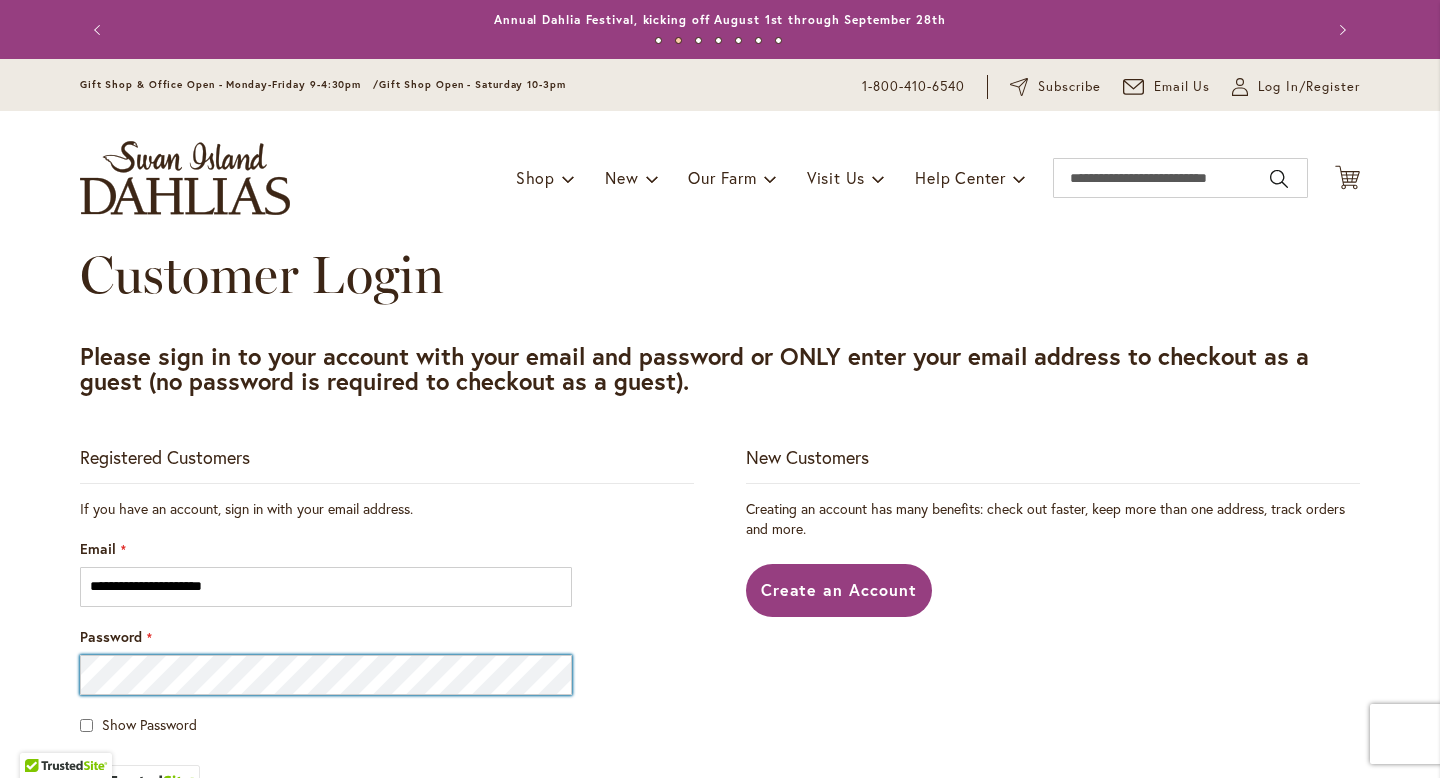 click on "Sign In" at bounding box center [124, 933] 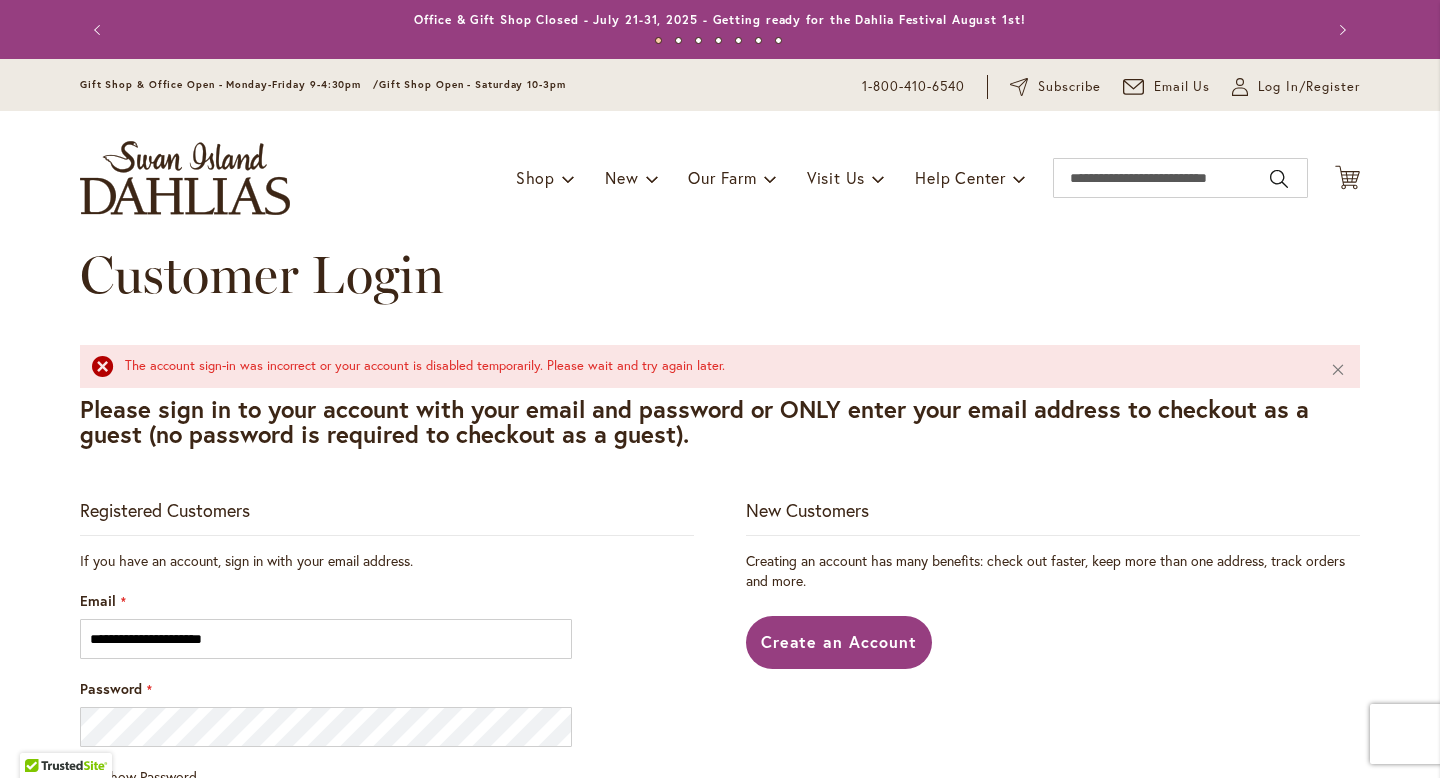 scroll, scrollTop: 0, scrollLeft: 0, axis: both 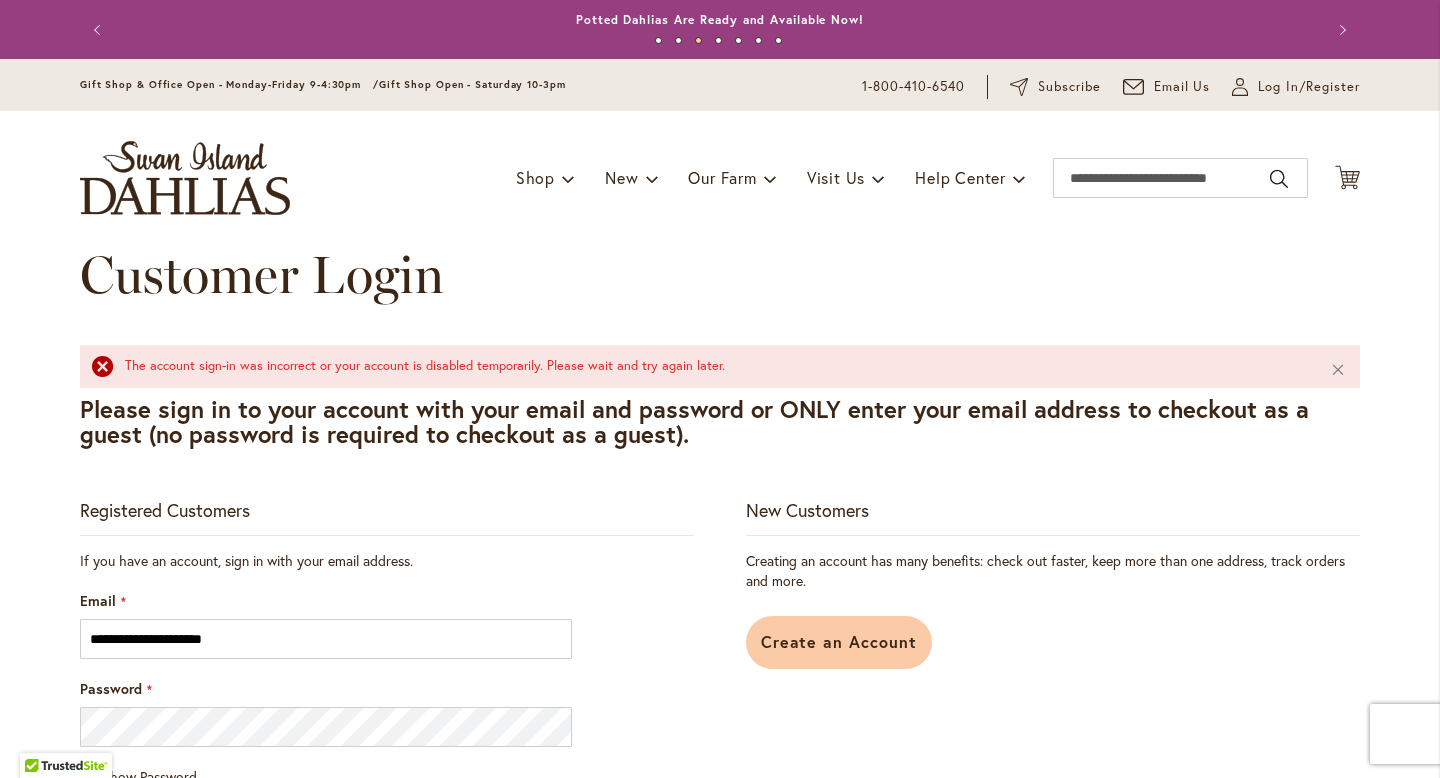 click on "Create an Account" at bounding box center [839, 641] 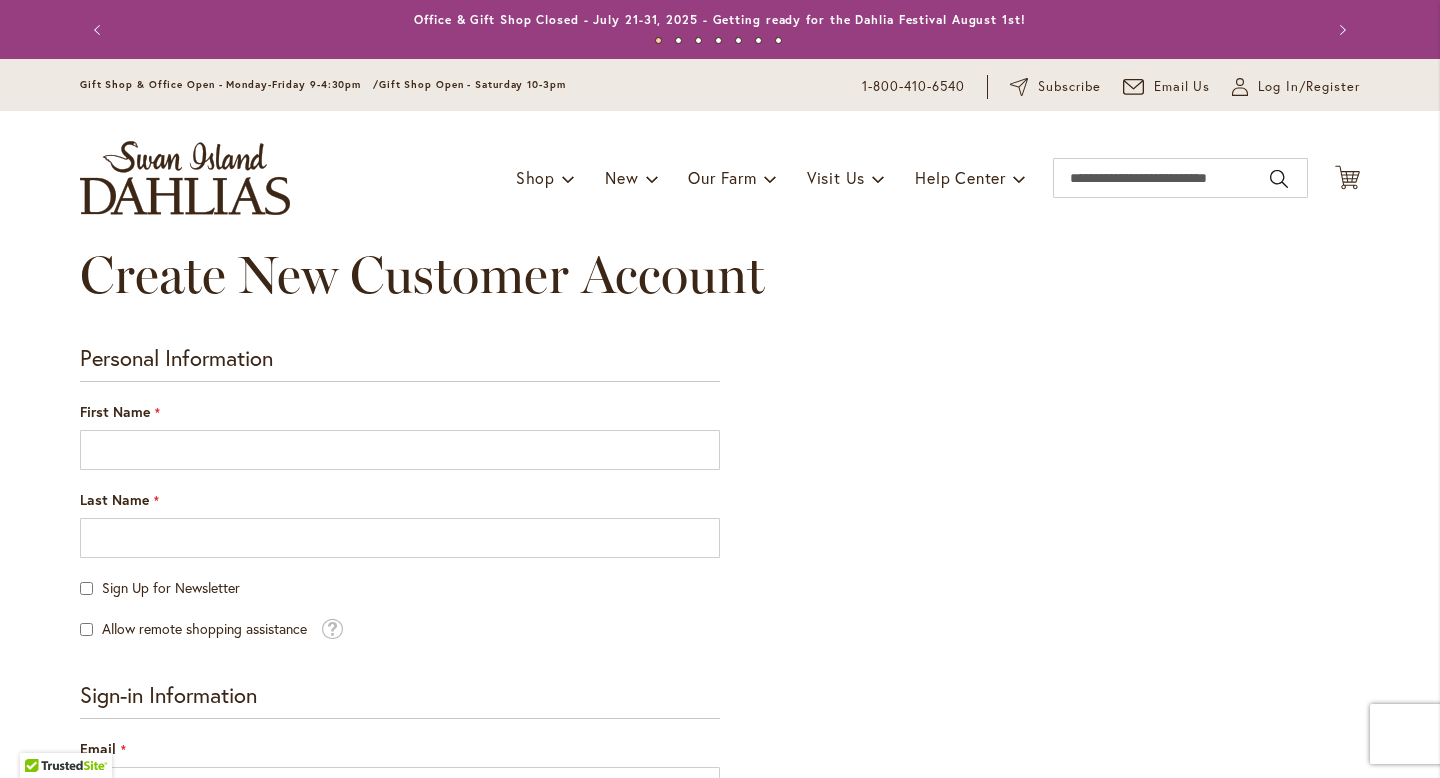scroll, scrollTop: 0, scrollLeft: 0, axis: both 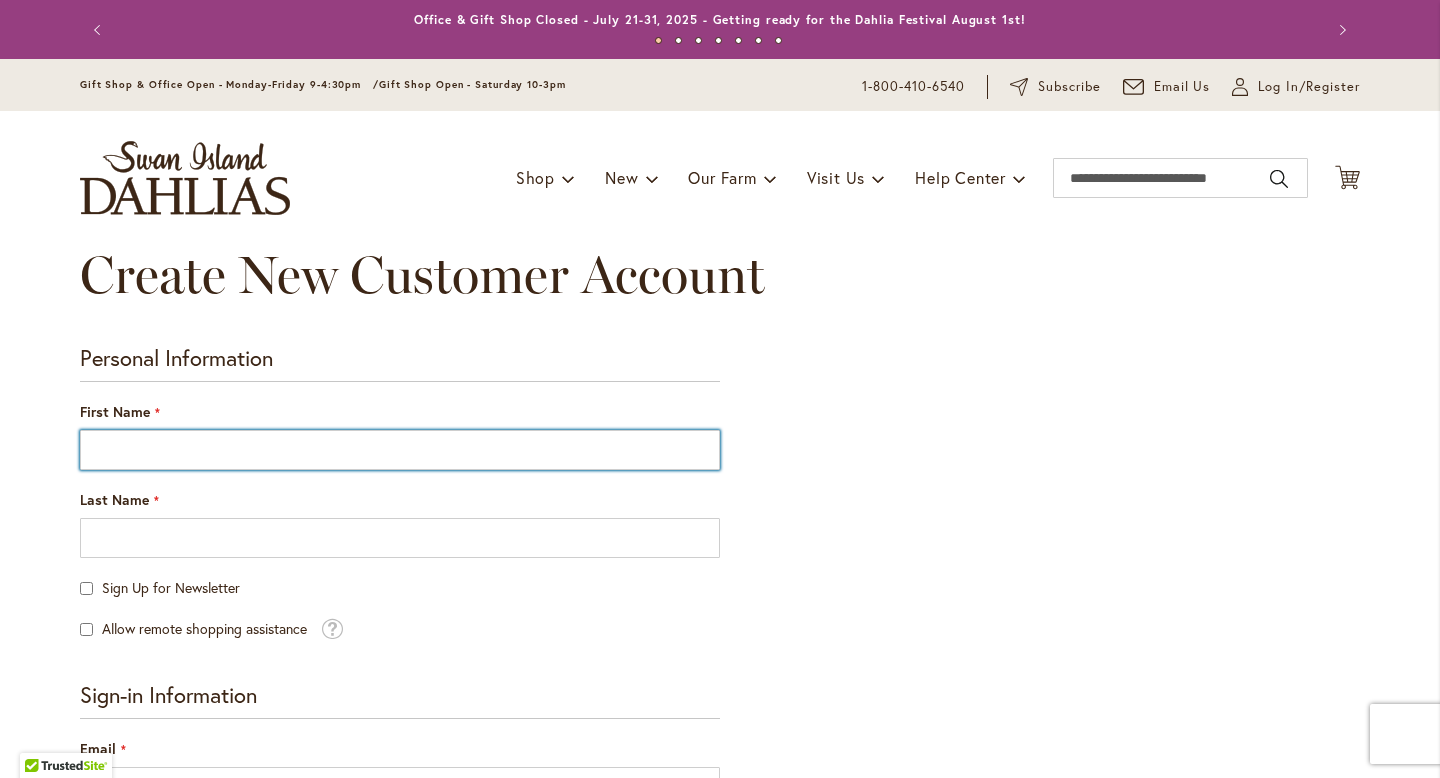 click on "First Name" at bounding box center [400, 450] 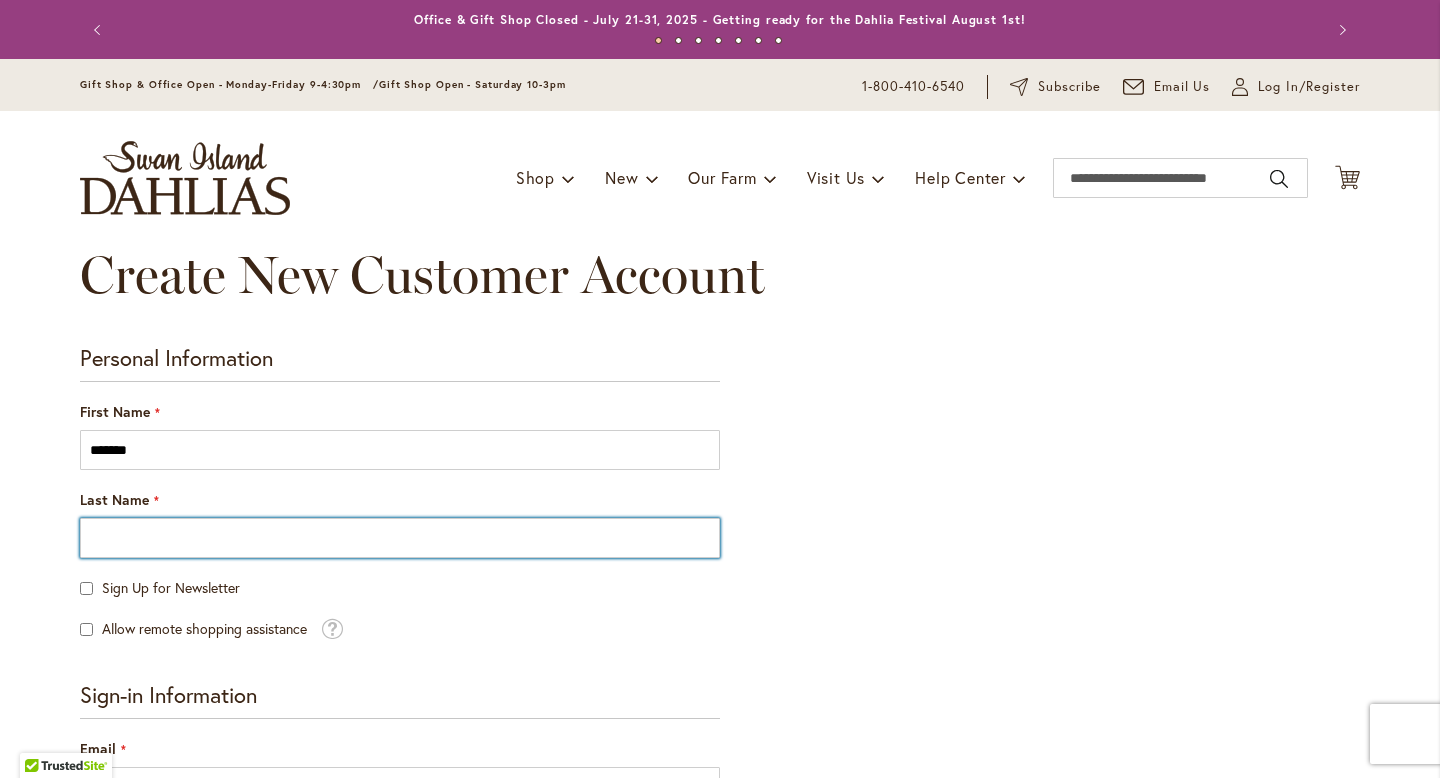 type on "*****" 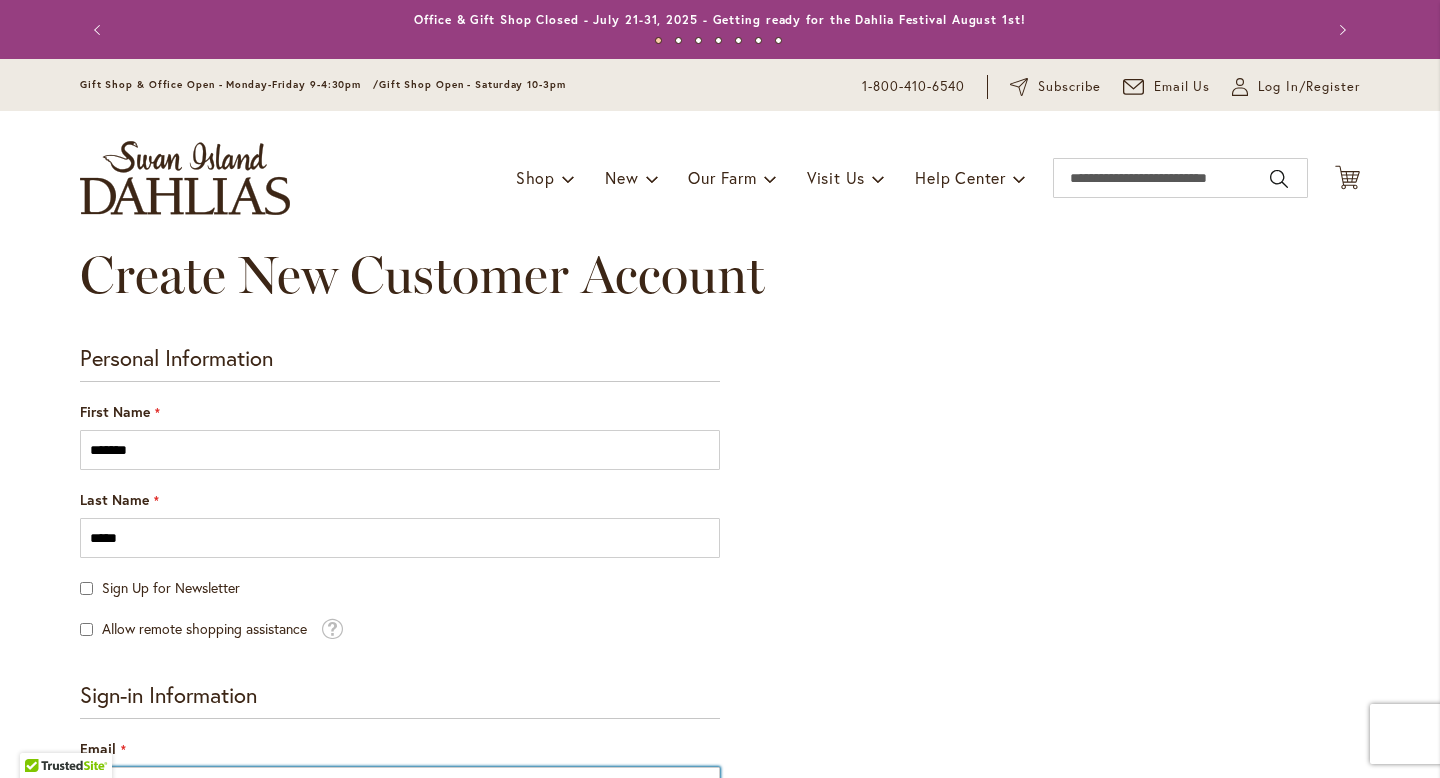 type on "**********" 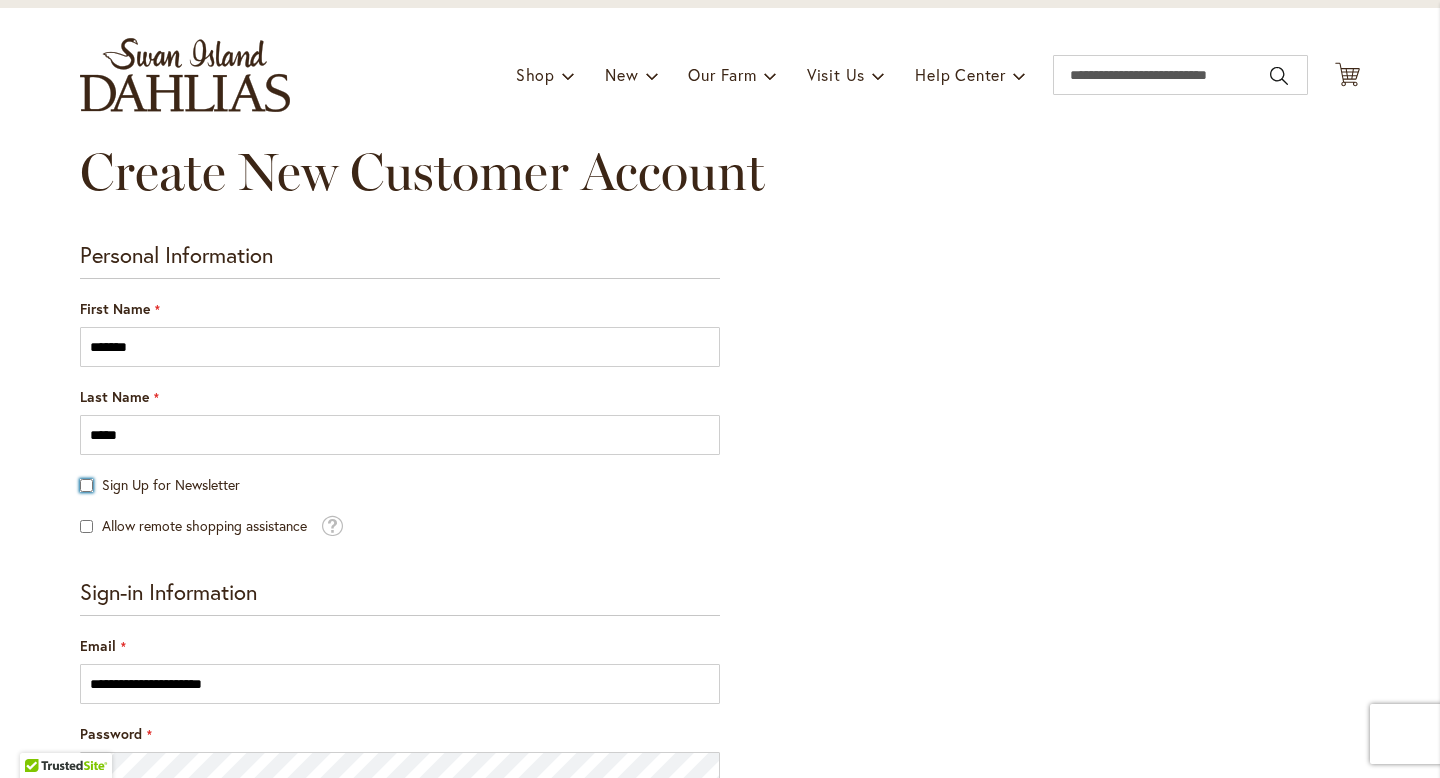 scroll, scrollTop: 249, scrollLeft: 0, axis: vertical 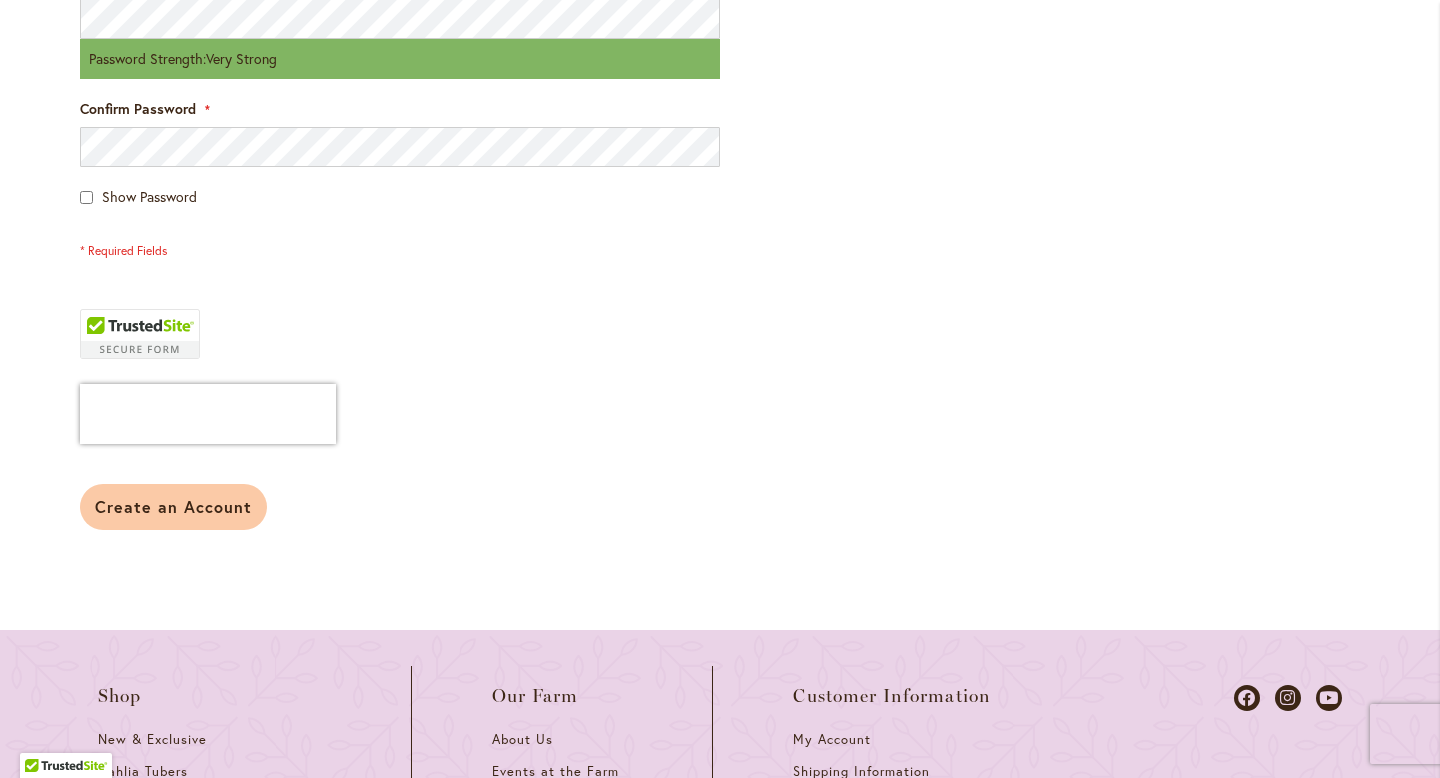 click on "Create an Account" at bounding box center (173, 506) 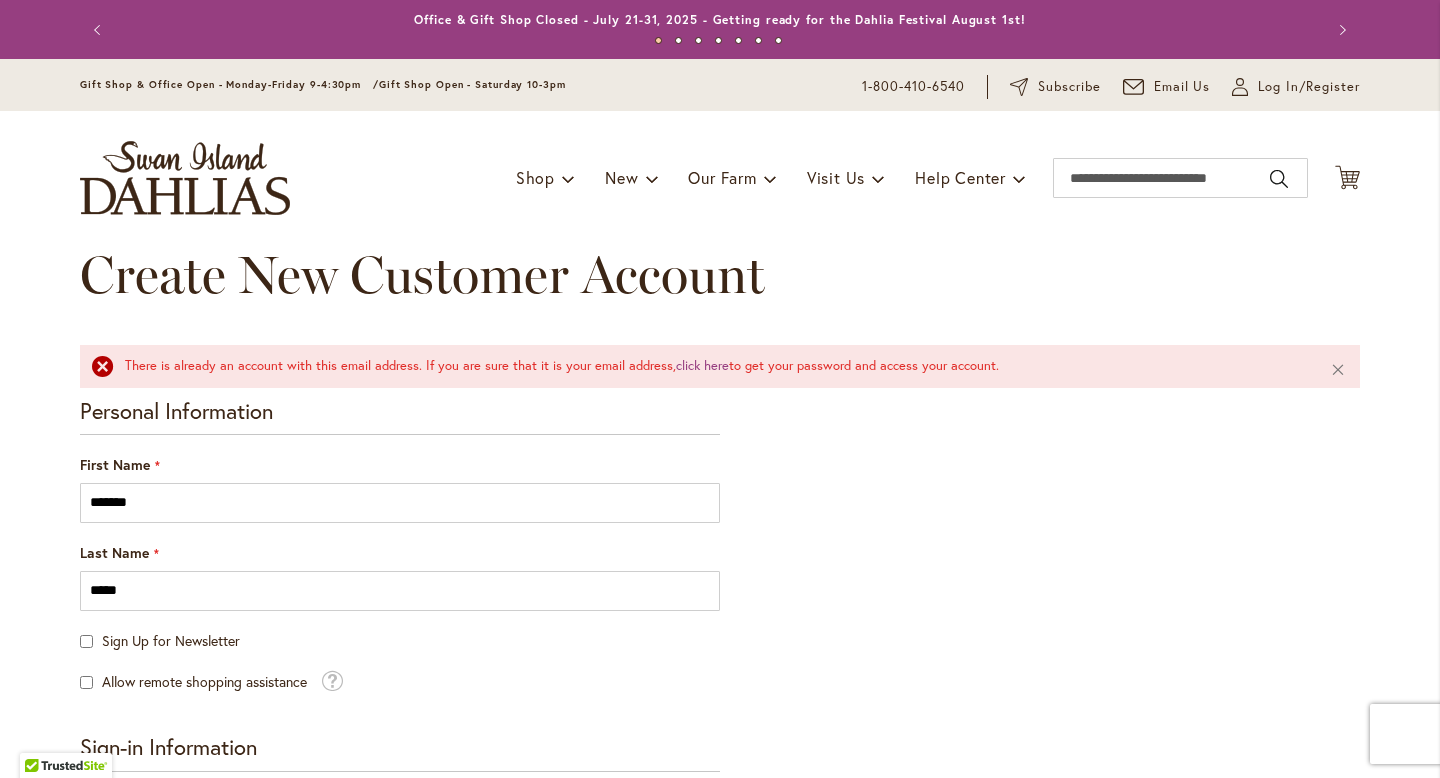 scroll, scrollTop: 0, scrollLeft: 0, axis: both 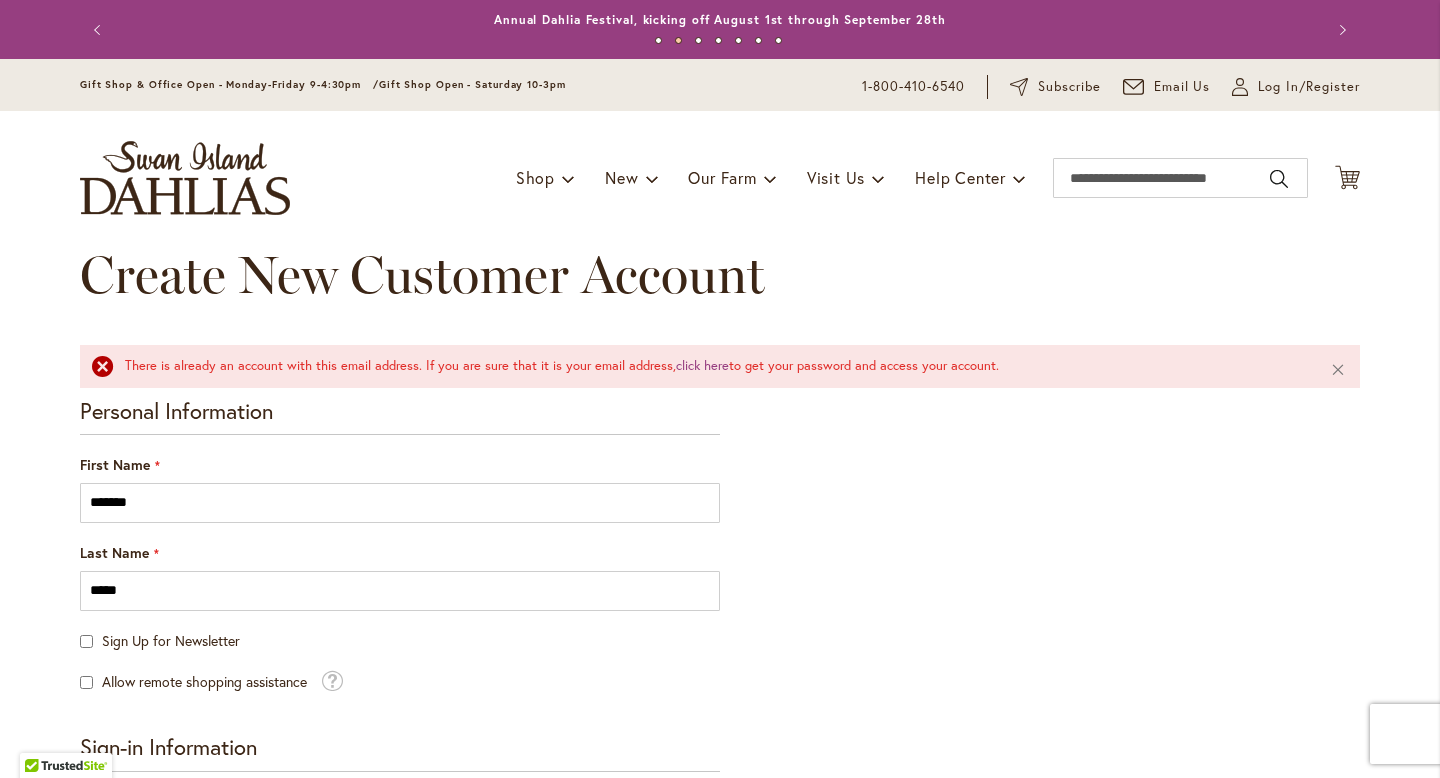 click on "There is already an account with this email address. If you are sure that it is your email address,  click here  to get your password and access your account." at bounding box center [712, 366] 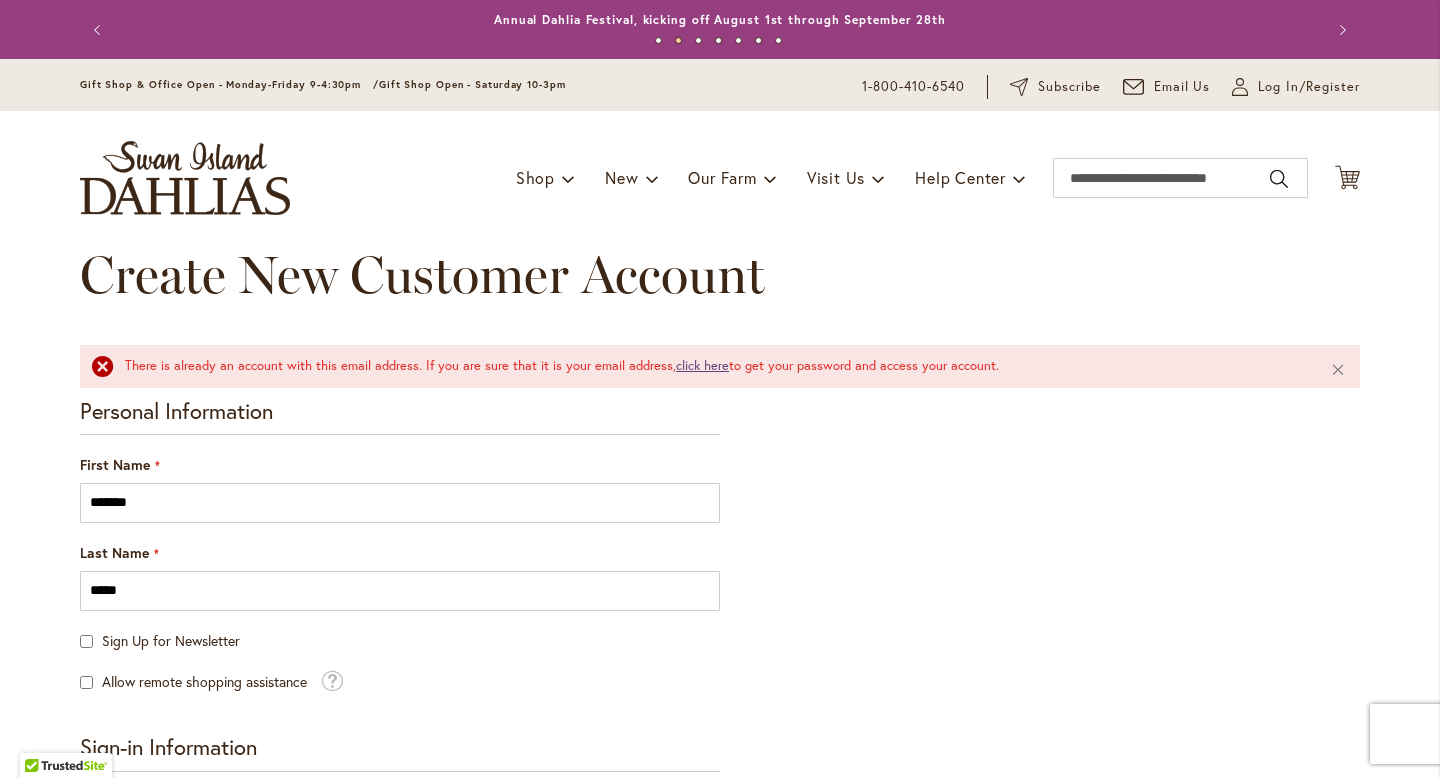 click on "click here" at bounding box center [702, 365] 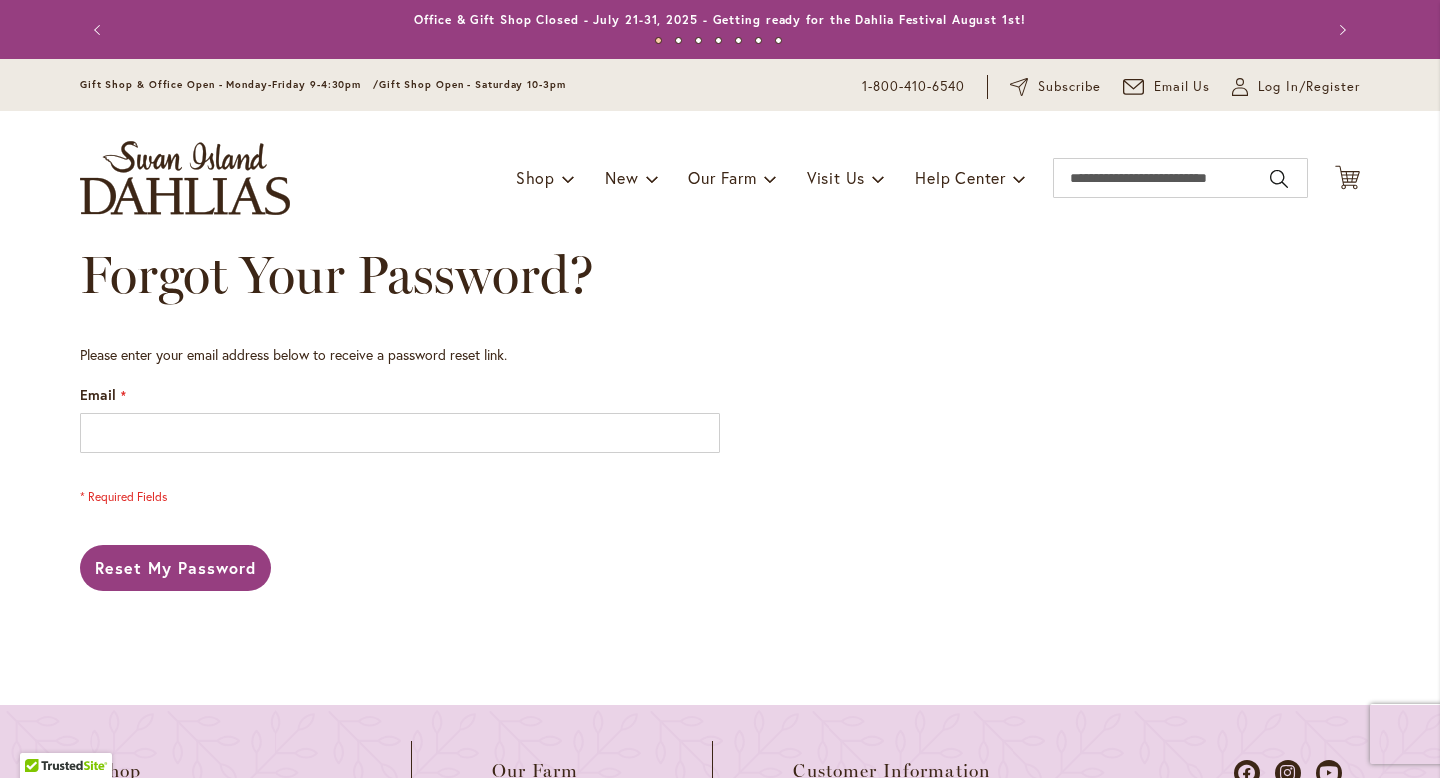 scroll, scrollTop: 0, scrollLeft: 0, axis: both 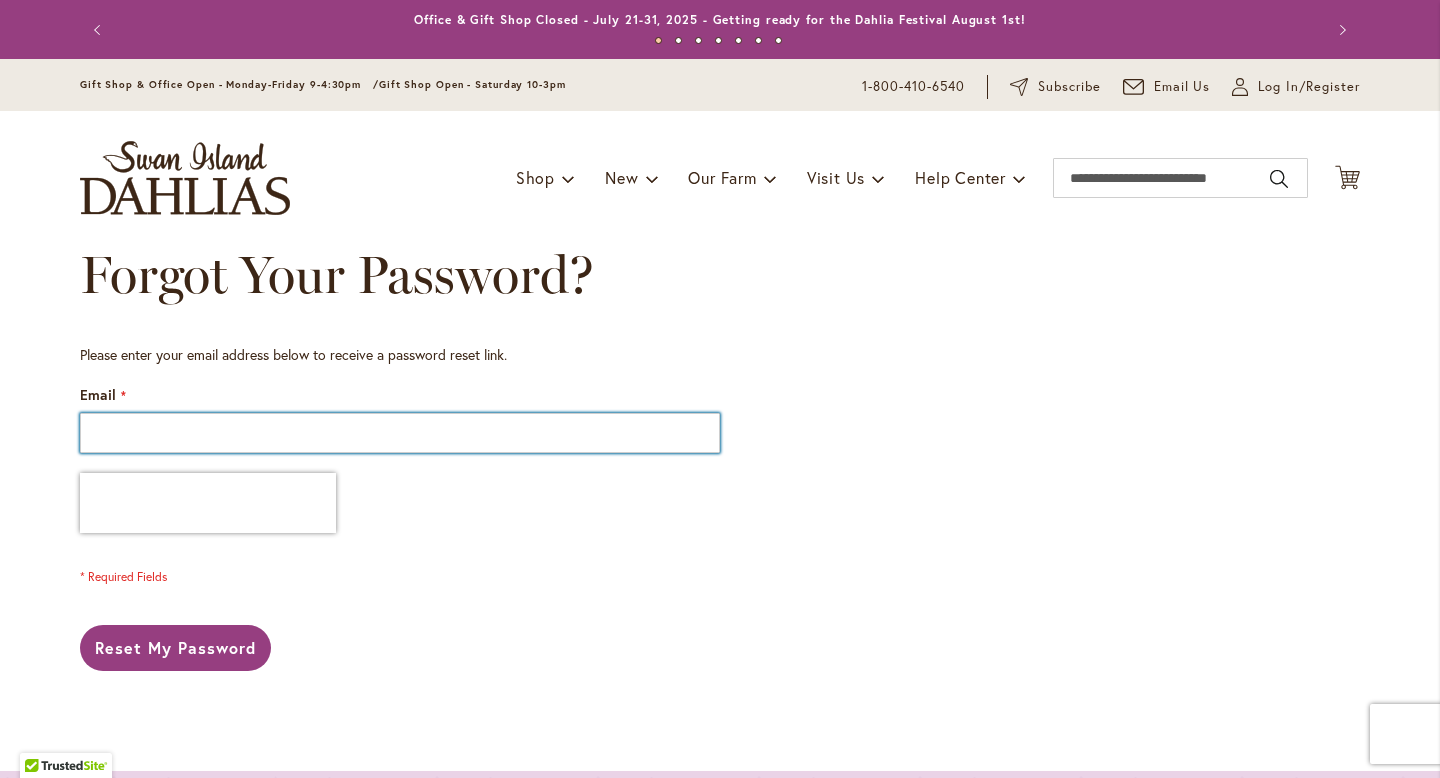 click on "Email" at bounding box center [400, 433] 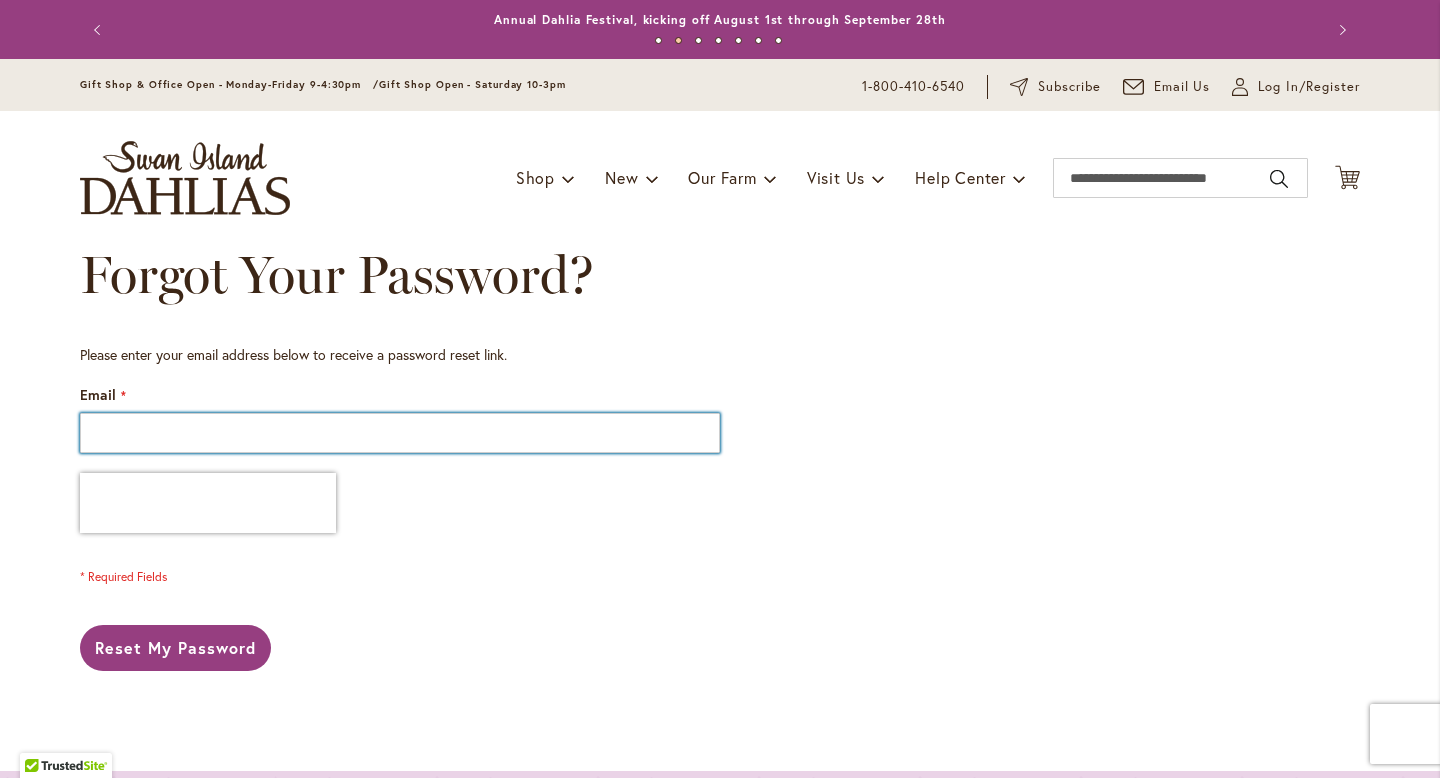 type on "**********" 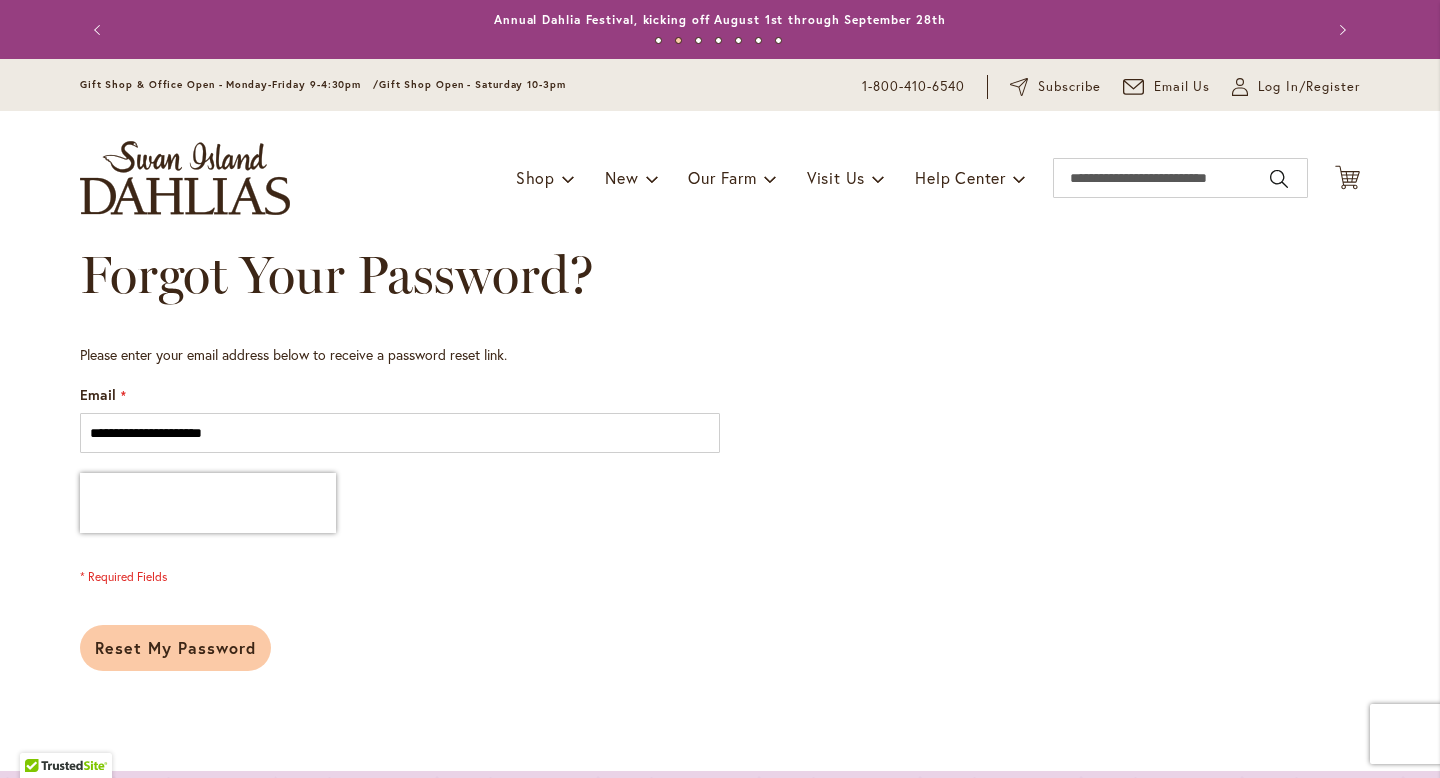 click on "Reset My Password" at bounding box center [175, 647] 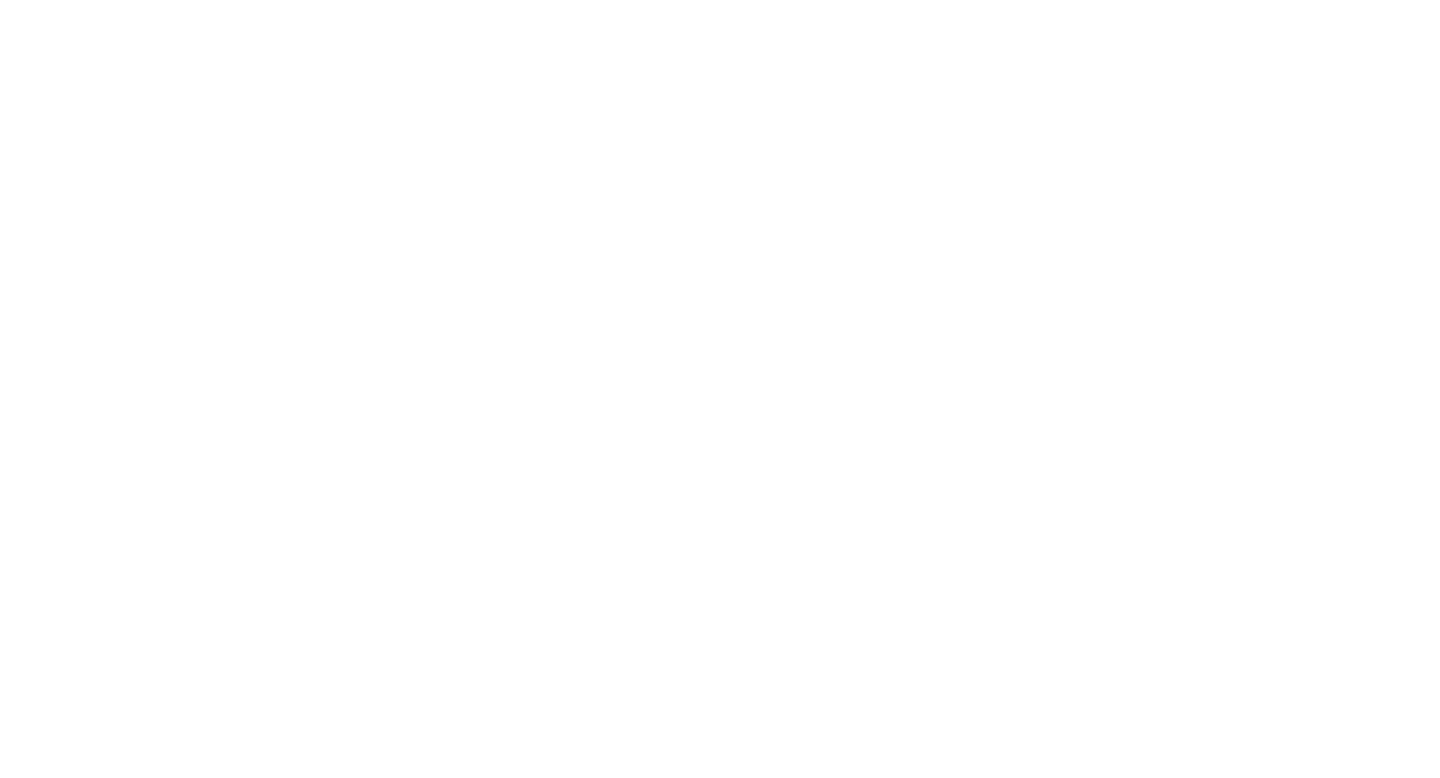 scroll, scrollTop: 0, scrollLeft: 0, axis: both 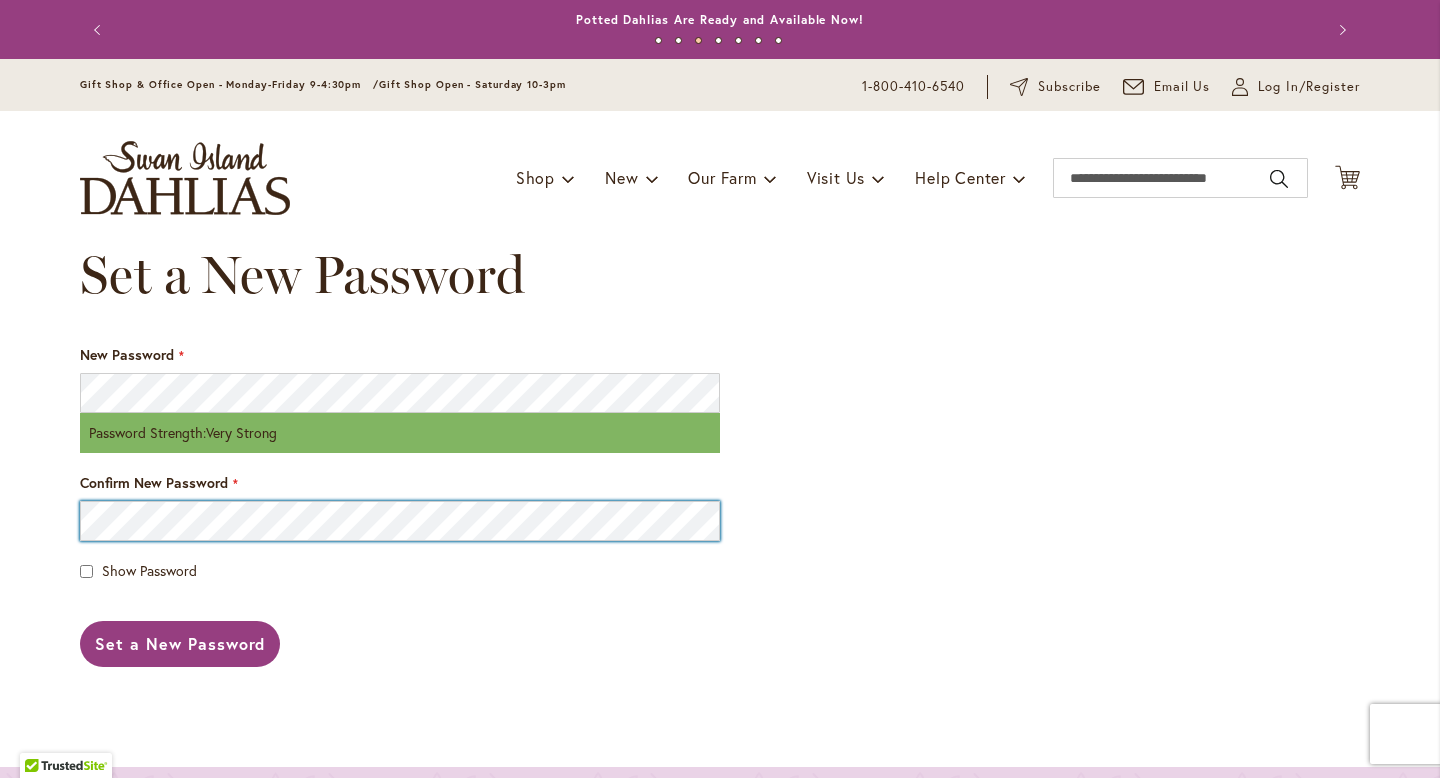 click on "Set a New Password" at bounding box center [180, 644] 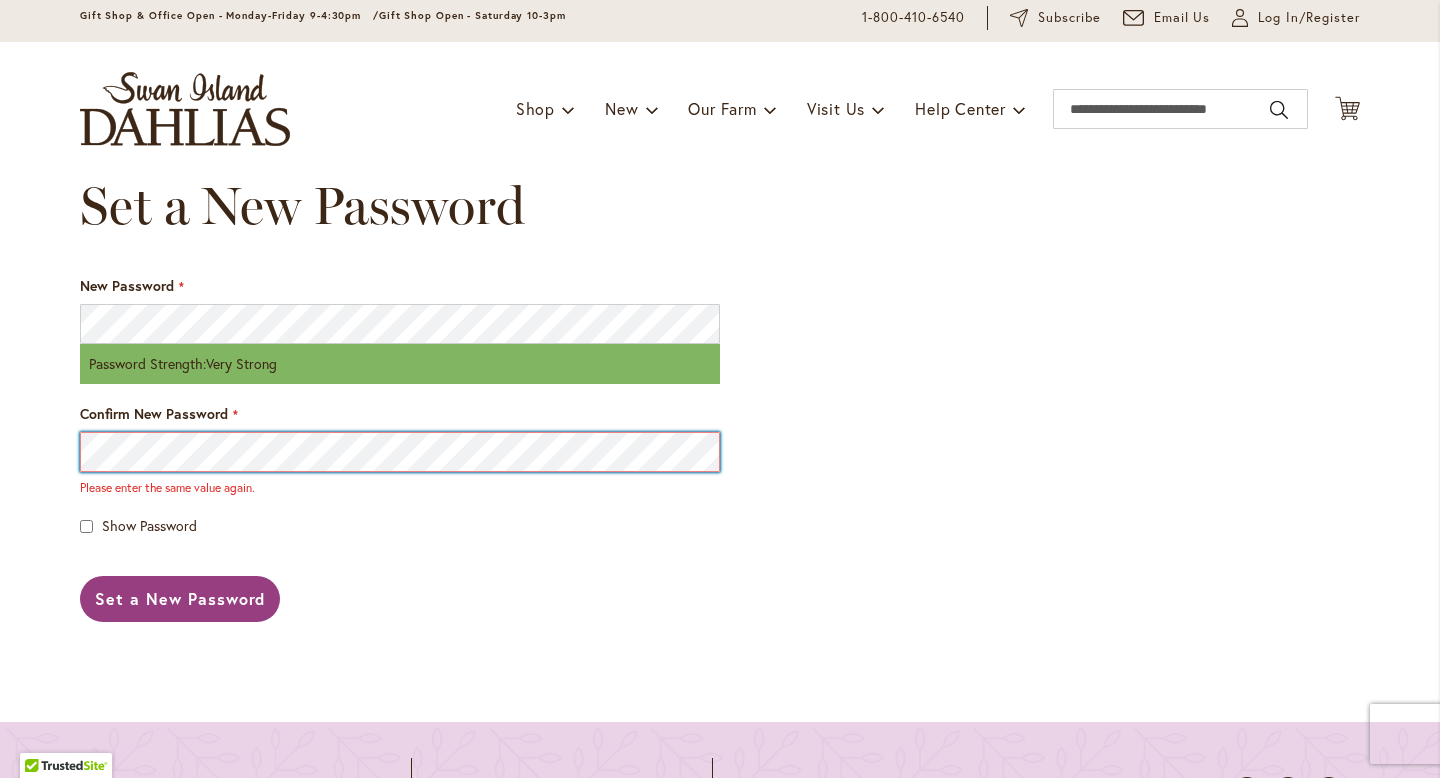 scroll, scrollTop: 111, scrollLeft: 0, axis: vertical 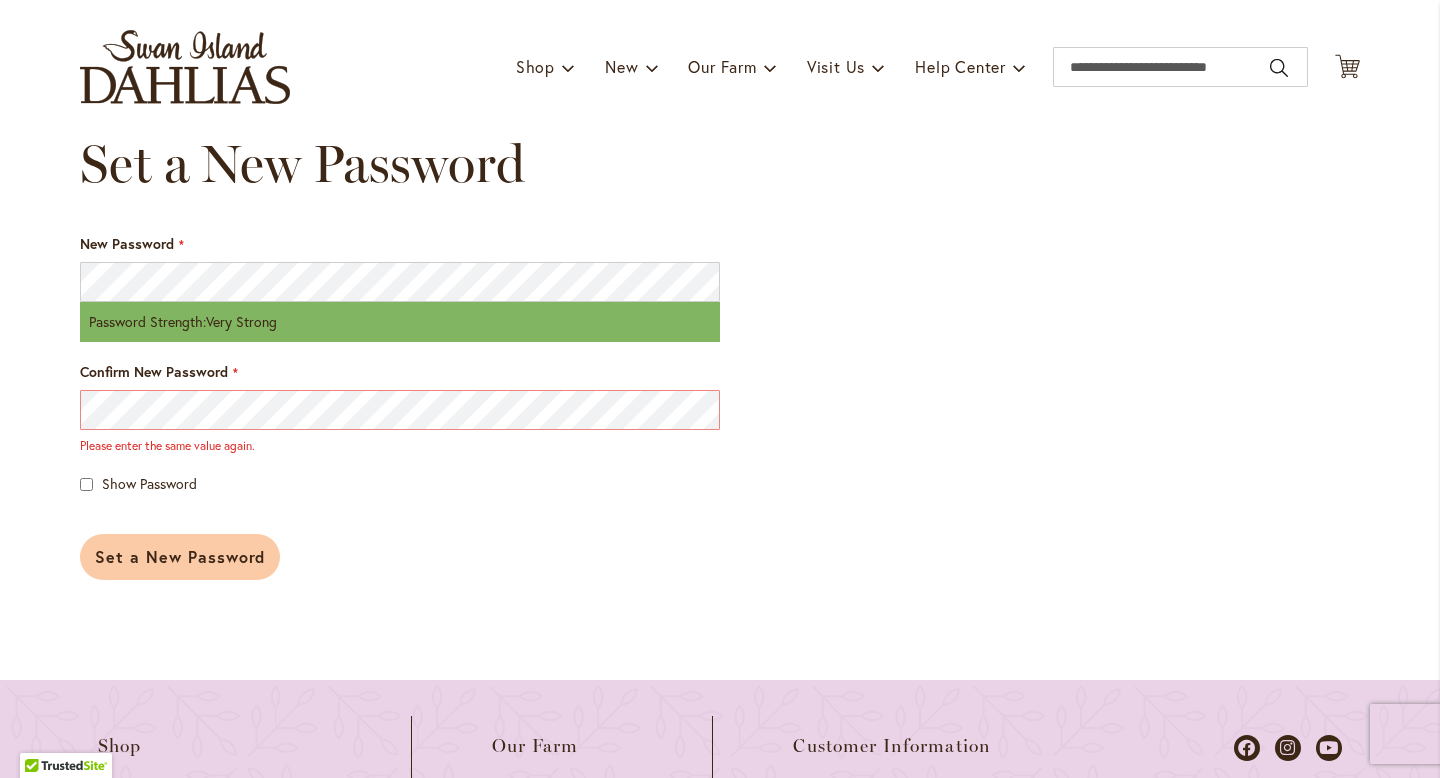 click on "Set a New Password" at bounding box center [180, 556] 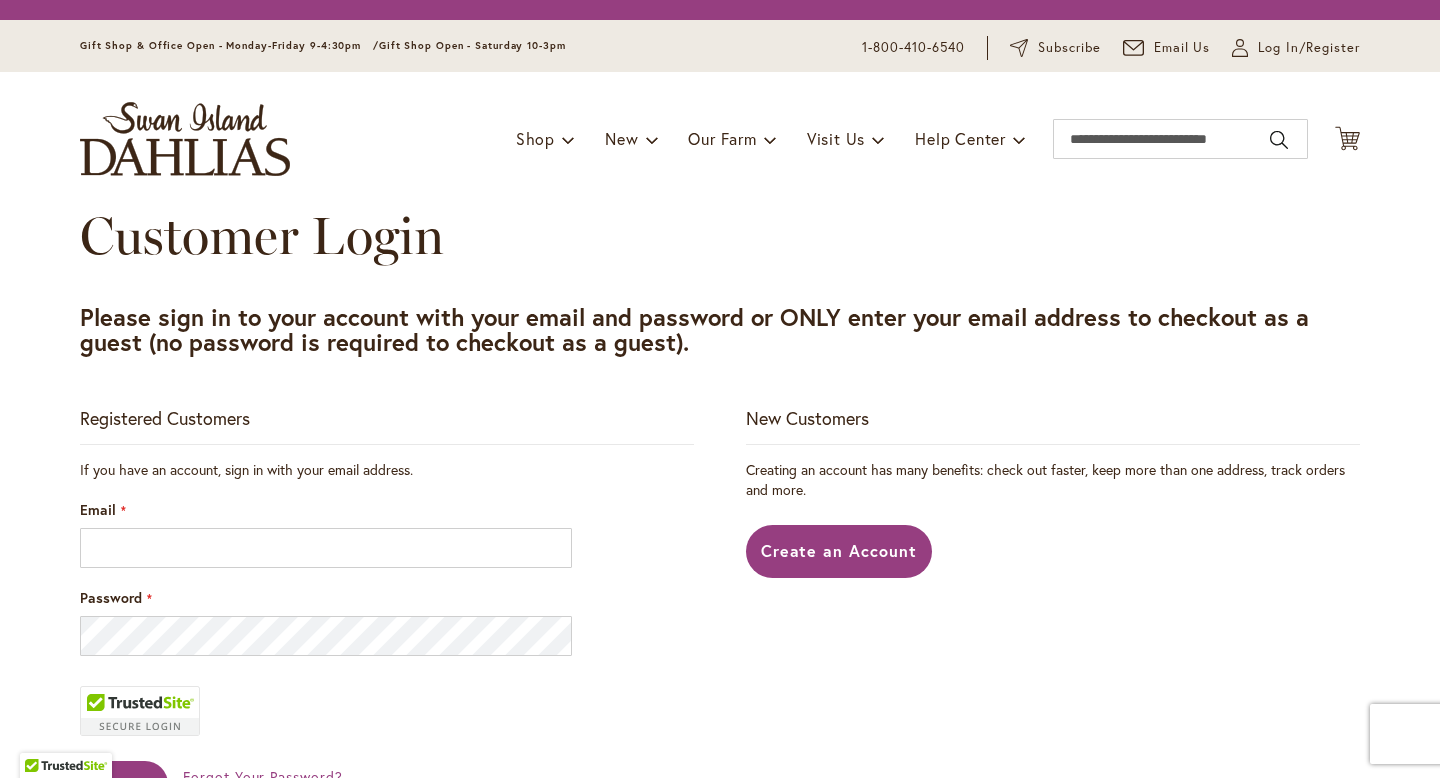 scroll, scrollTop: 0, scrollLeft: 0, axis: both 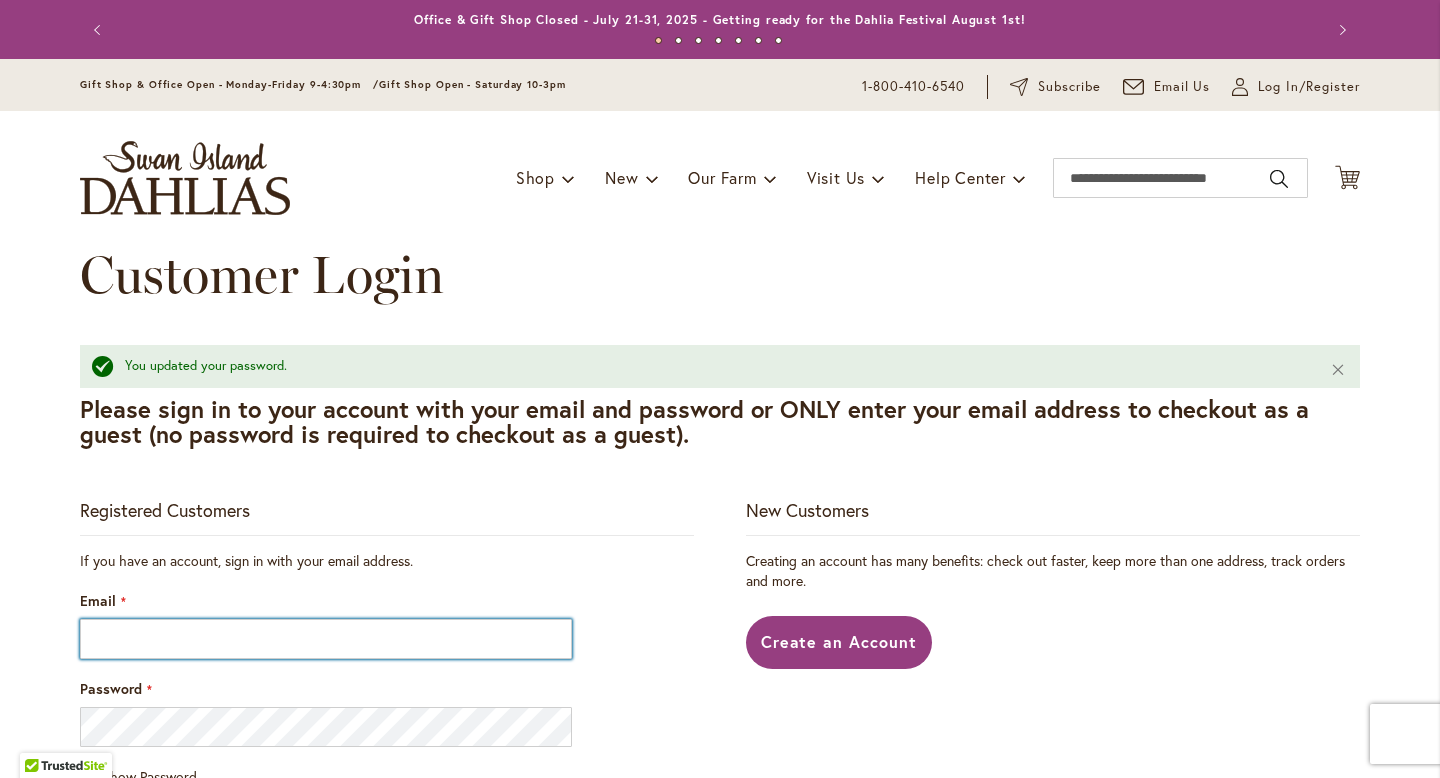 click on "Email" at bounding box center [326, 639] 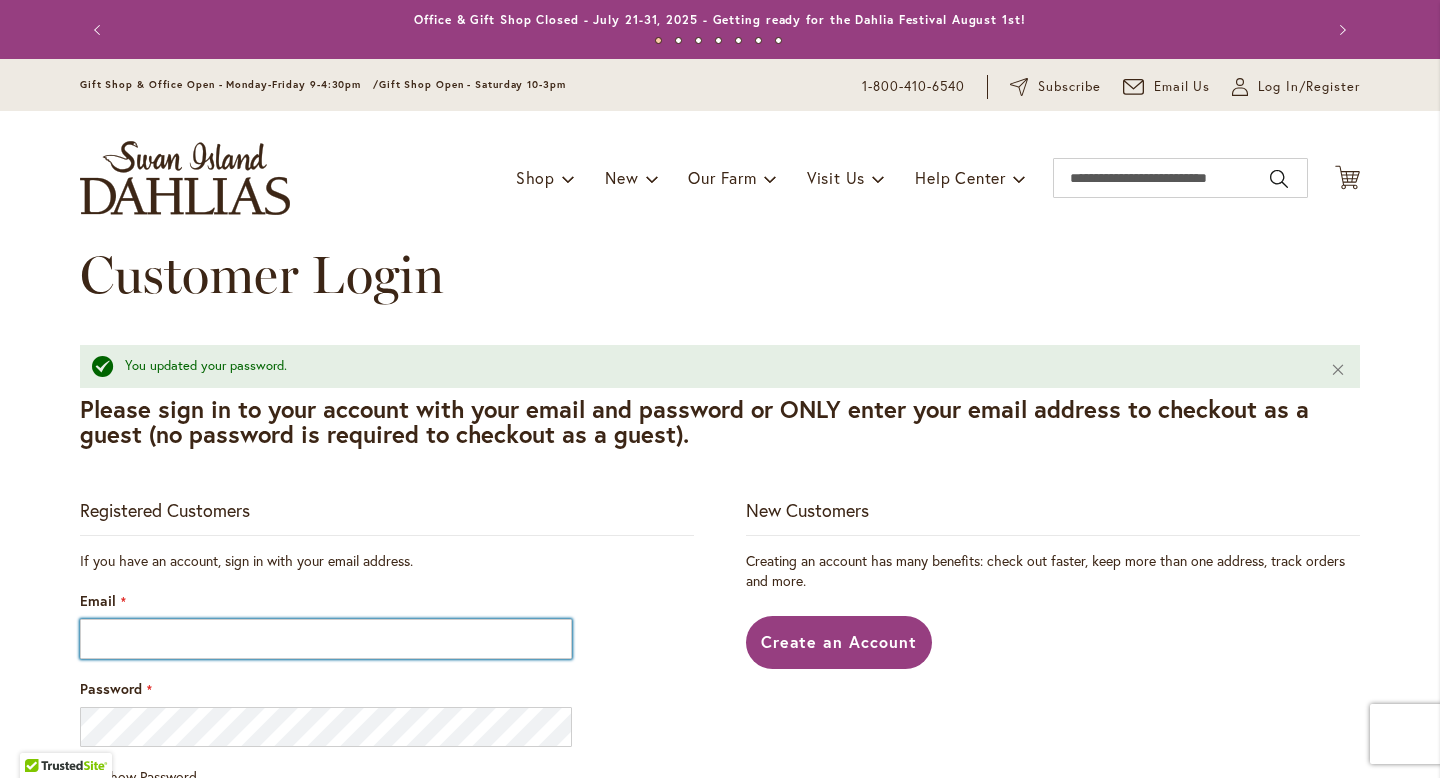 type on "**********" 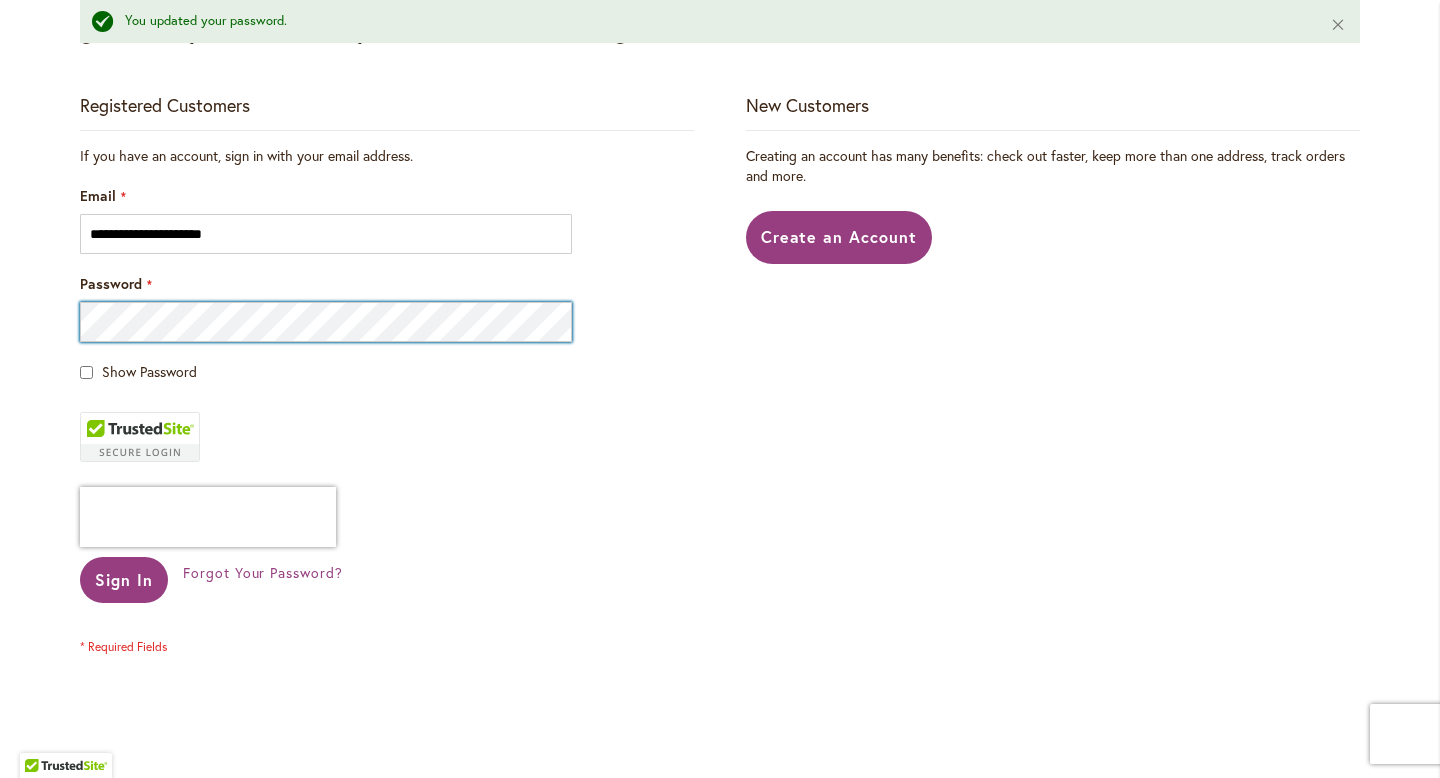 scroll, scrollTop: 418, scrollLeft: 0, axis: vertical 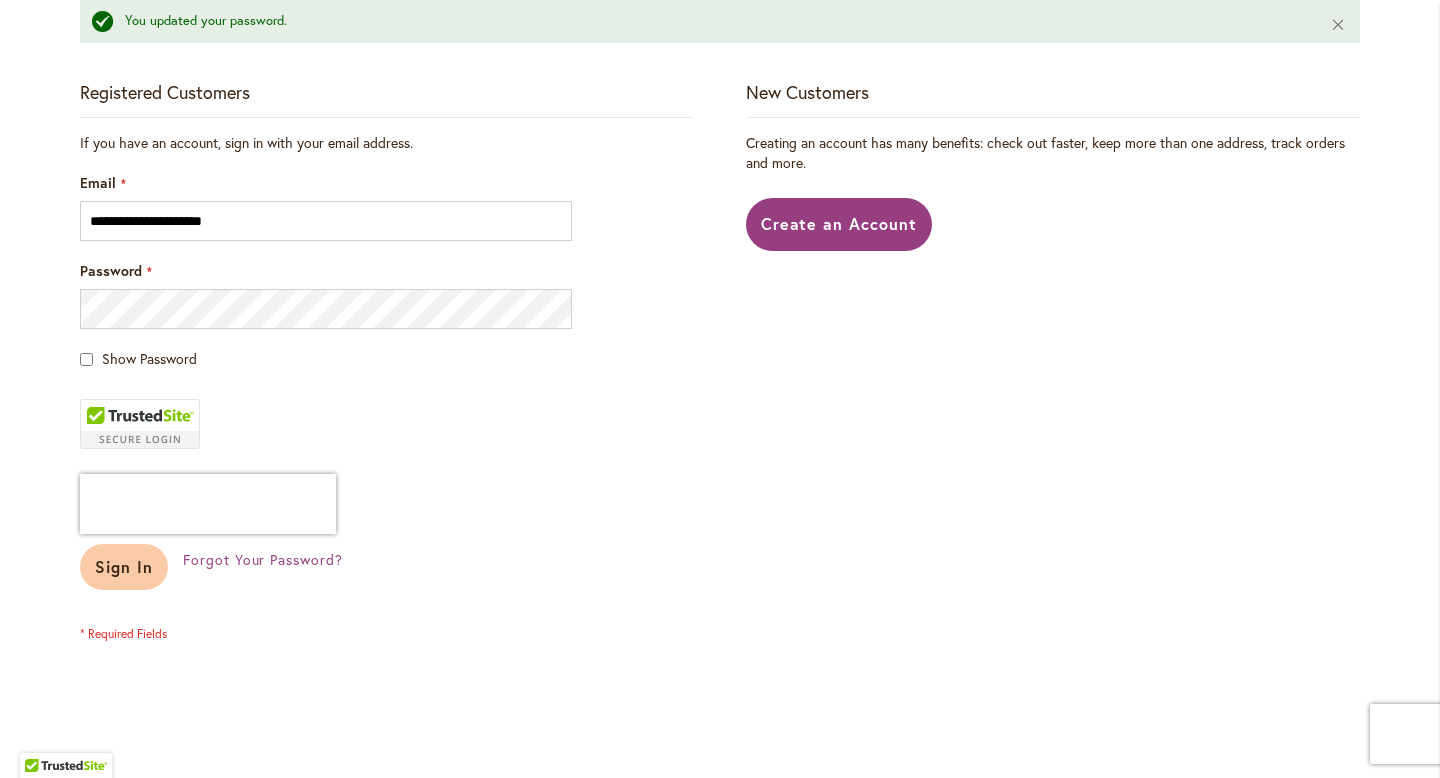 click on "Sign In" at bounding box center [124, 566] 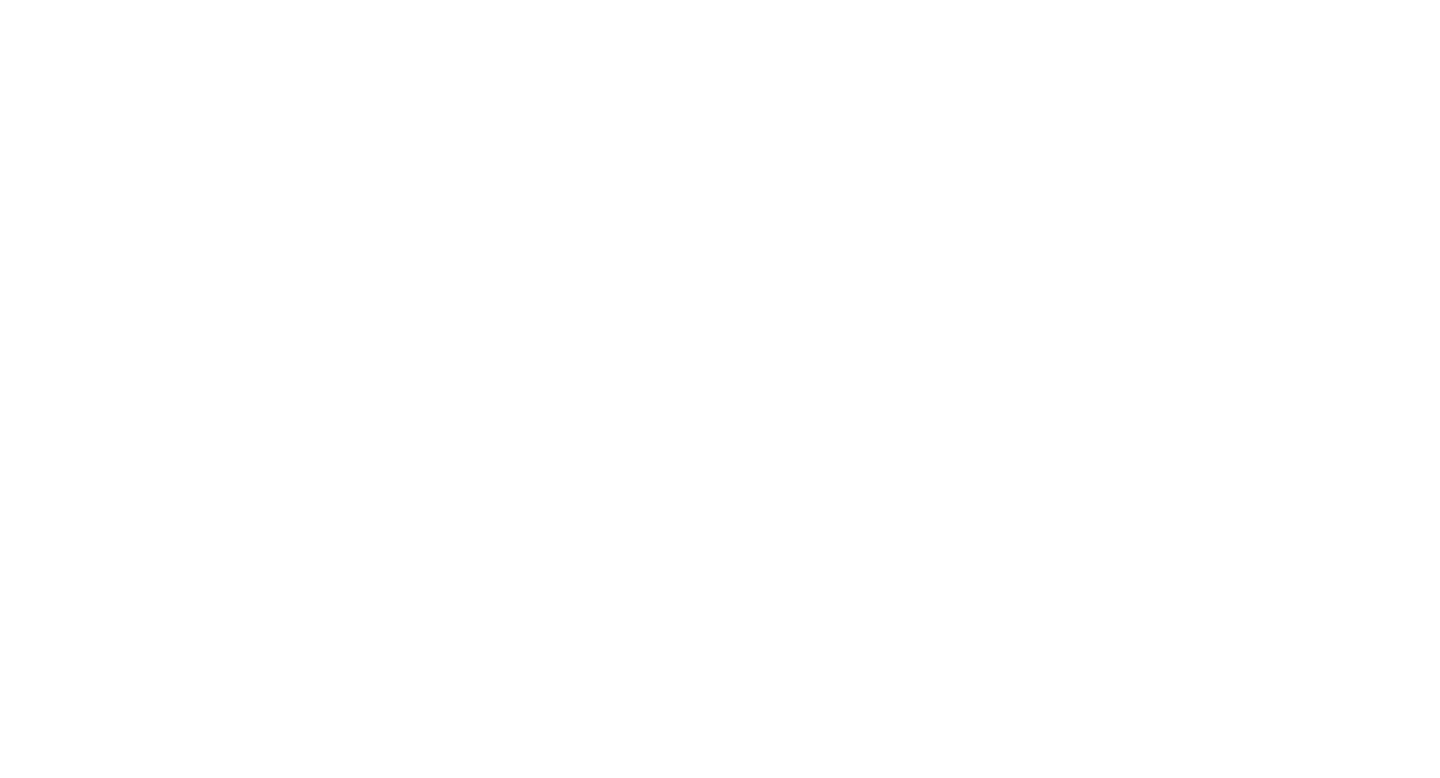 scroll, scrollTop: 0, scrollLeft: 0, axis: both 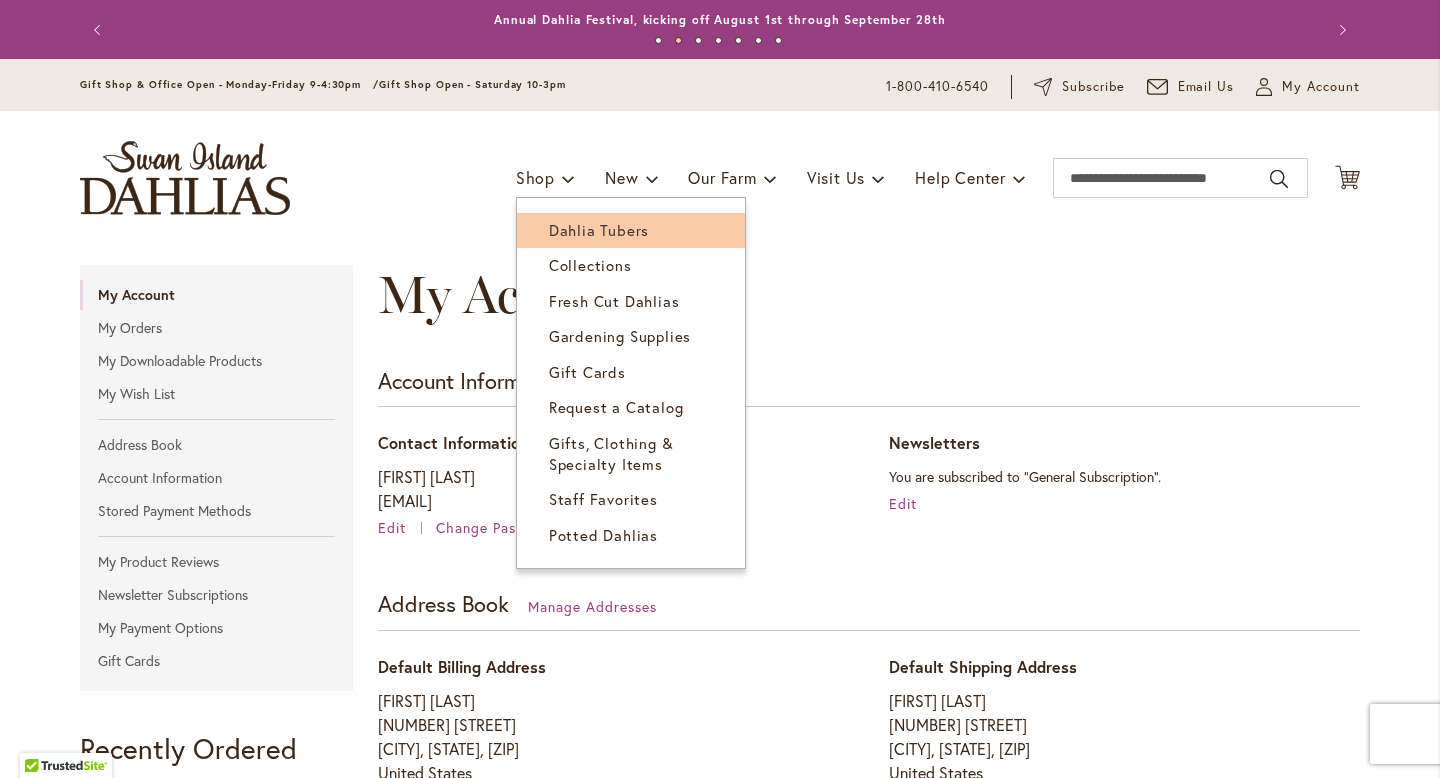 click on "Dahlia Tubers" at bounding box center [599, 230] 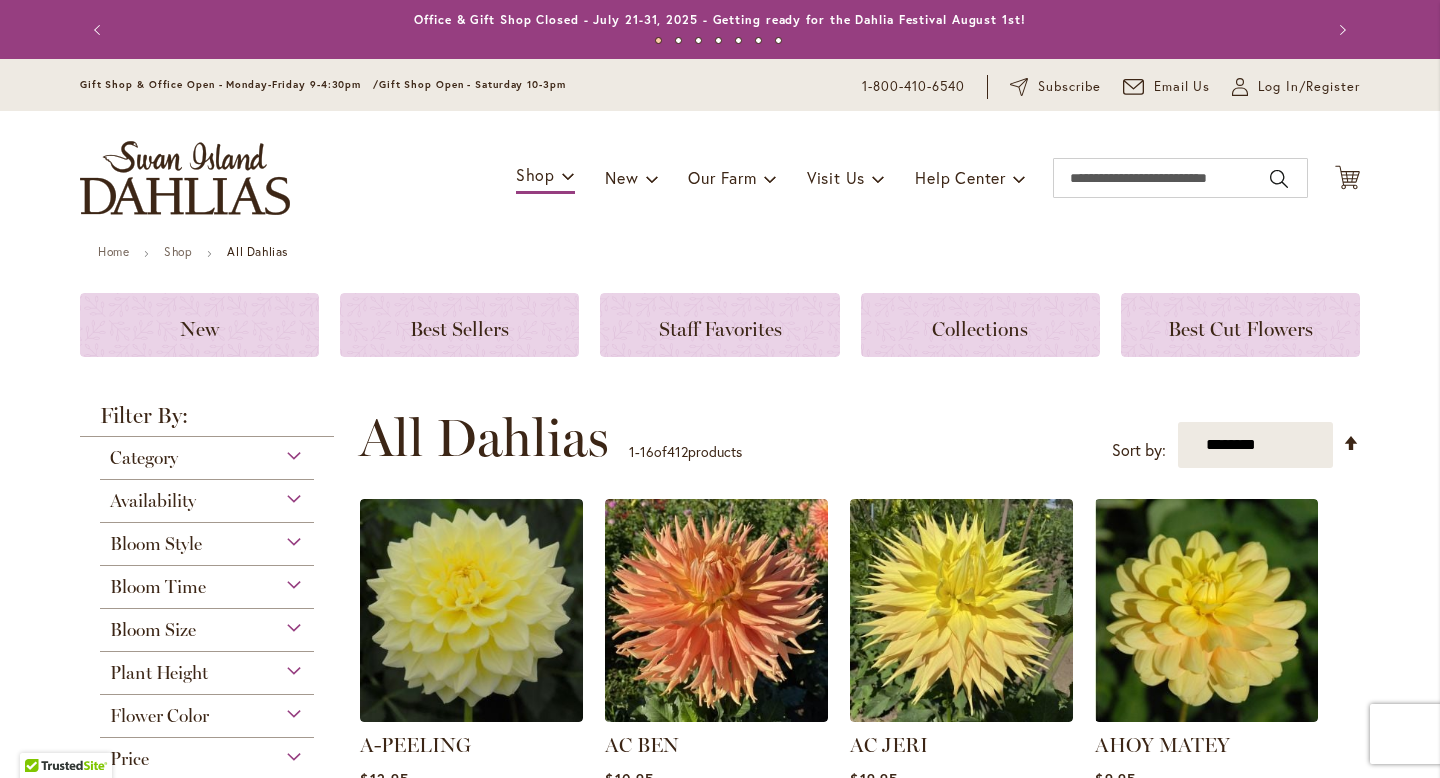 scroll, scrollTop: 0, scrollLeft: 0, axis: both 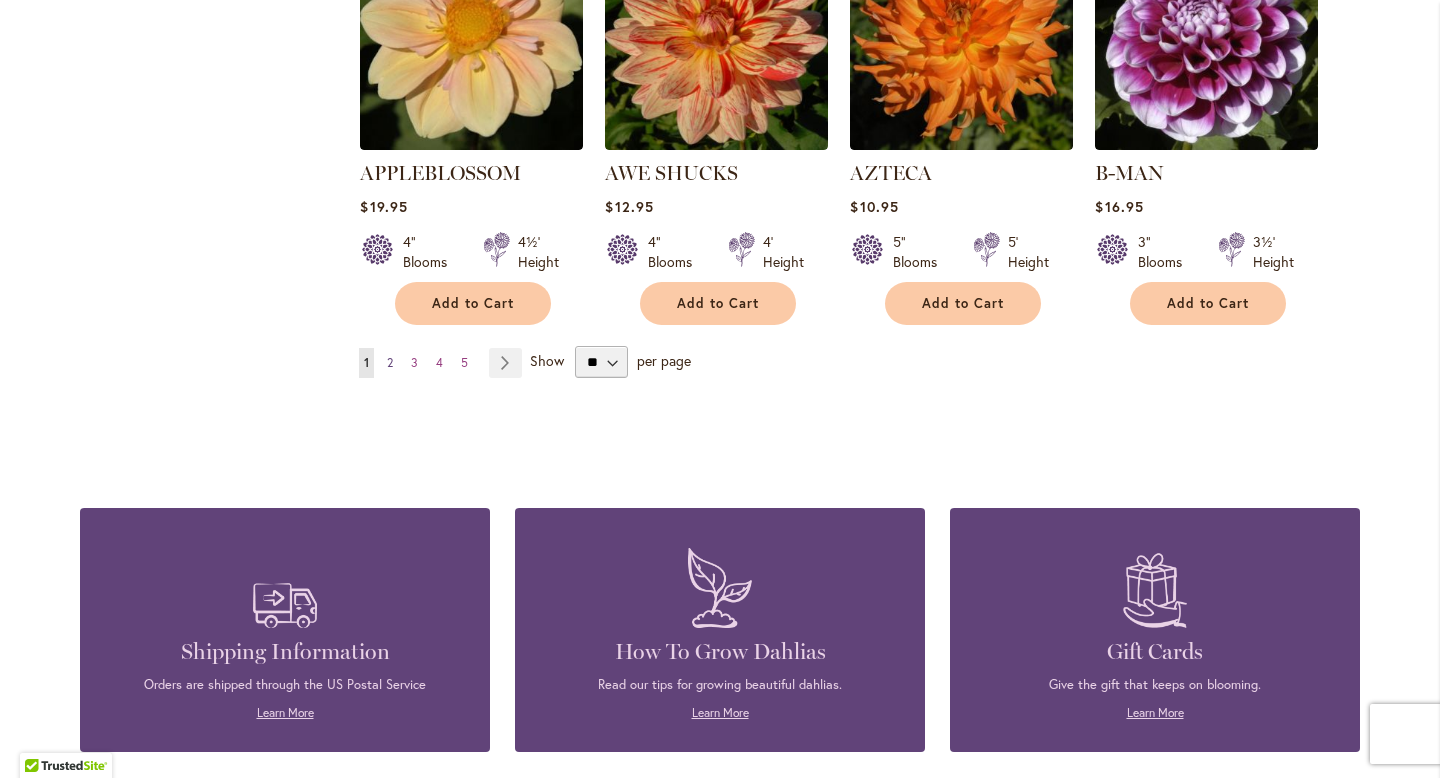 click on "Page
2" at bounding box center [390, 363] 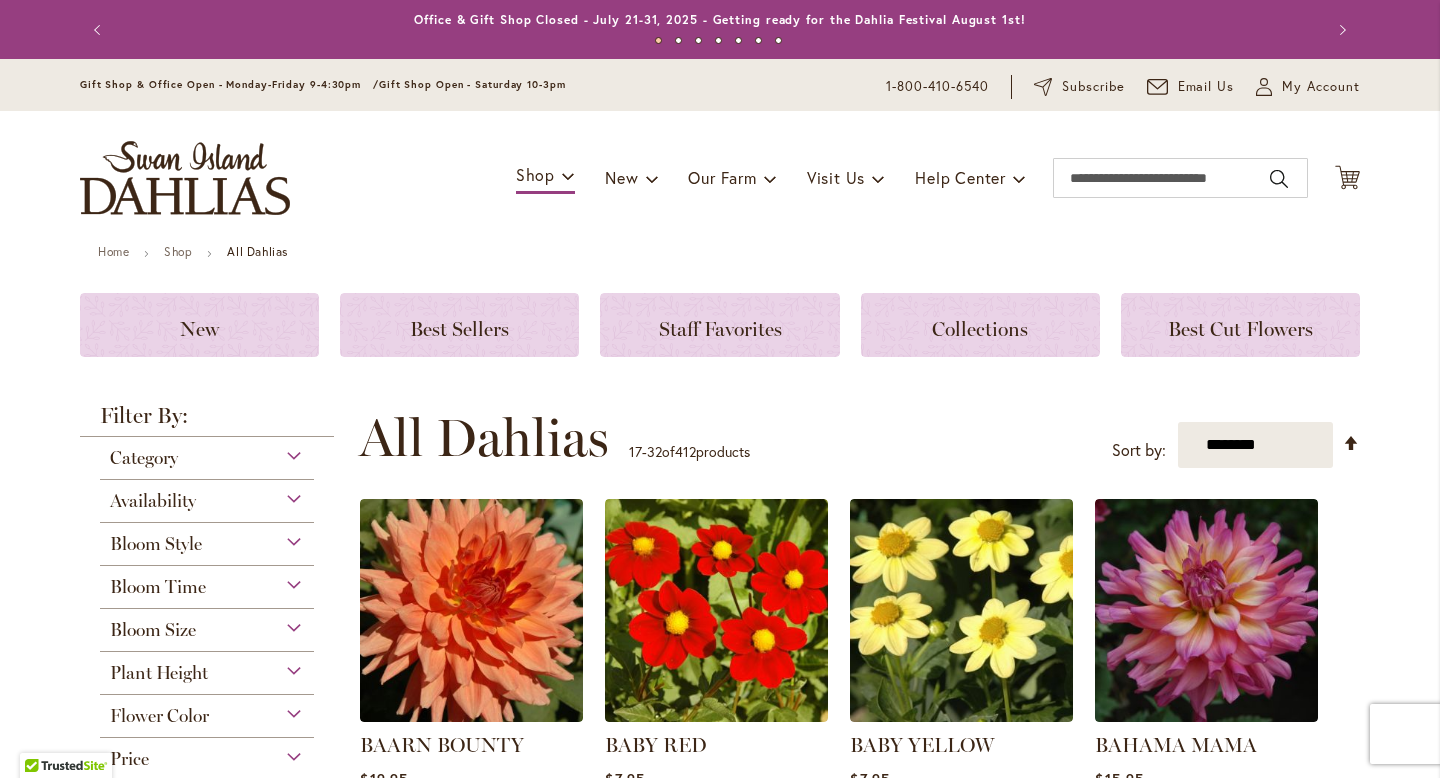 scroll, scrollTop: 0, scrollLeft: 0, axis: both 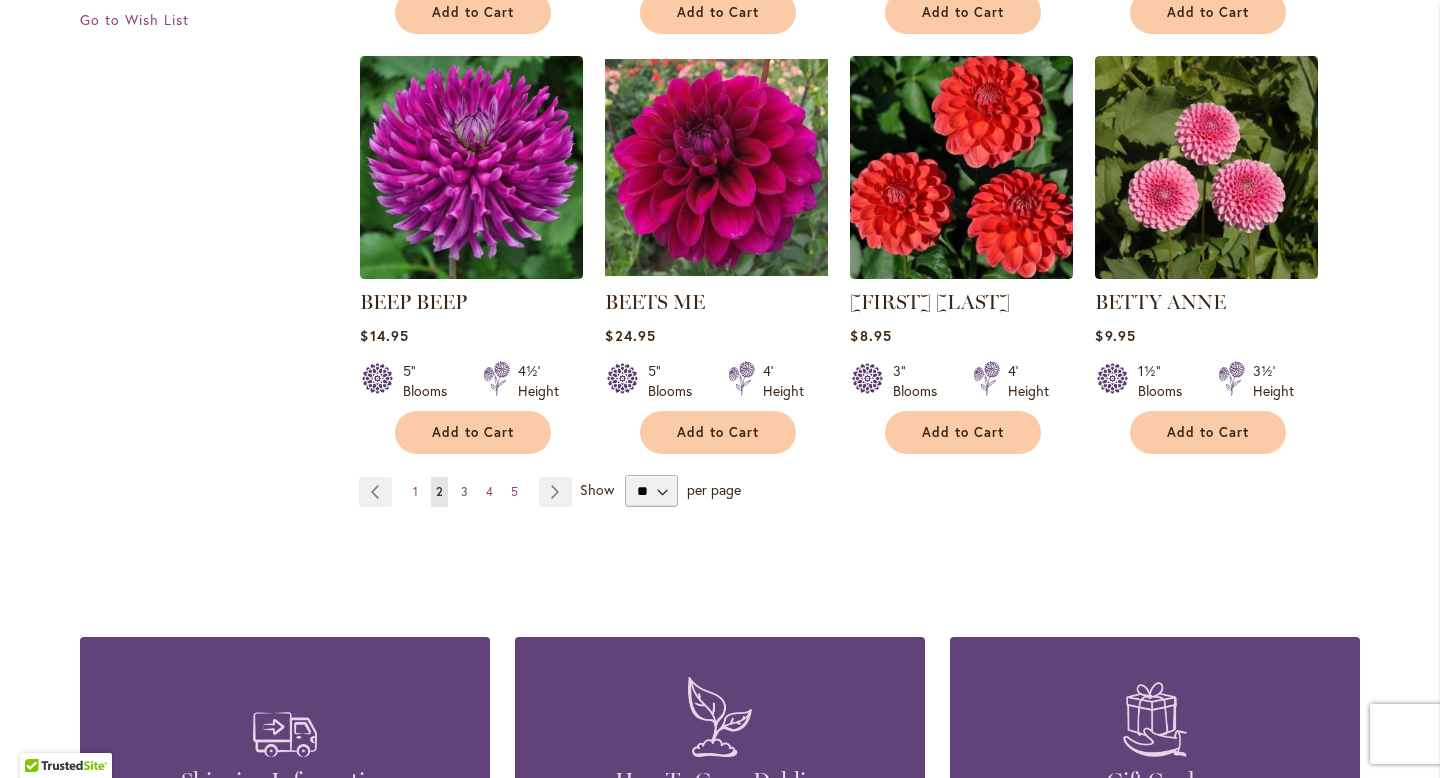 click on "3" at bounding box center [464, 491] 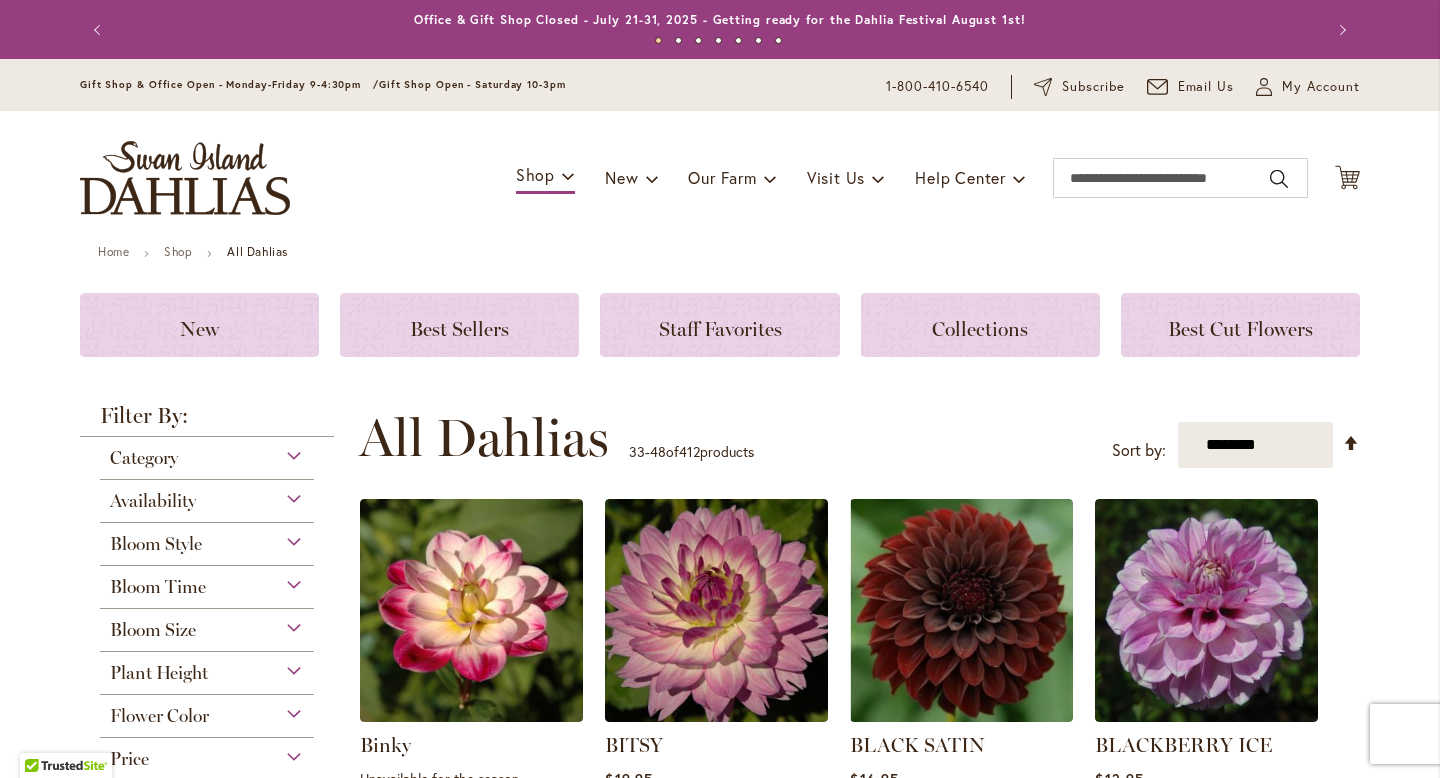 scroll, scrollTop: 0, scrollLeft: 0, axis: both 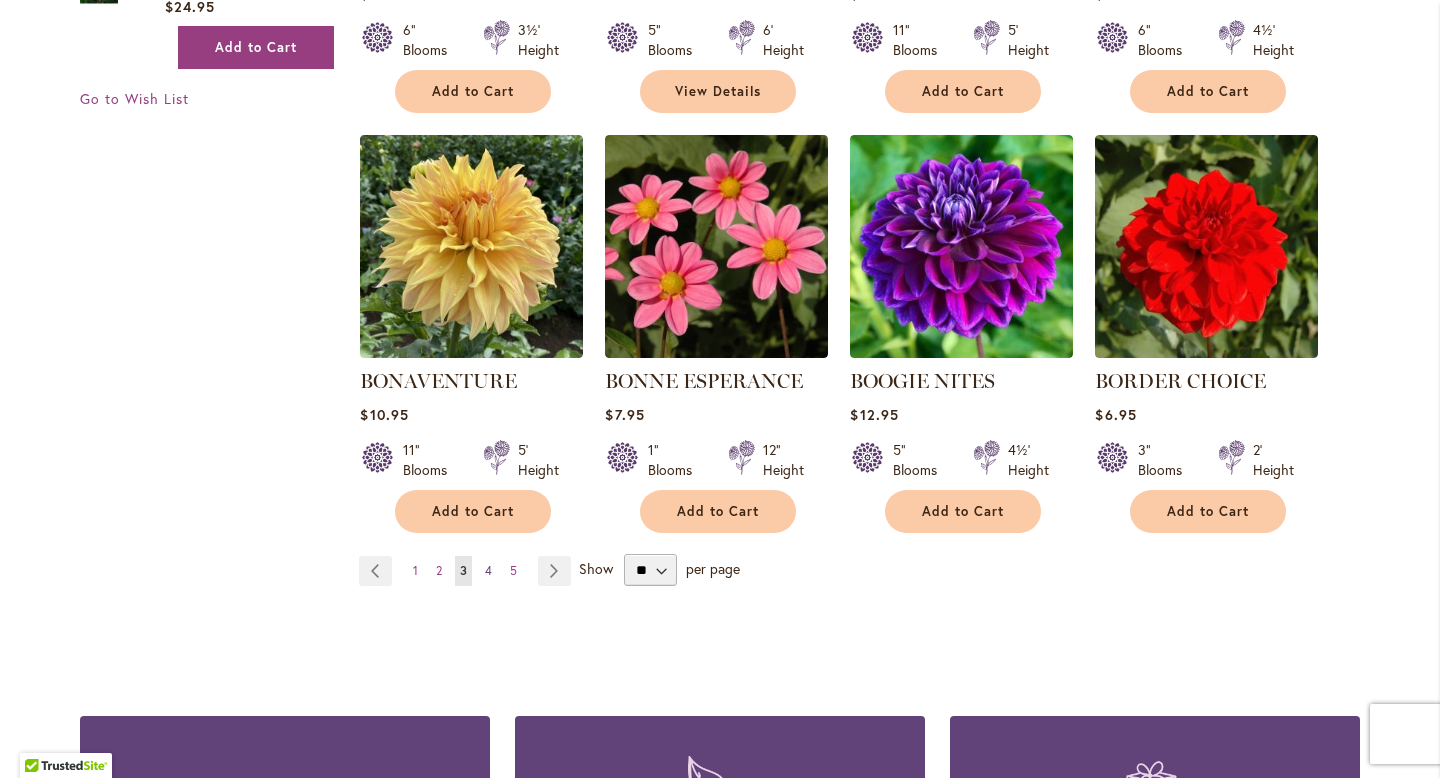 click on "4" at bounding box center (488, 570) 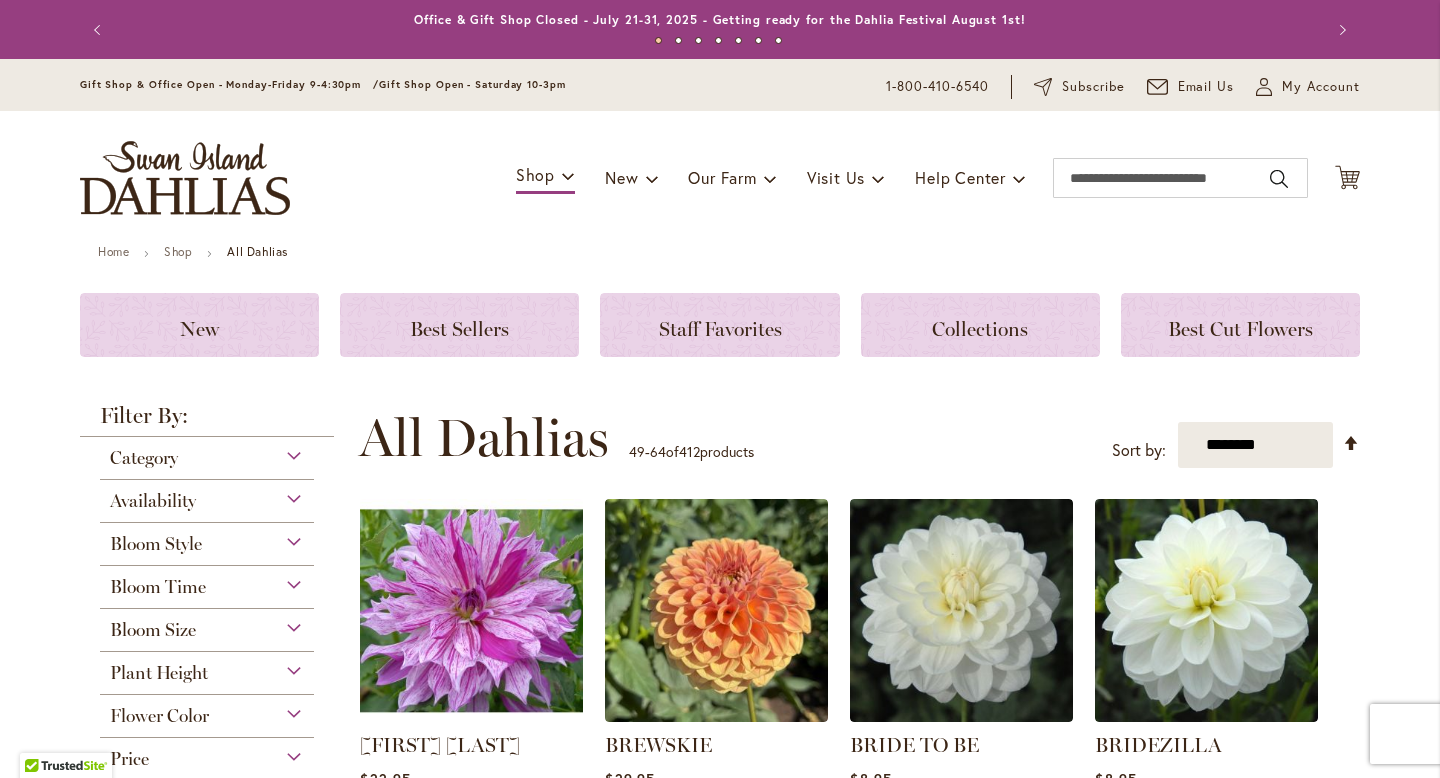 scroll, scrollTop: 0, scrollLeft: 0, axis: both 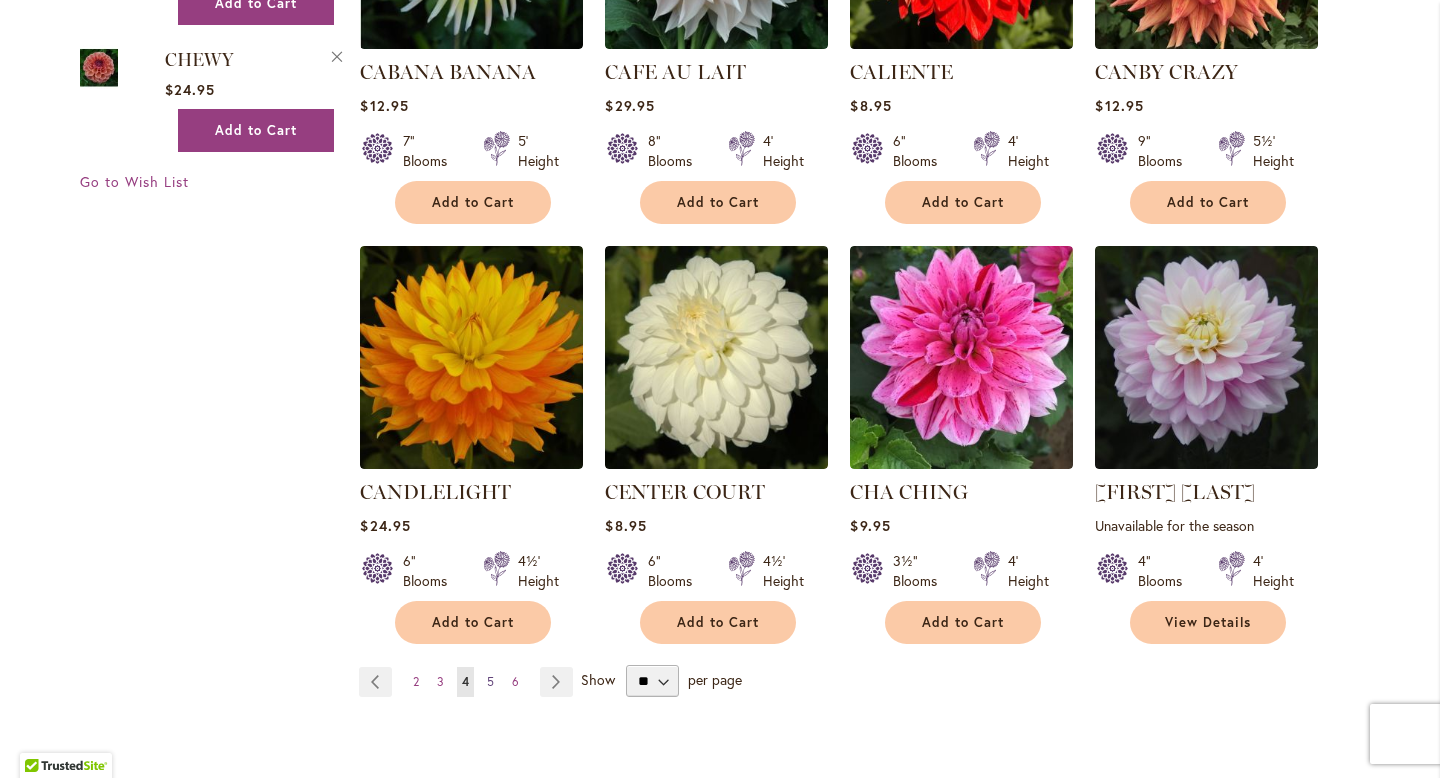 click on "5" at bounding box center (490, 681) 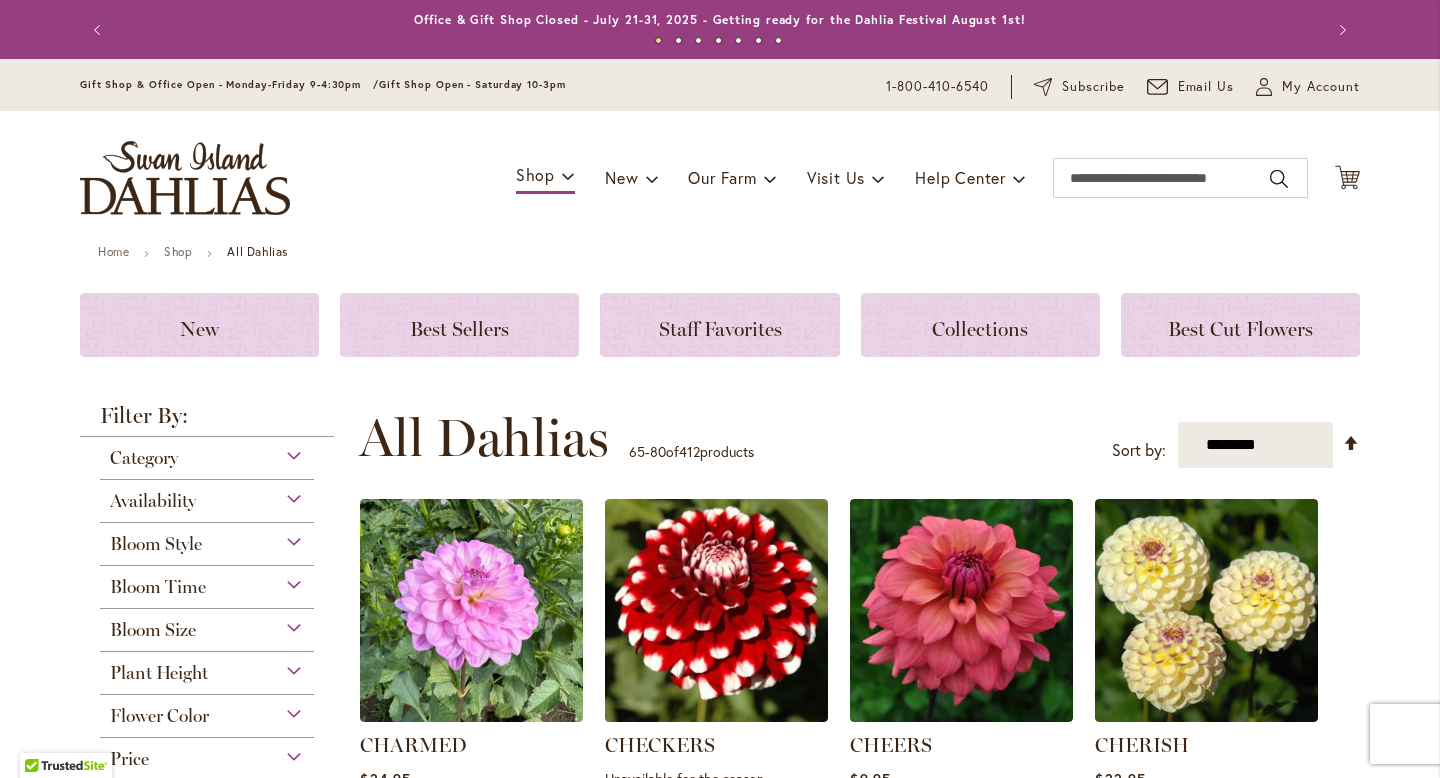scroll, scrollTop: 0, scrollLeft: 0, axis: both 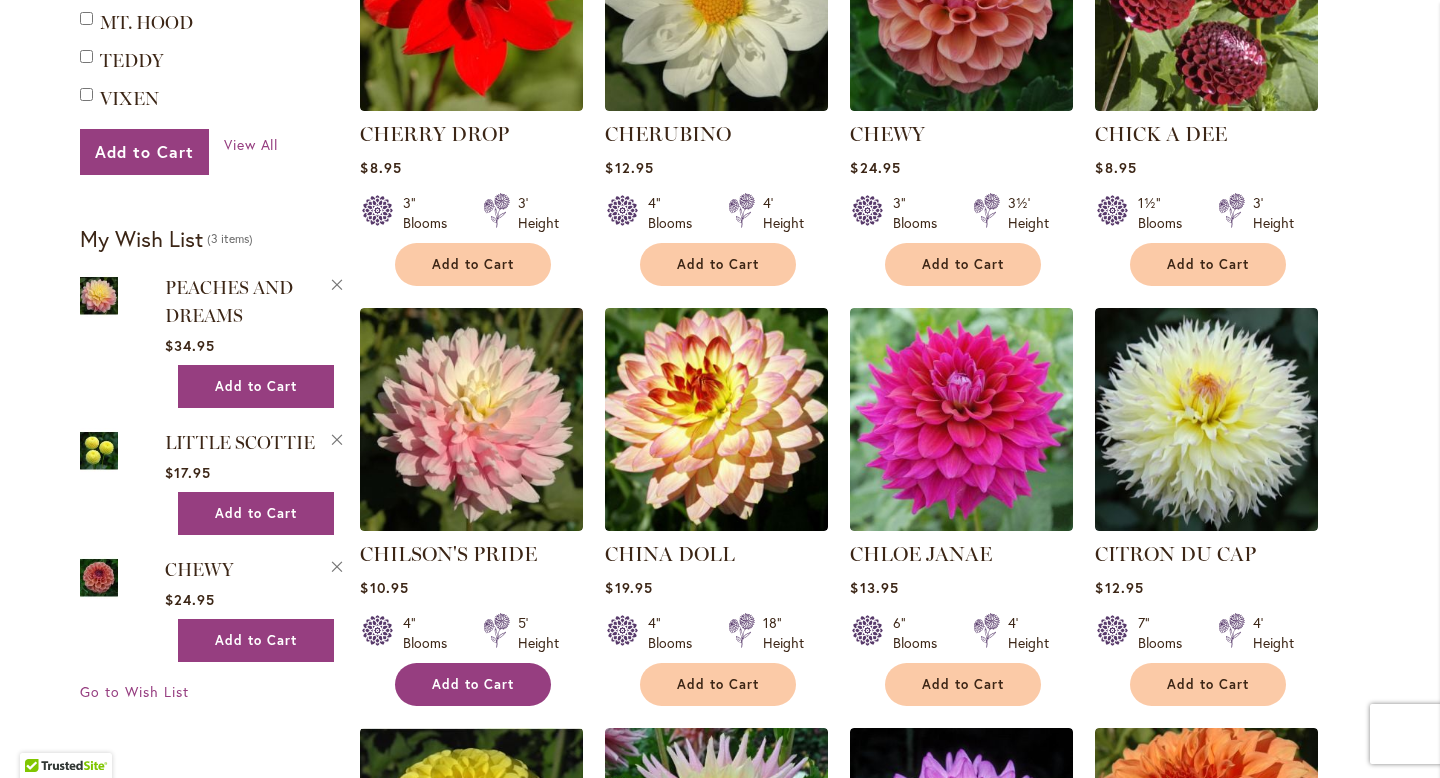 click on "Add to Cart" at bounding box center [473, 684] 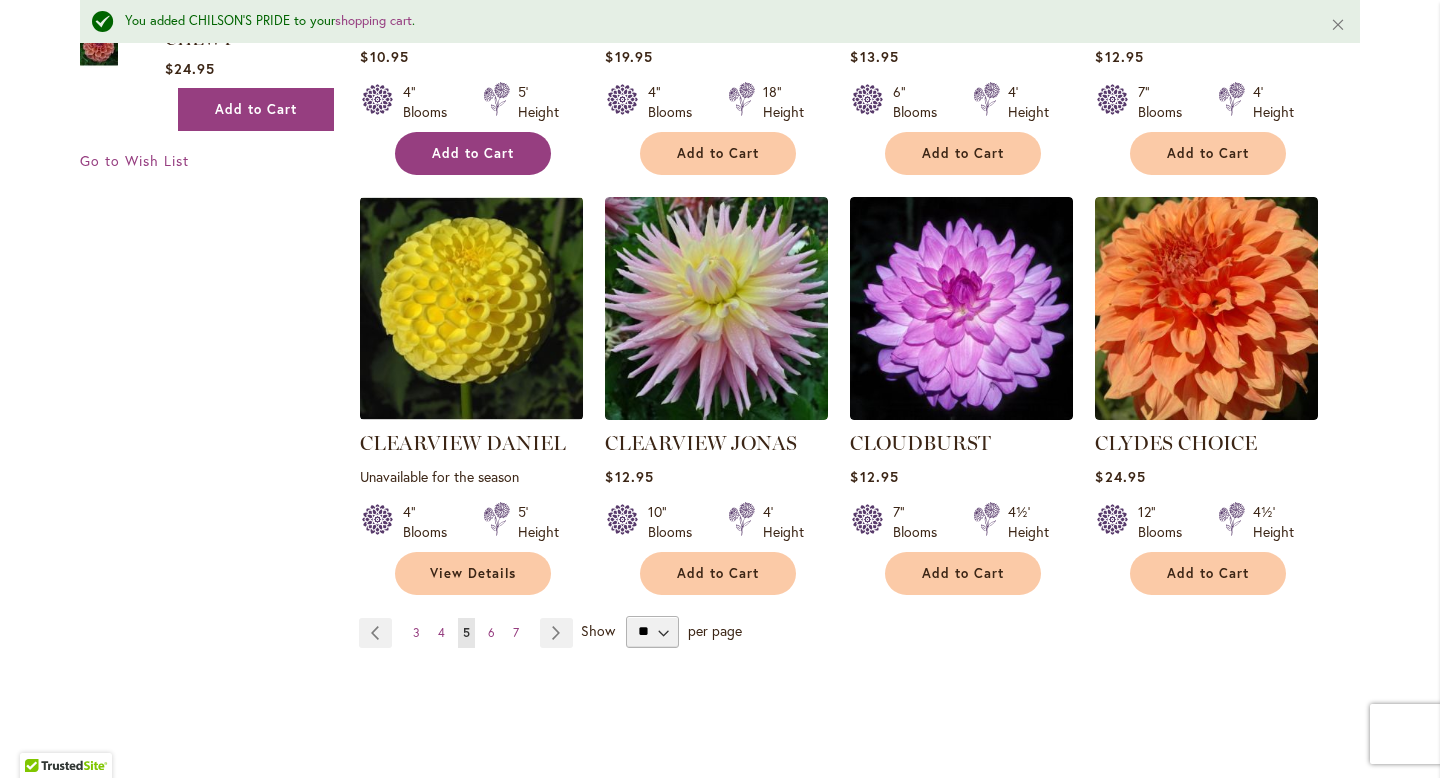 scroll, scrollTop: 1617, scrollLeft: 0, axis: vertical 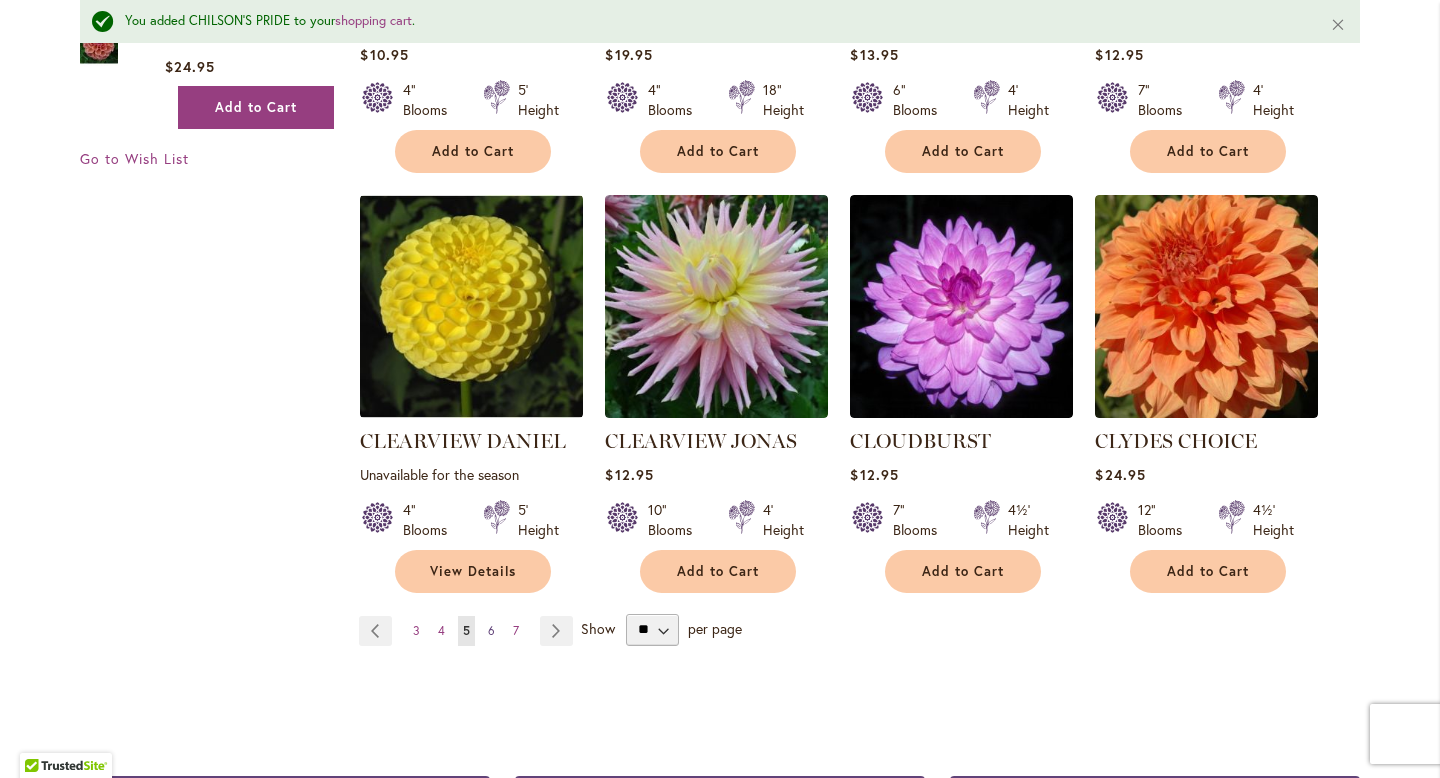 click on "6" at bounding box center [491, 630] 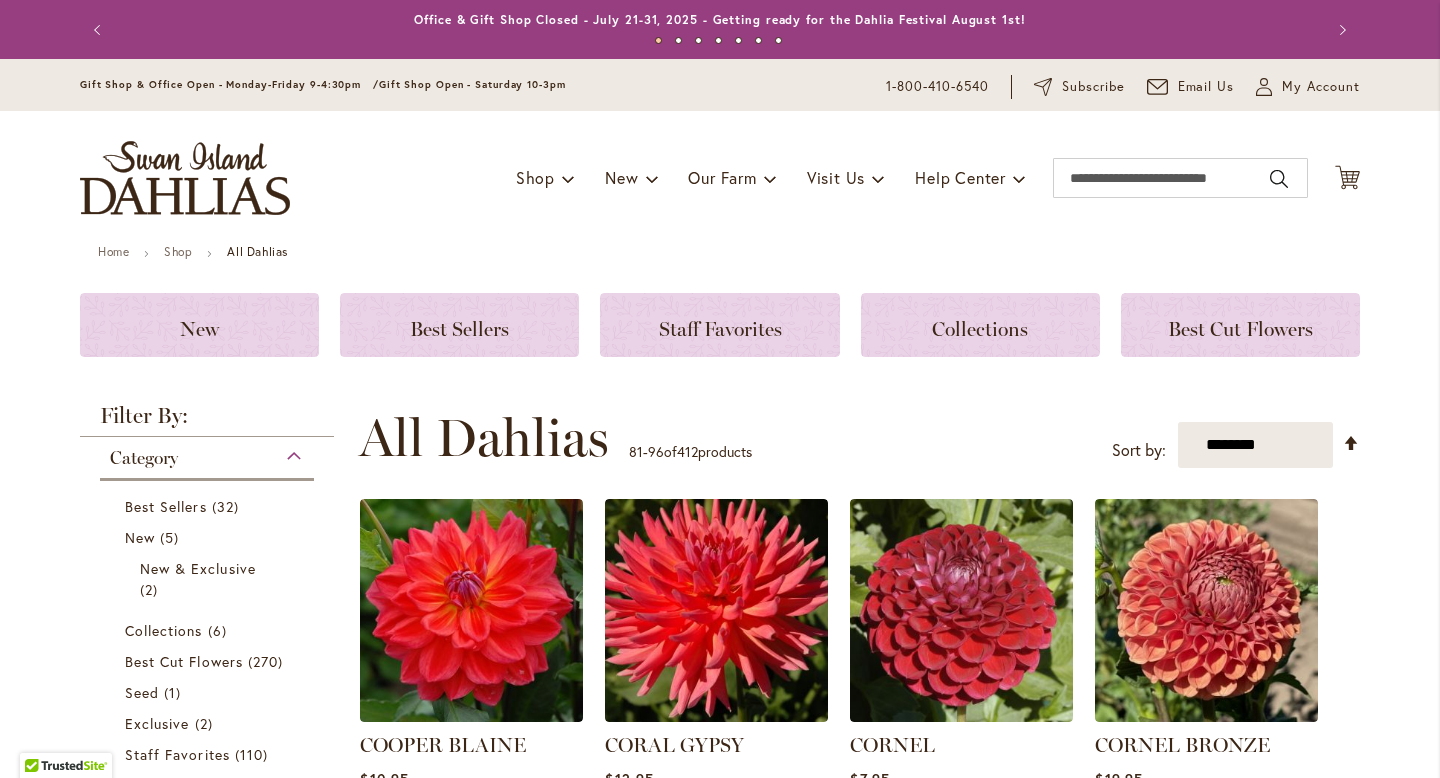 scroll, scrollTop: 0, scrollLeft: 0, axis: both 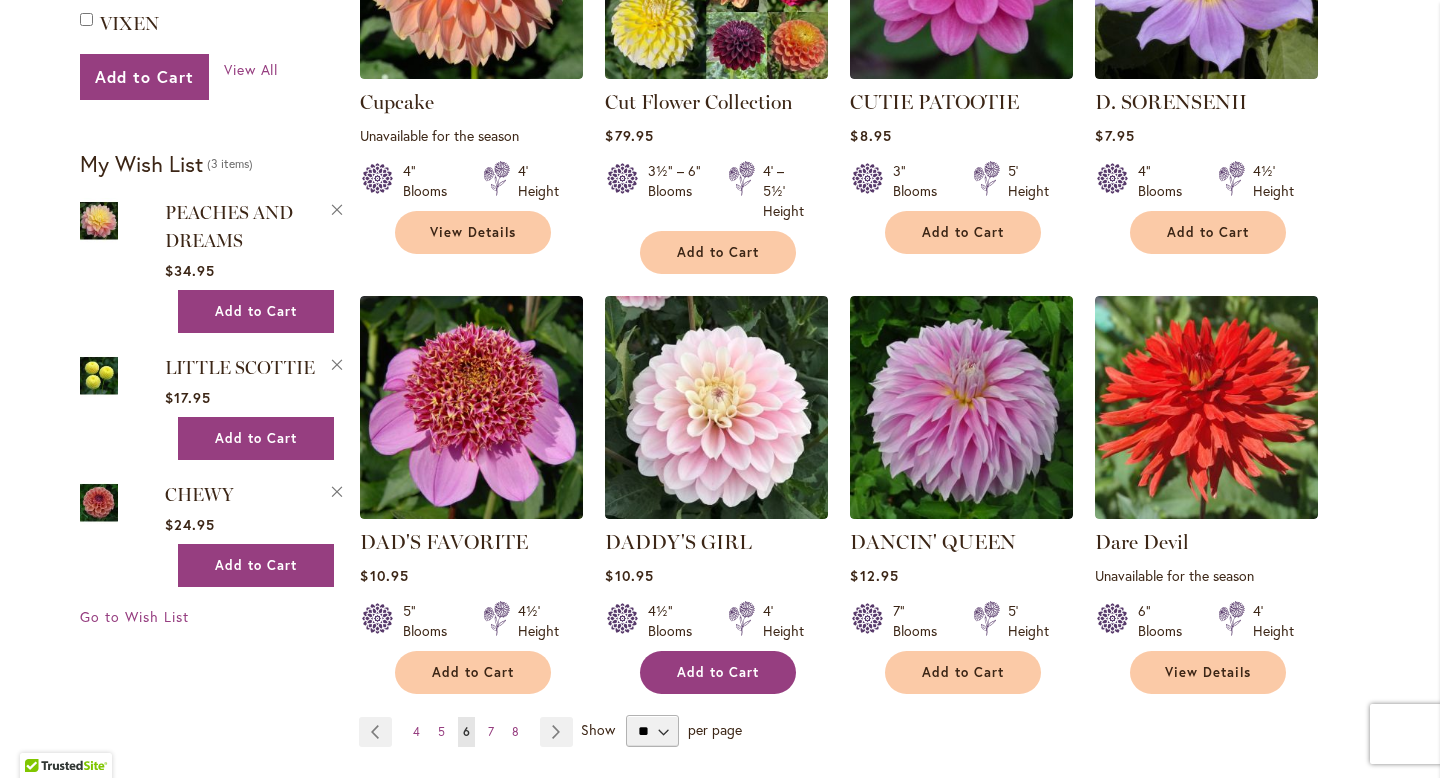 click on "Add to Cart" at bounding box center [718, 672] 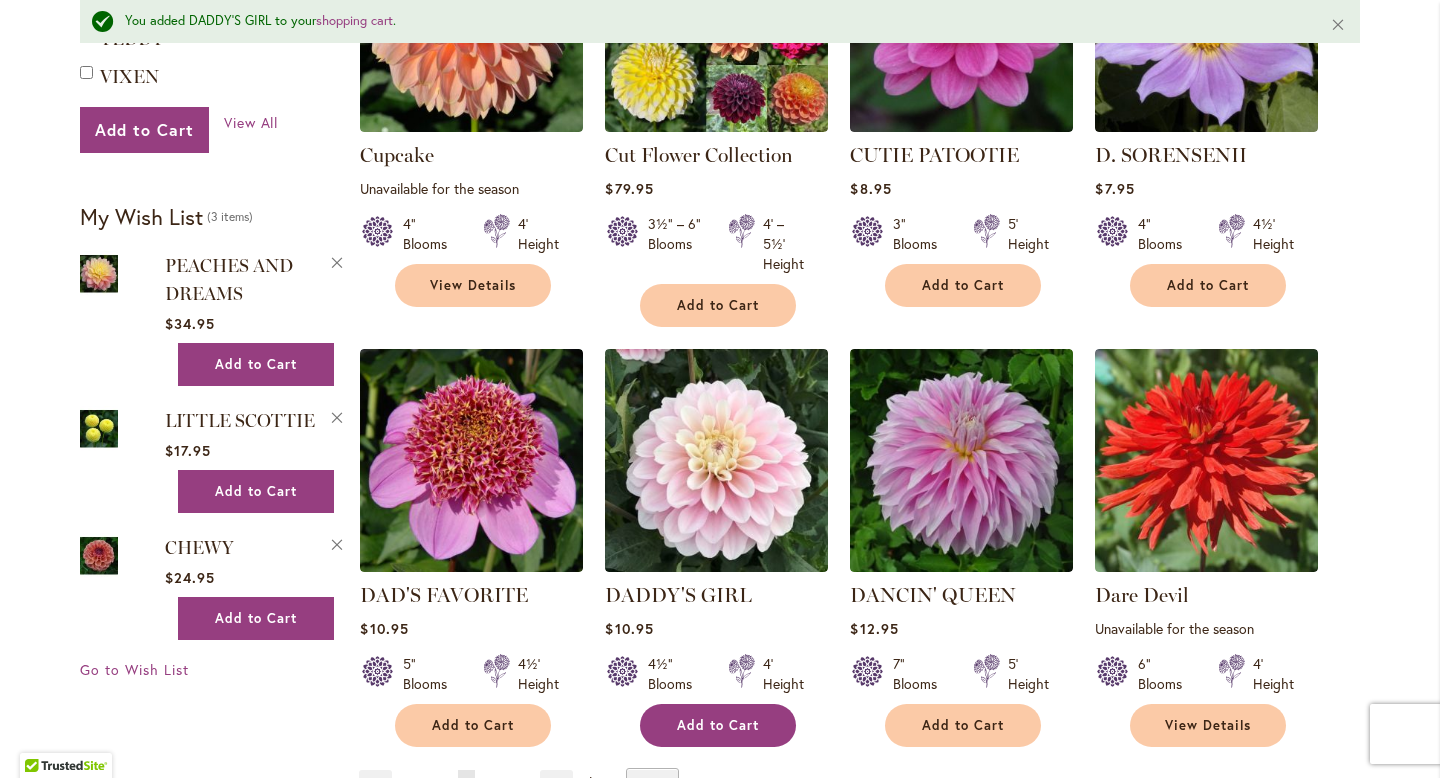 scroll, scrollTop: 1572, scrollLeft: 0, axis: vertical 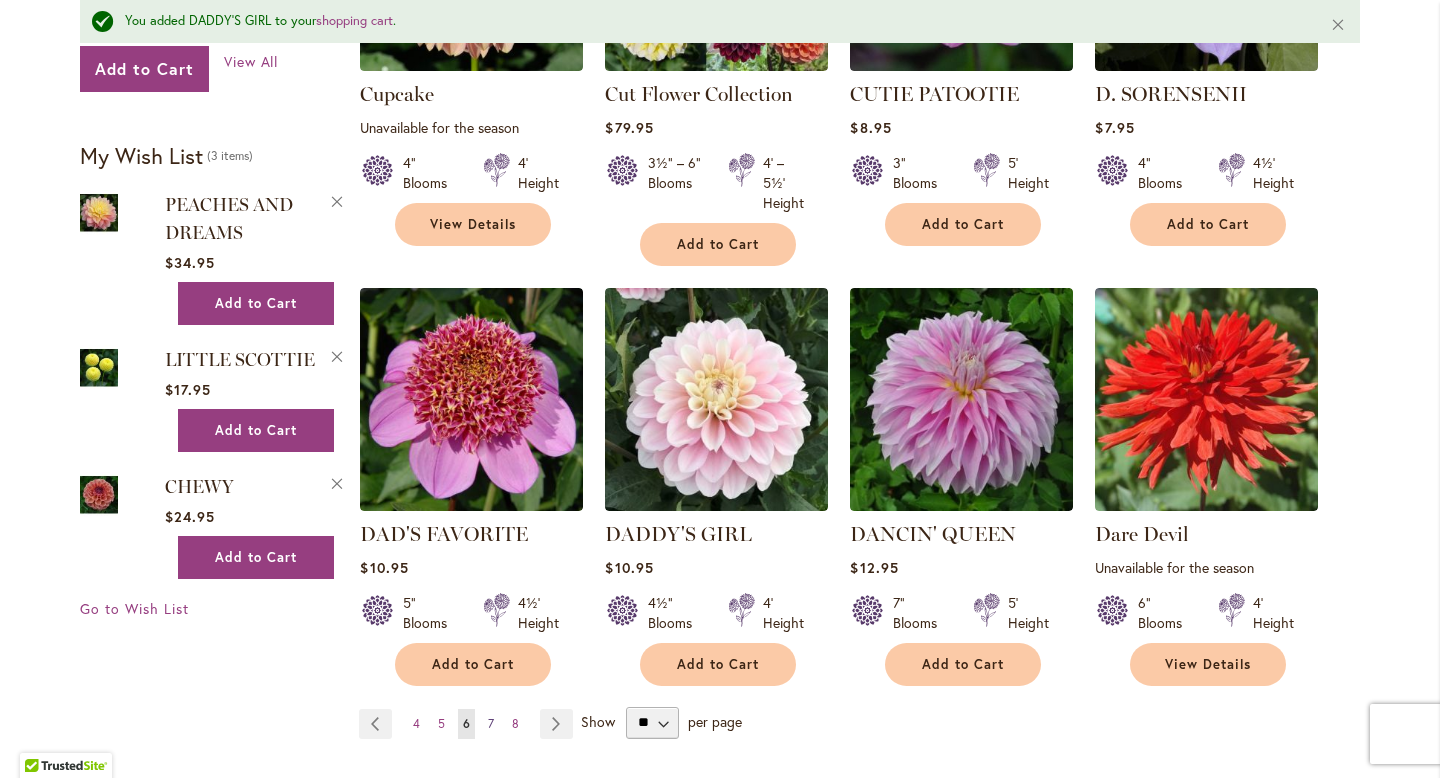 click on "7" at bounding box center (491, 723) 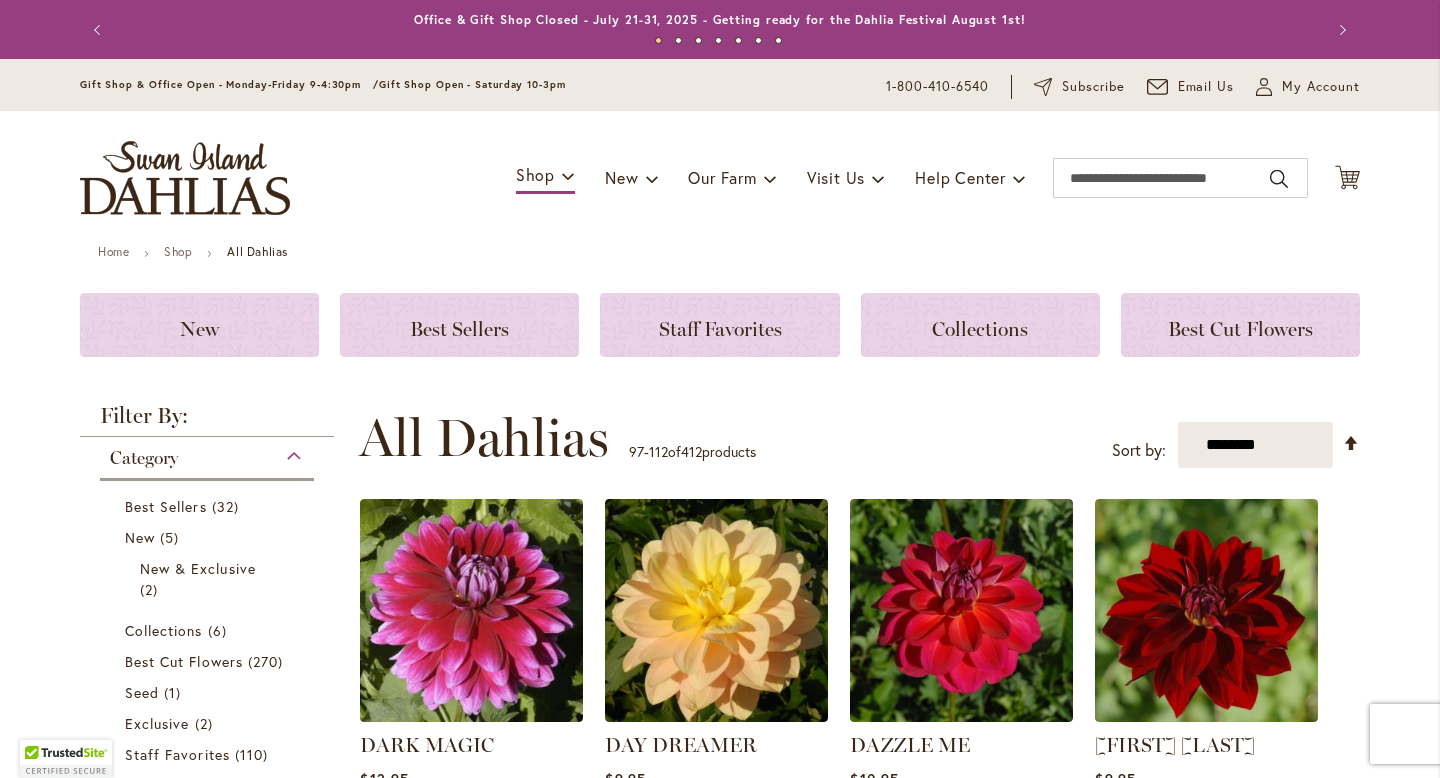 scroll, scrollTop: 0, scrollLeft: 0, axis: both 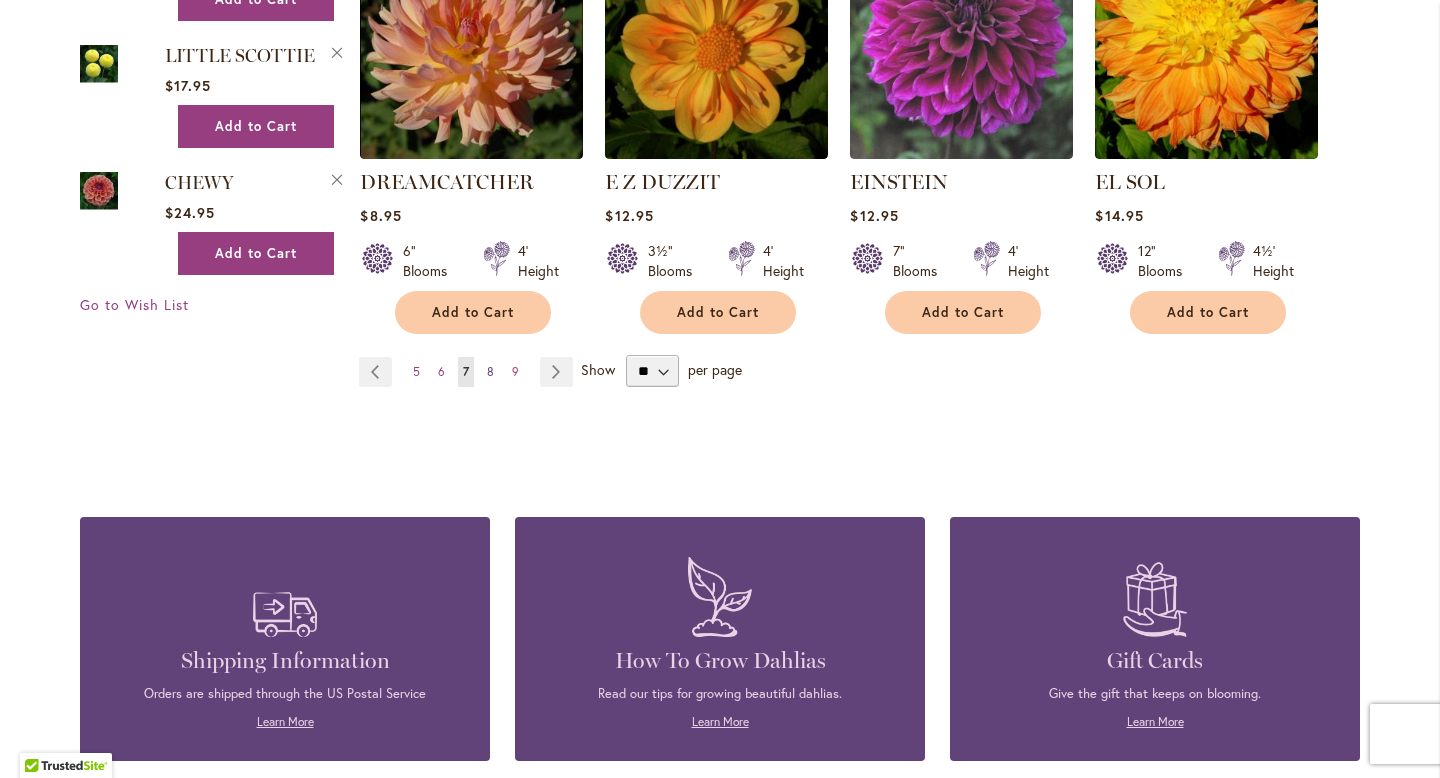 click on "8" at bounding box center (490, 371) 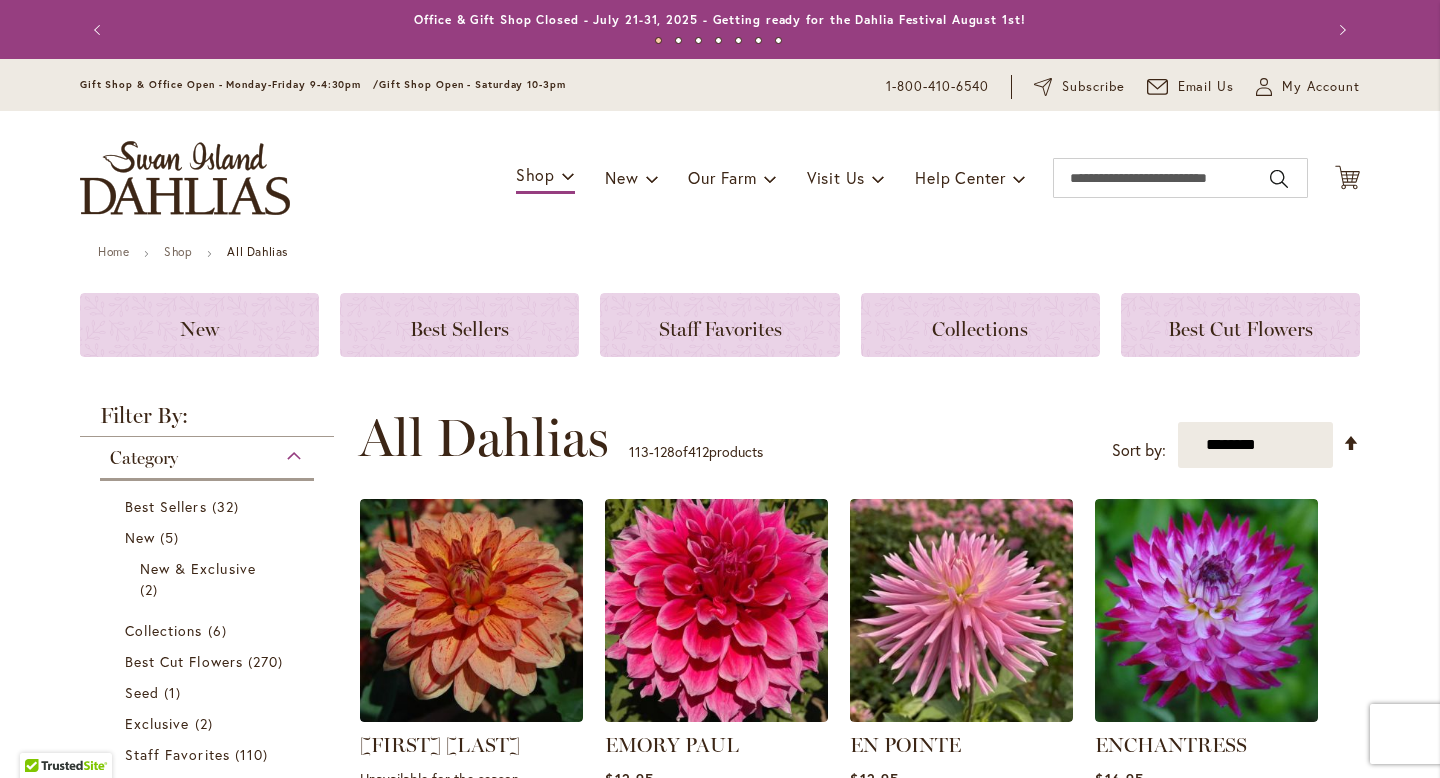 scroll, scrollTop: 0, scrollLeft: 0, axis: both 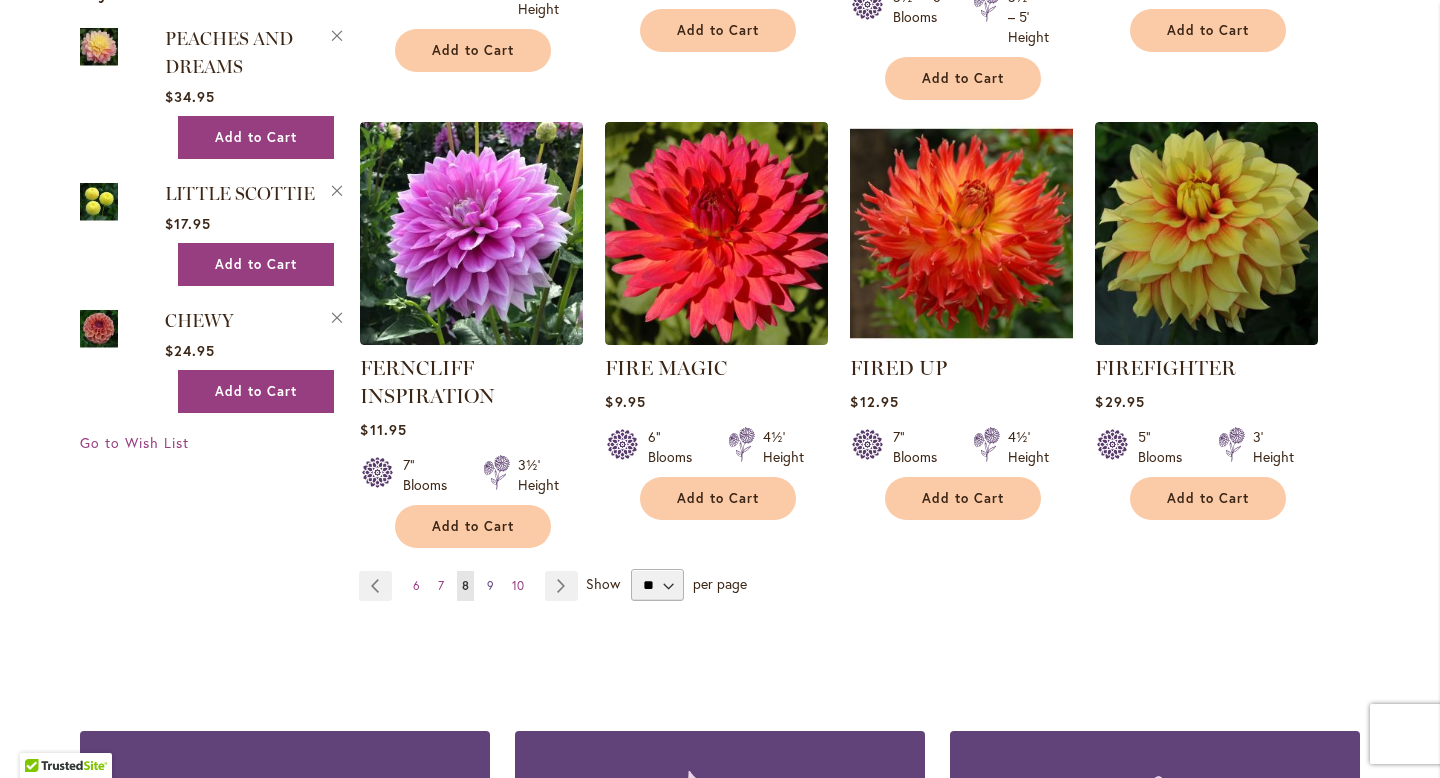 click on "9" at bounding box center (490, 585) 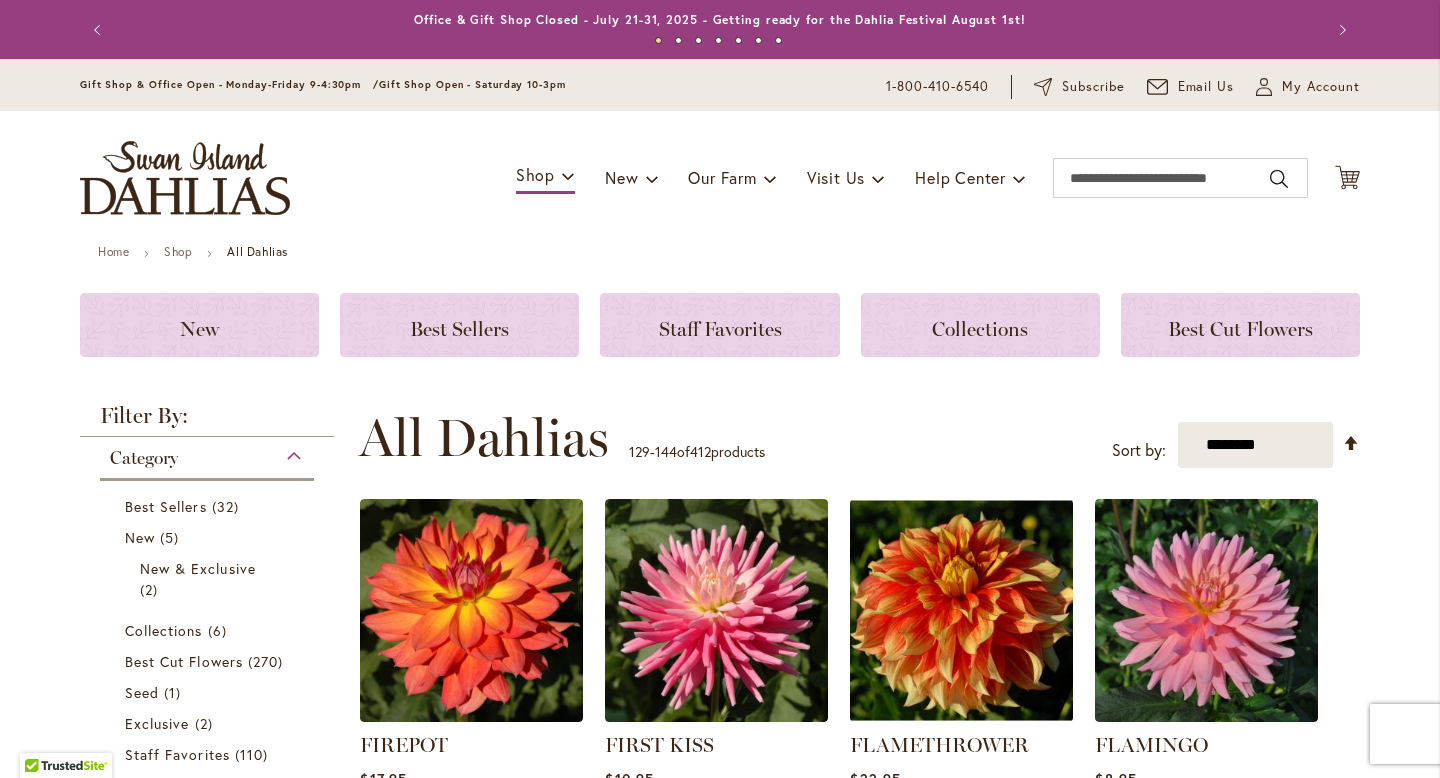 scroll, scrollTop: 0, scrollLeft: 0, axis: both 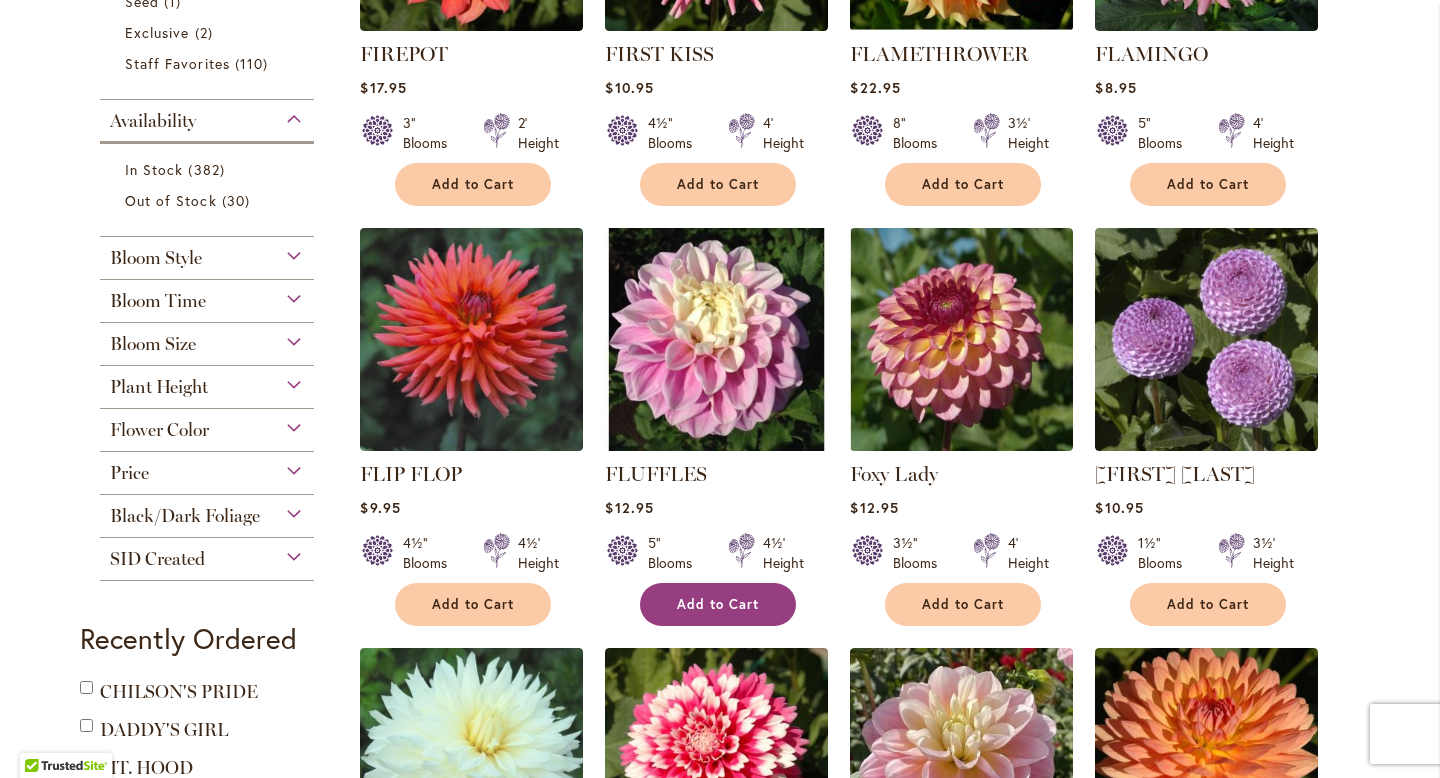 click on "Add to Cart" at bounding box center (718, 604) 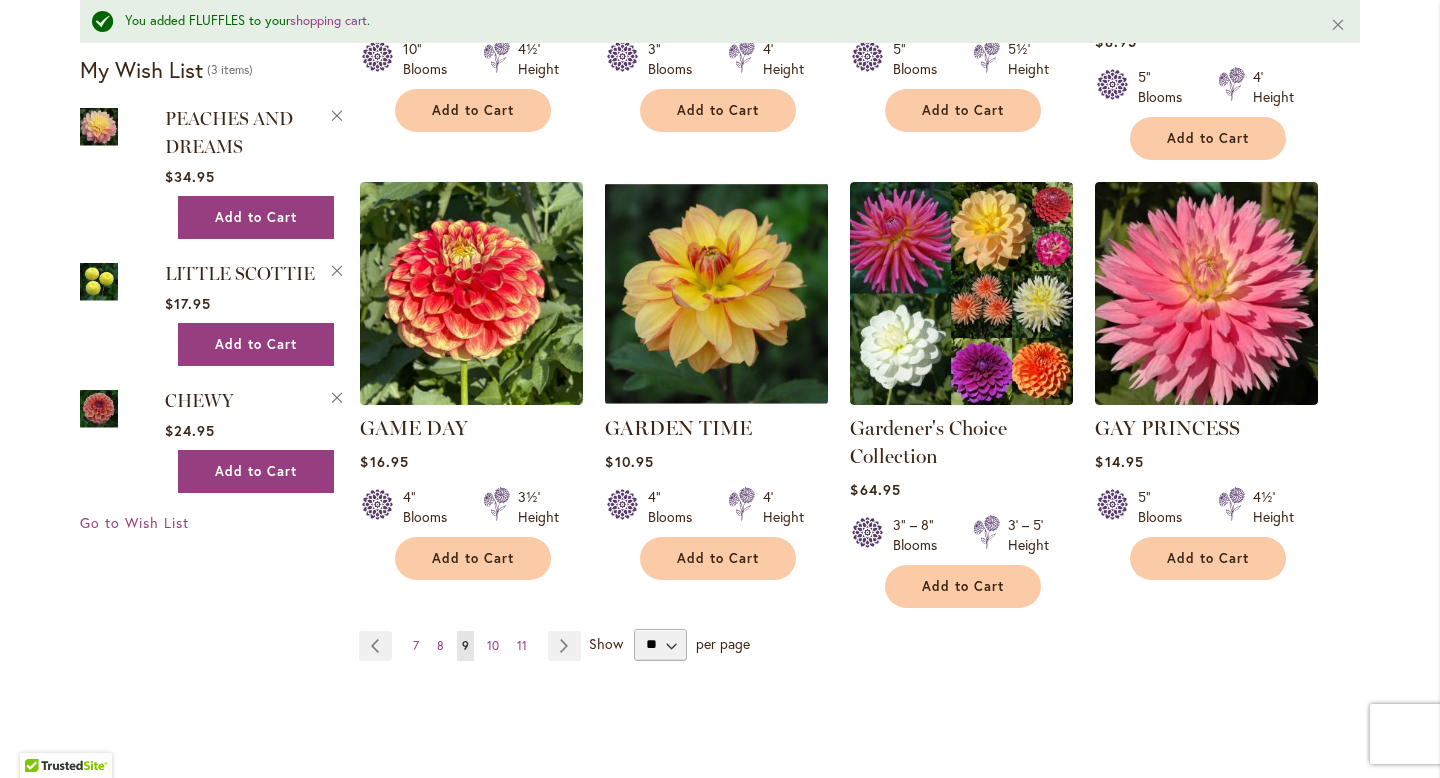 scroll, scrollTop: 1674, scrollLeft: 0, axis: vertical 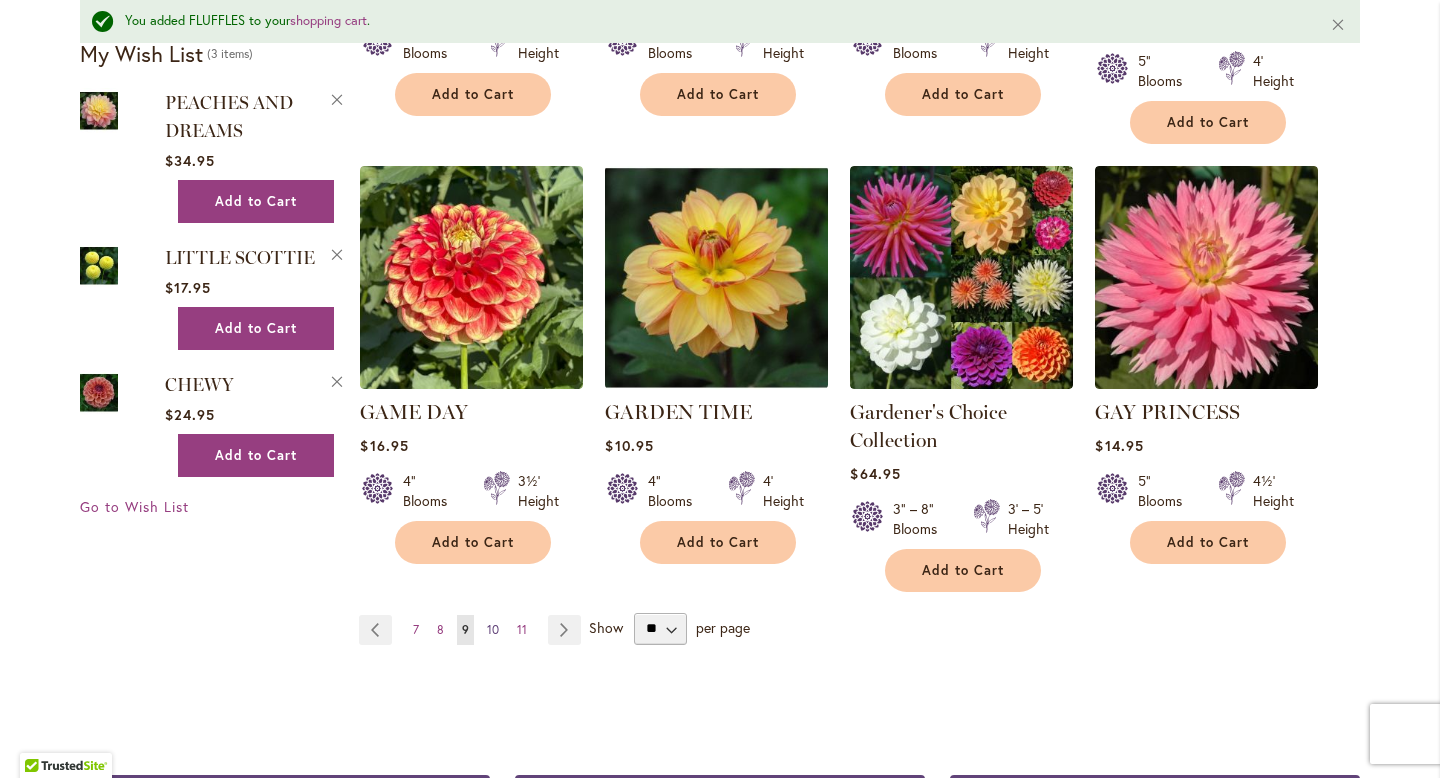 click on "10" at bounding box center [493, 629] 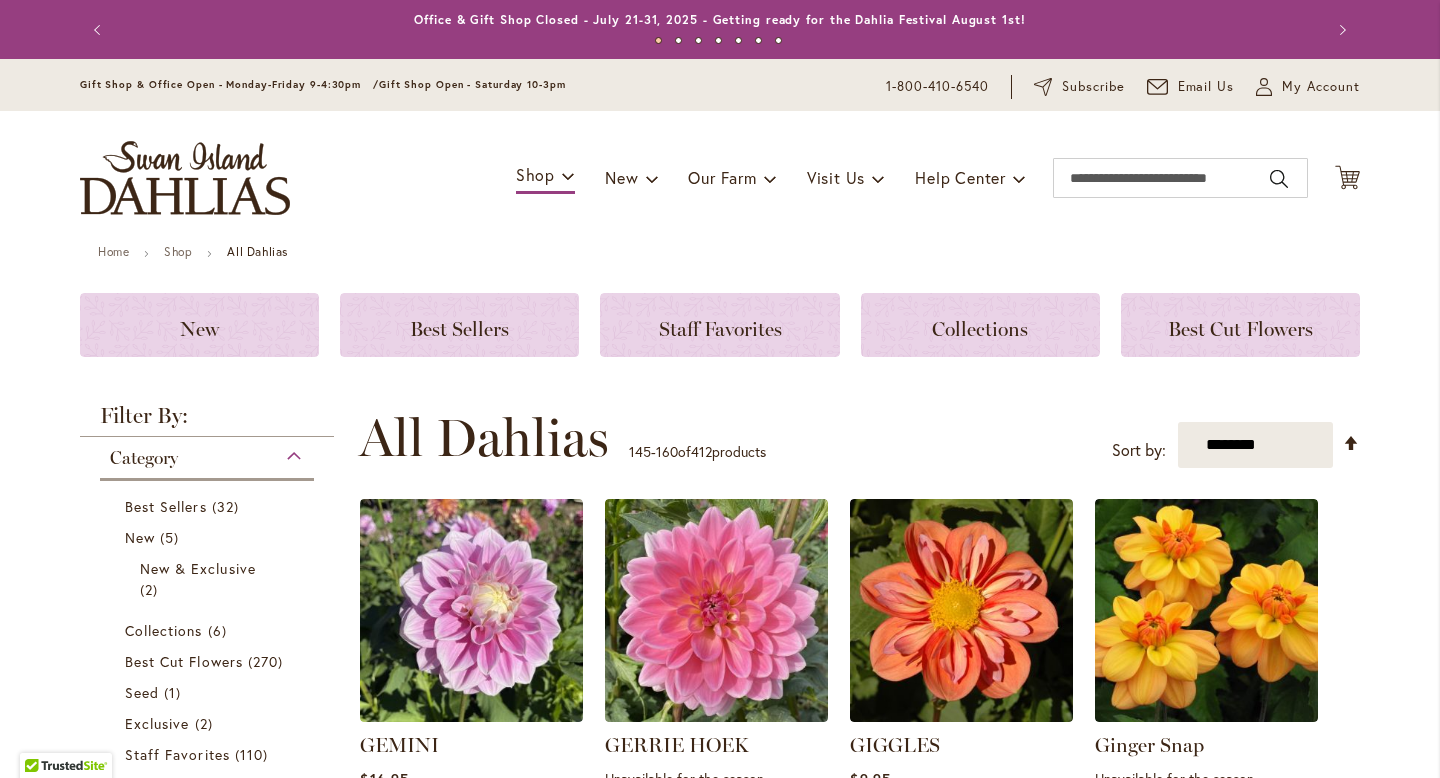 scroll, scrollTop: 0, scrollLeft: 0, axis: both 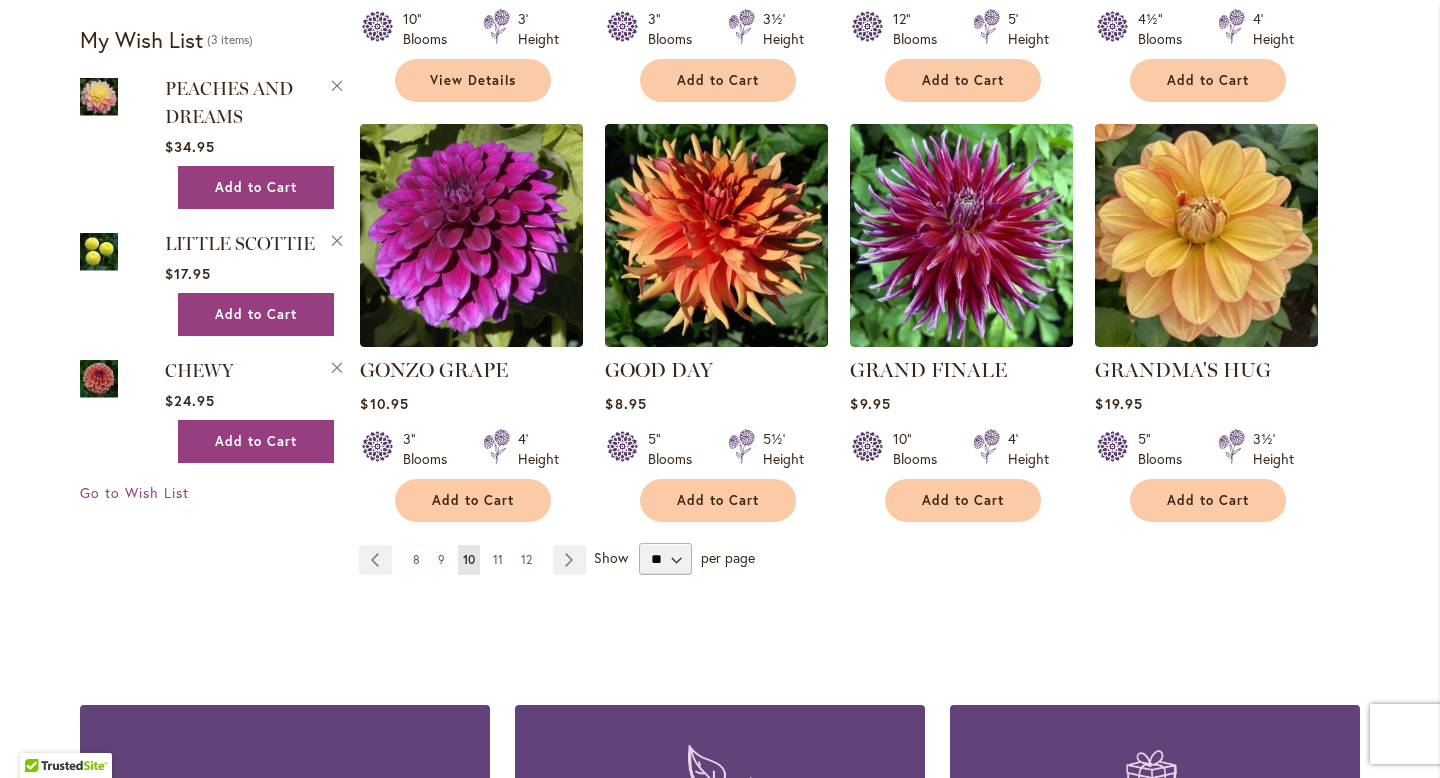 click on "11" at bounding box center [498, 559] 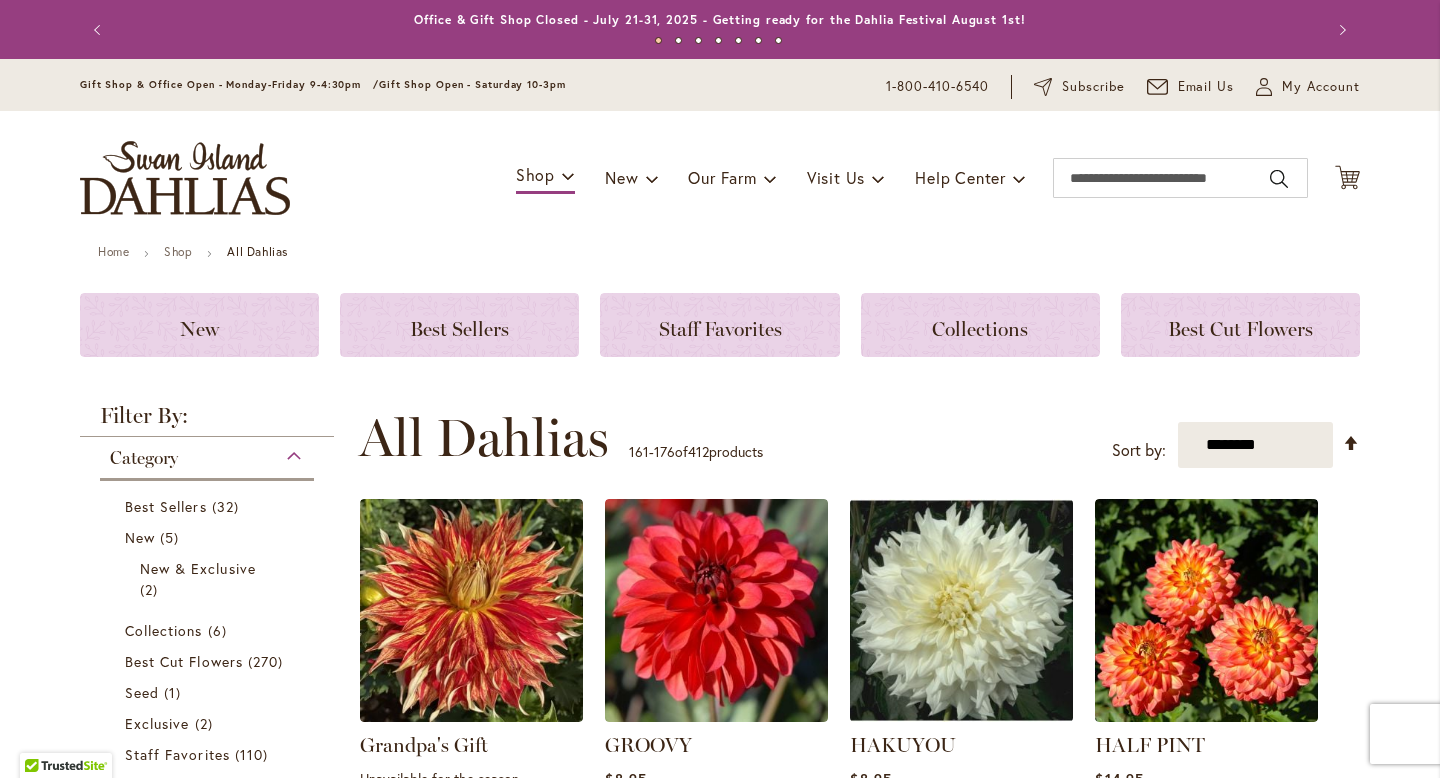 scroll, scrollTop: 0, scrollLeft: 0, axis: both 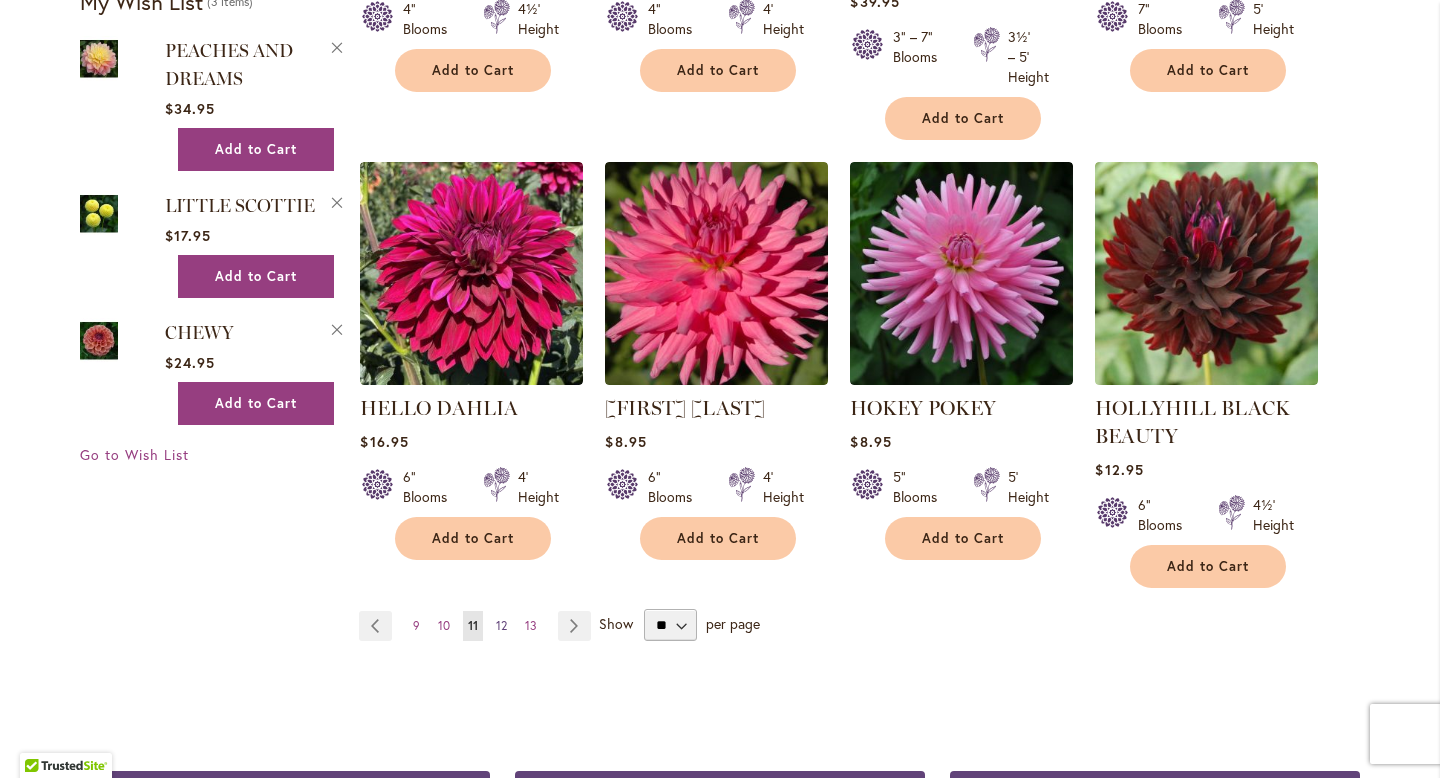click on "12" at bounding box center [501, 625] 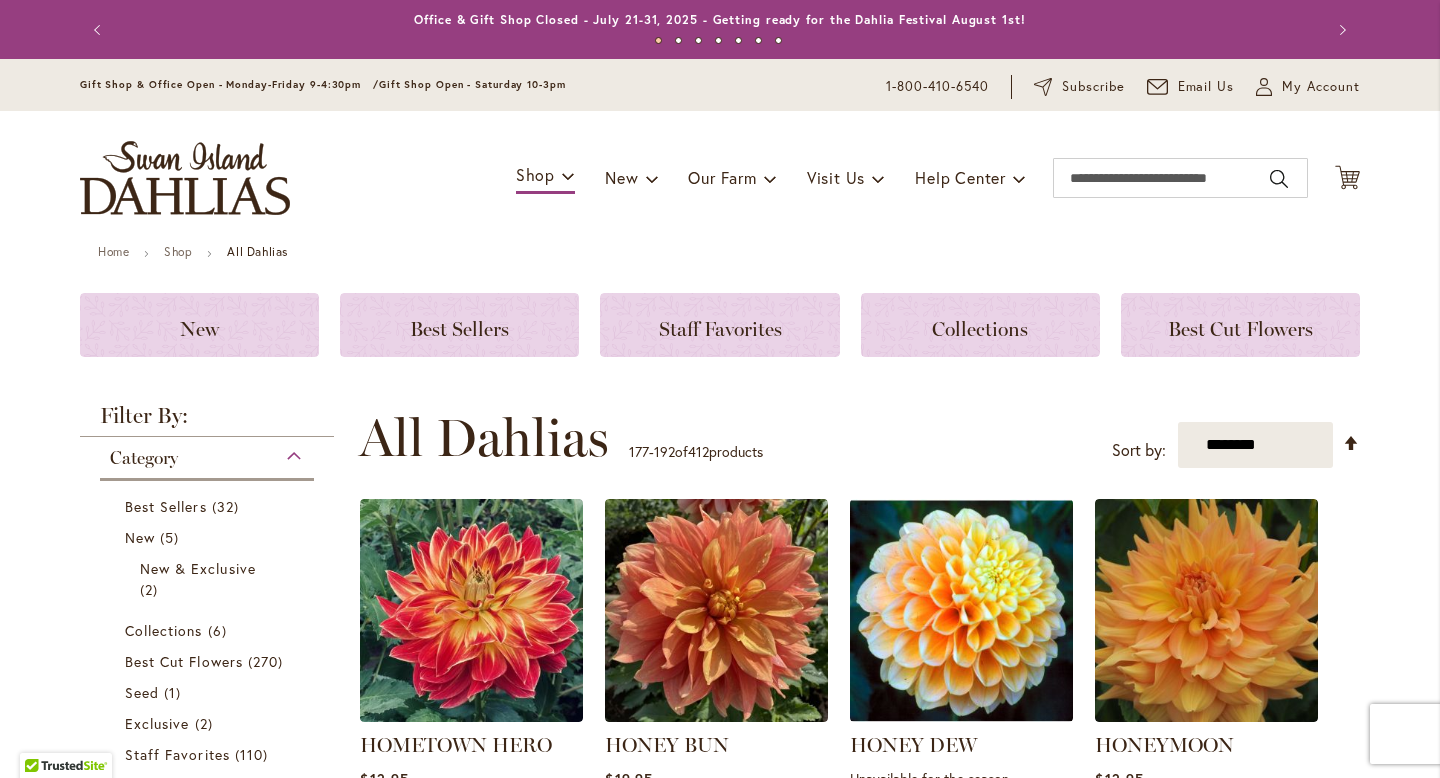 scroll, scrollTop: 0, scrollLeft: 0, axis: both 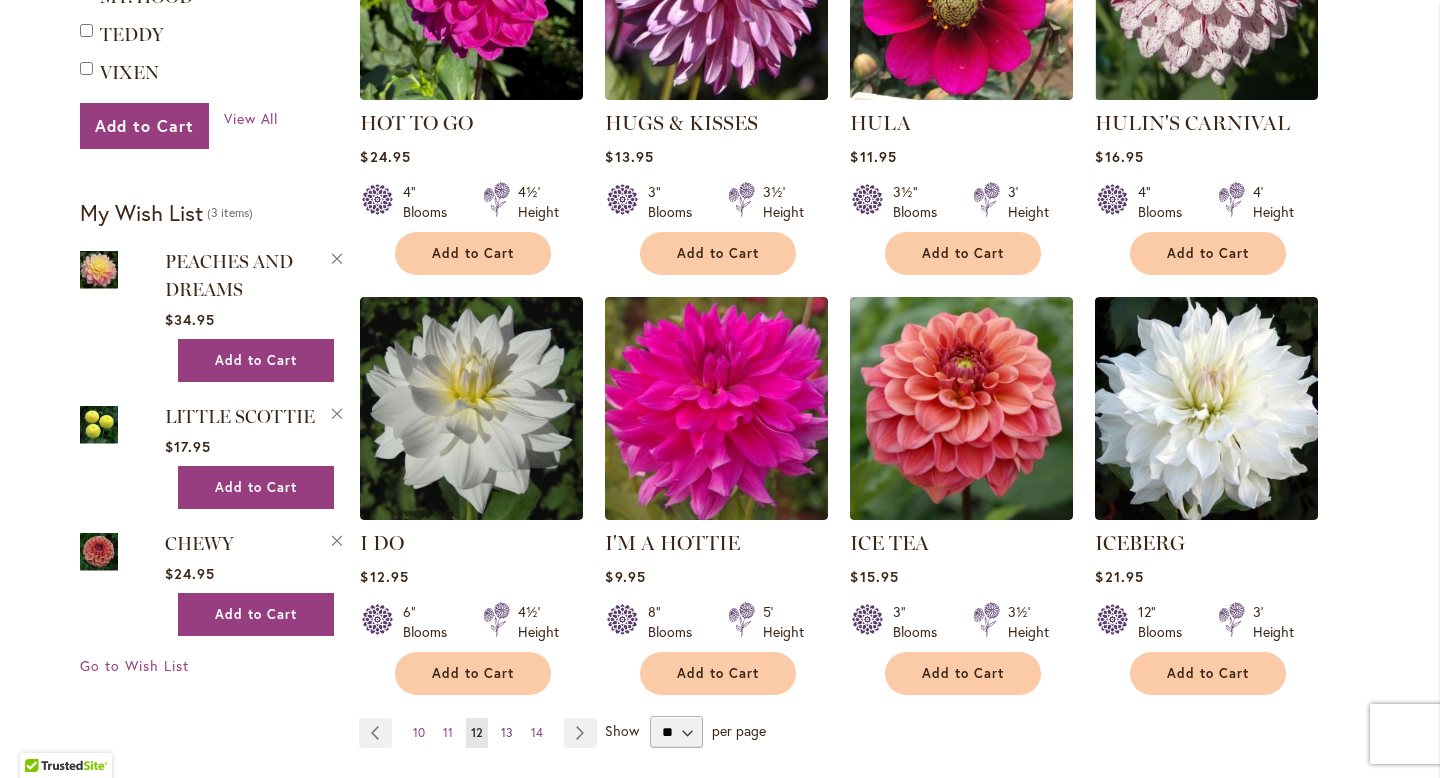 click on "13" at bounding box center (507, 732) 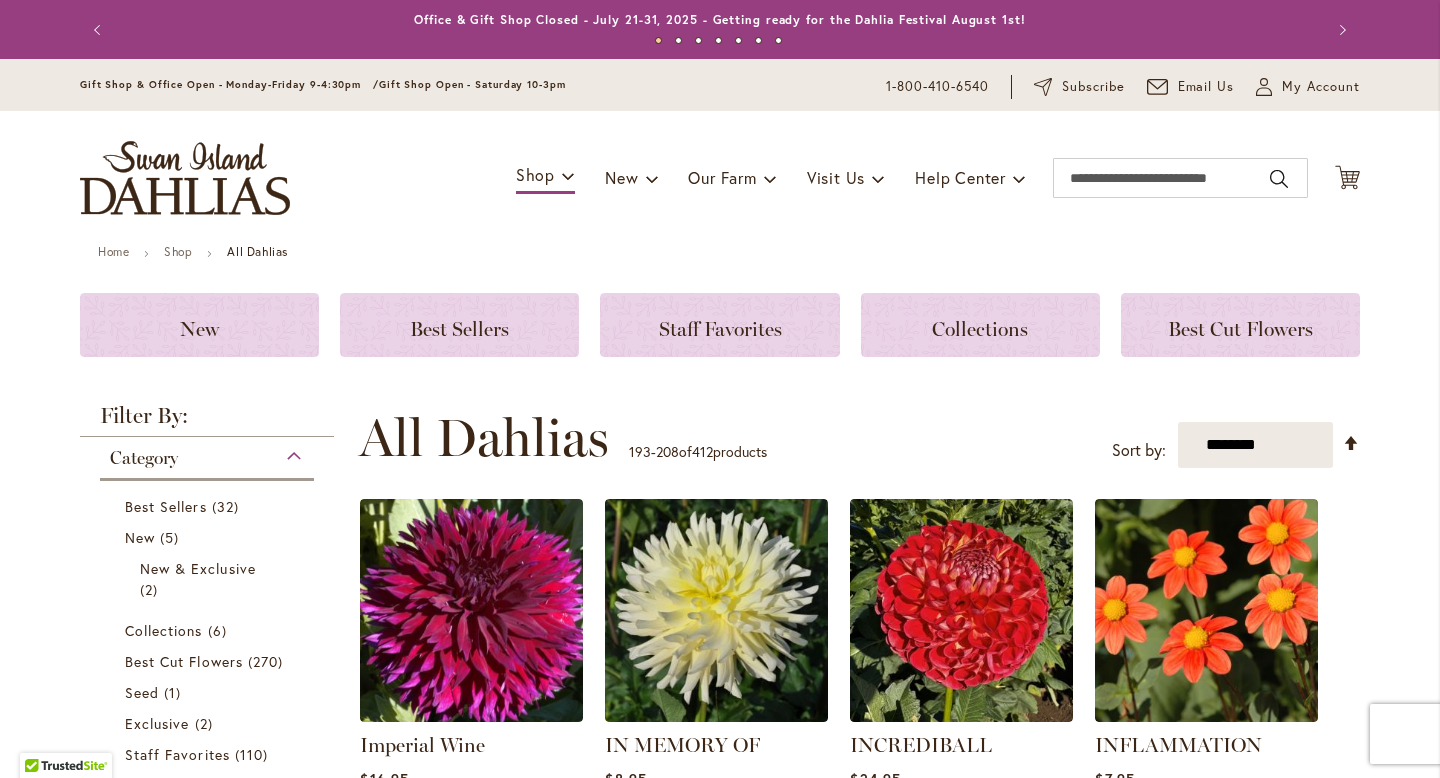 scroll, scrollTop: 0, scrollLeft: 0, axis: both 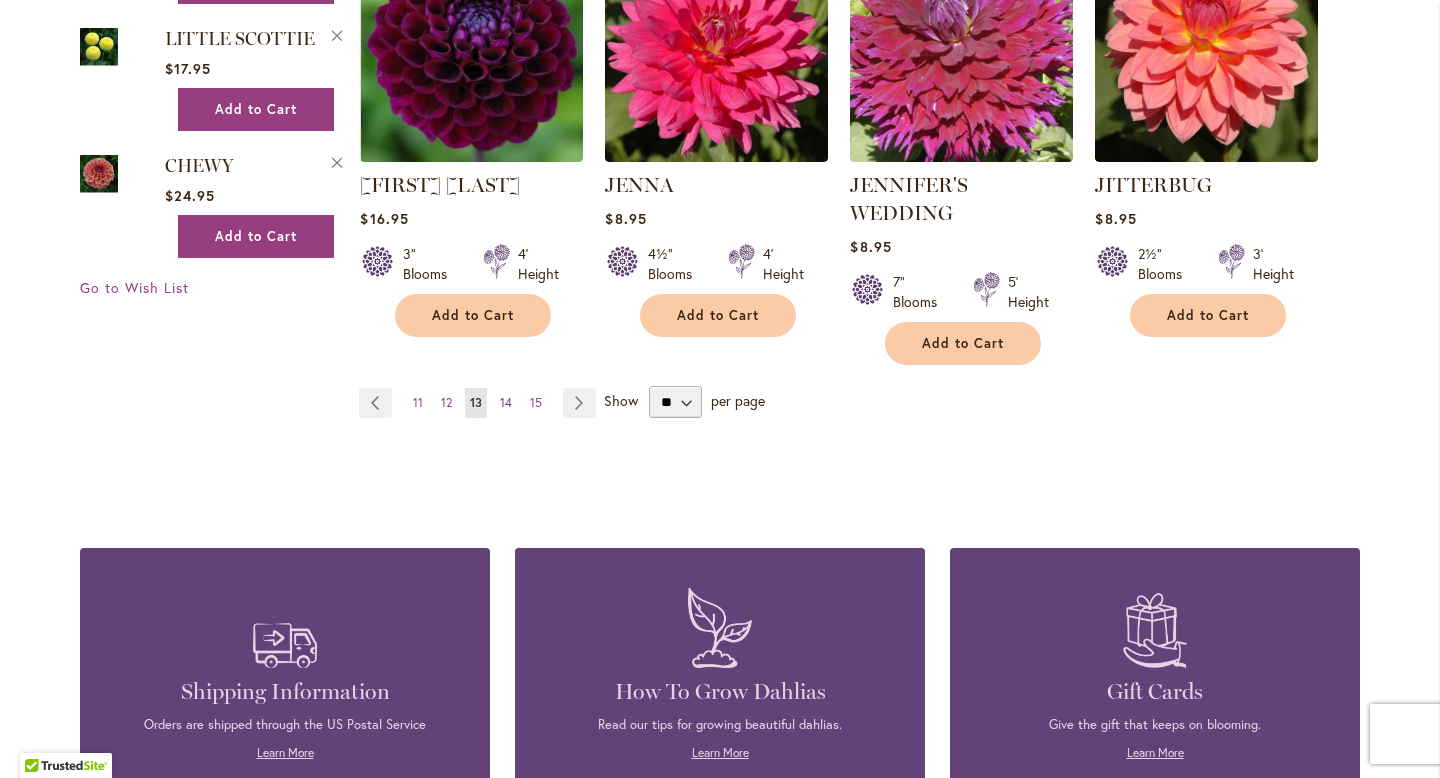 click on "14" at bounding box center [506, 402] 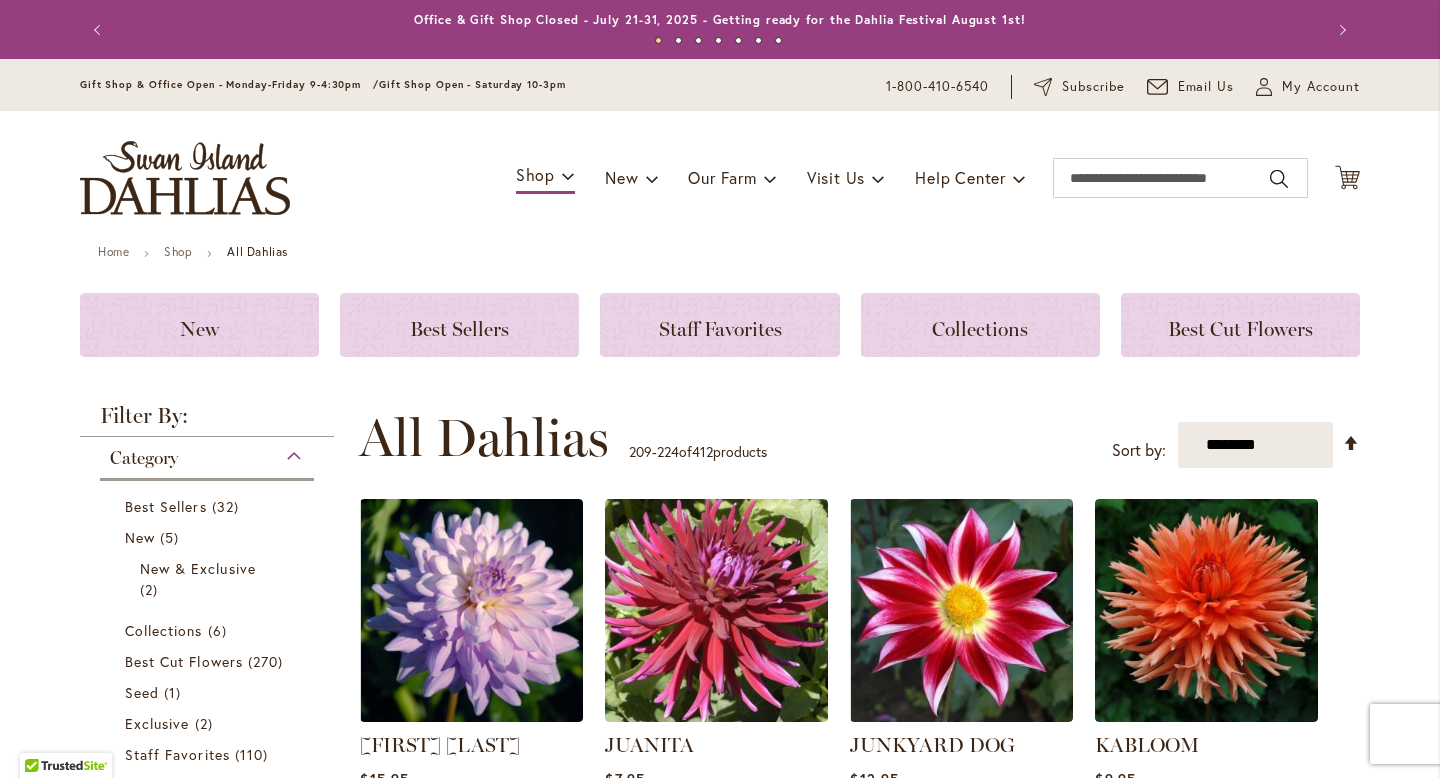 scroll, scrollTop: 0, scrollLeft: 0, axis: both 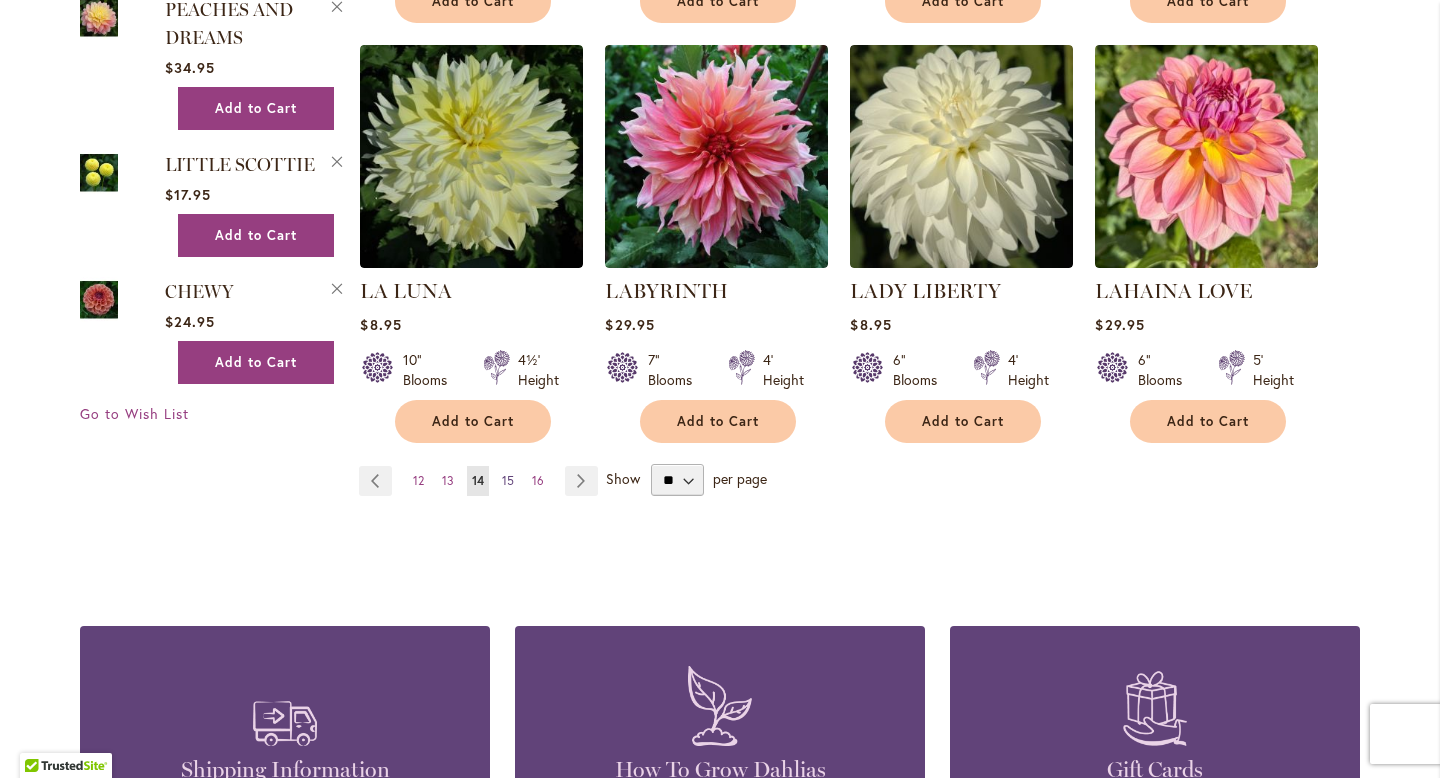 click on "15" at bounding box center [508, 480] 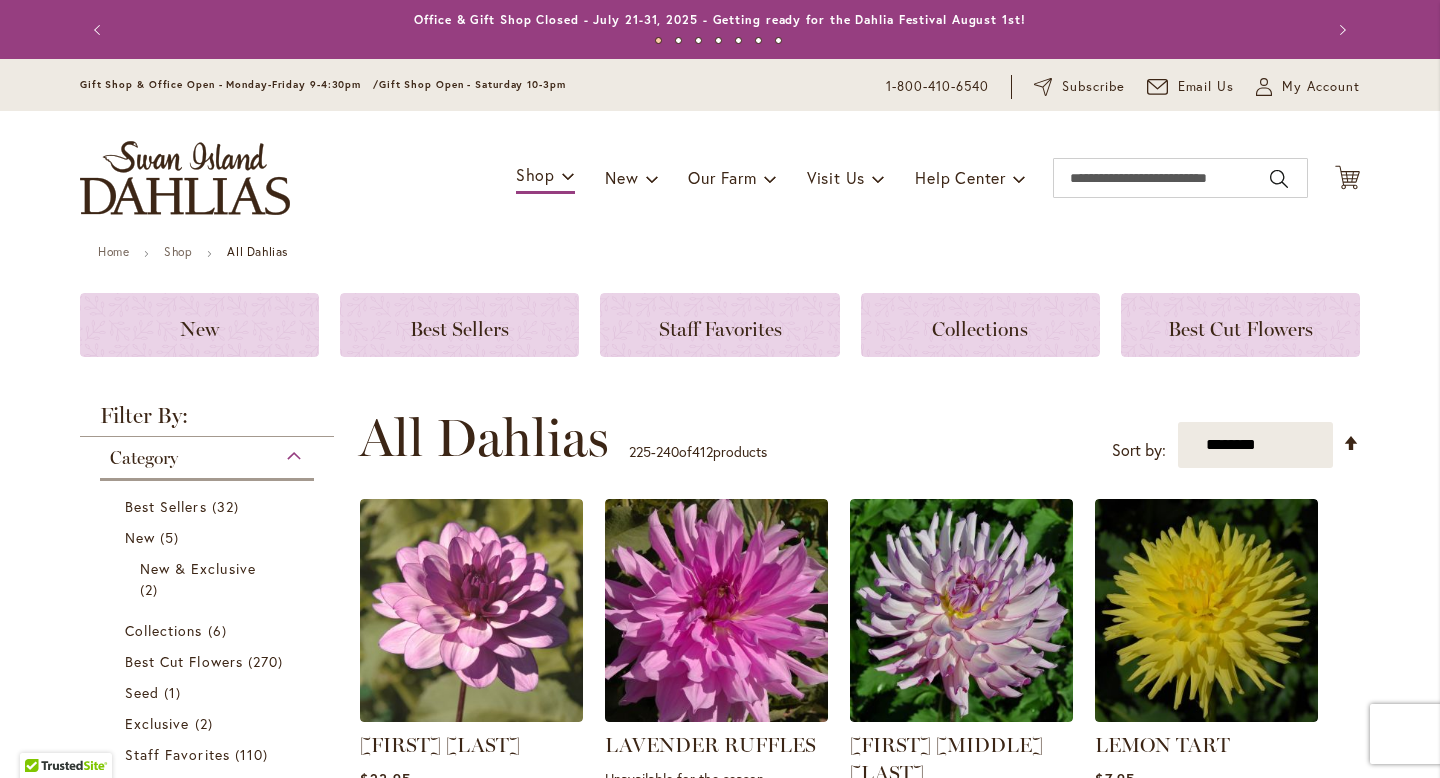 scroll, scrollTop: 0, scrollLeft: 0, axis: both 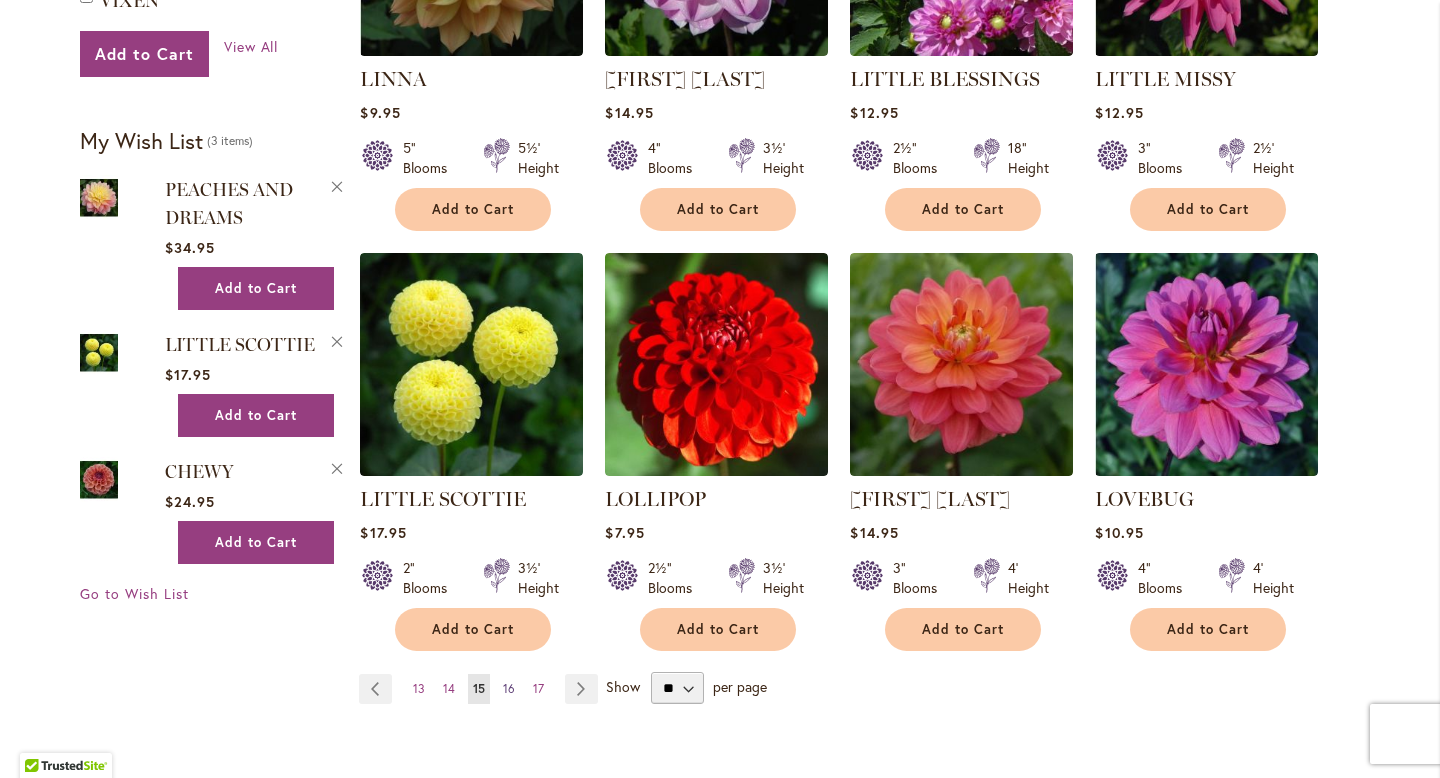 click on "16" at bounding box center (509, 688) 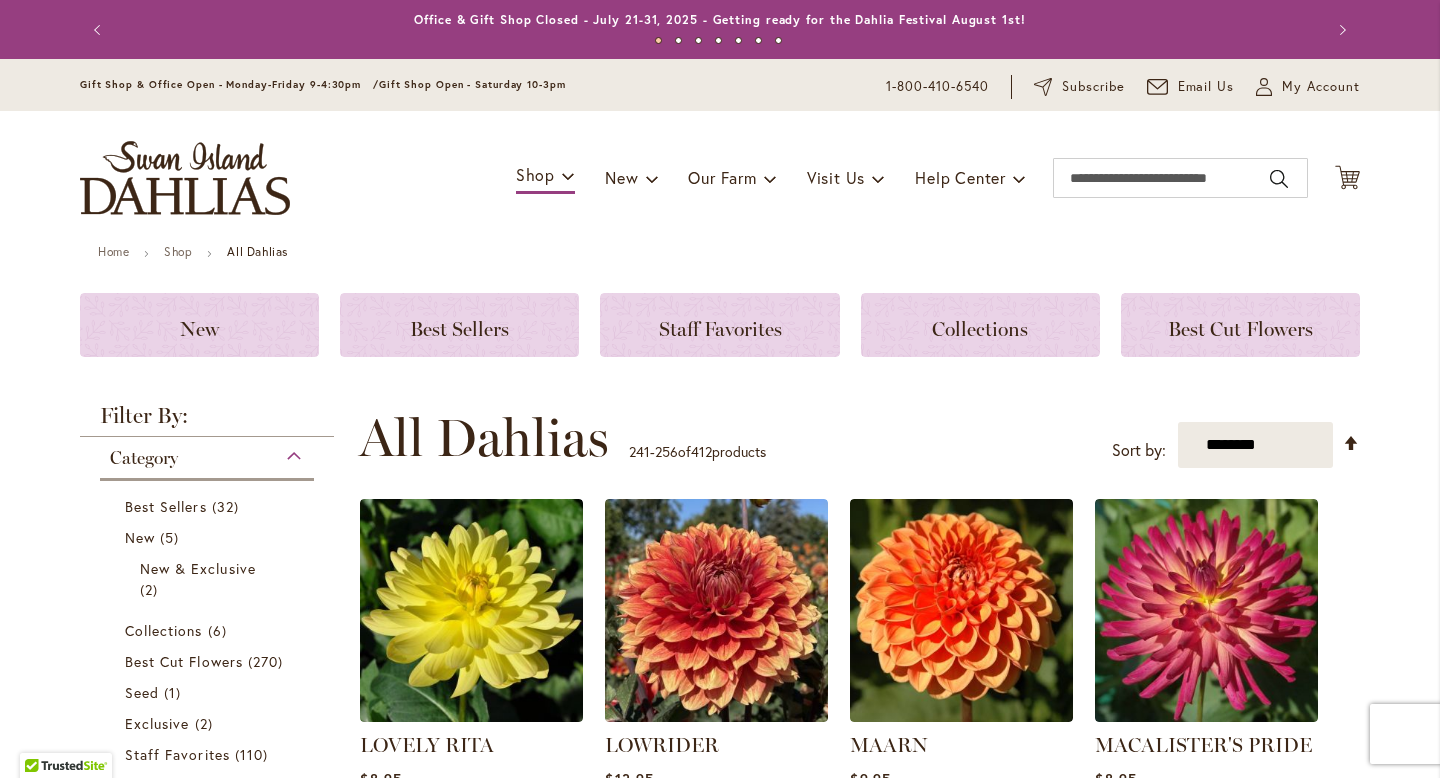 scroll, scrollTop: 0, scrollLeft: 0, axis: both 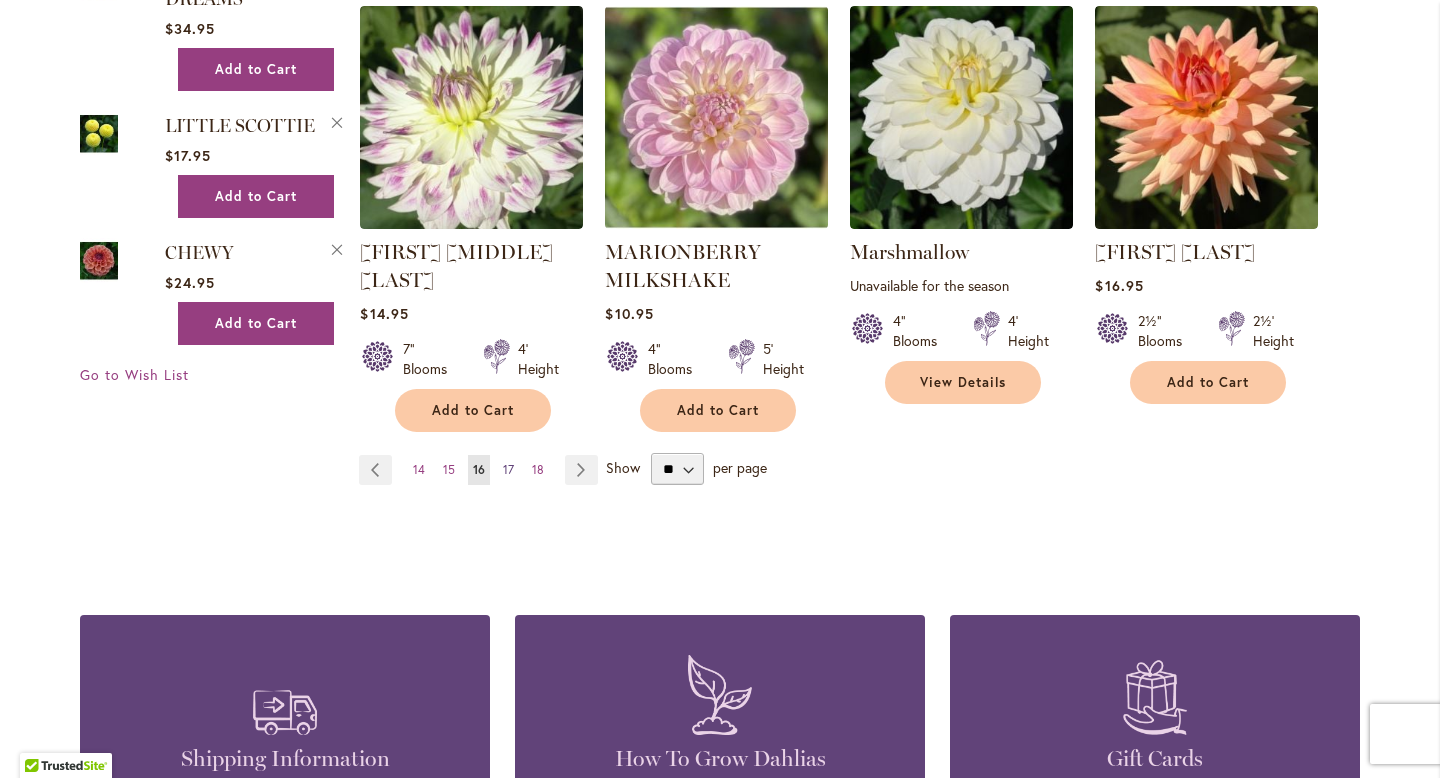 click on "17" at bounding box center [508, 469] 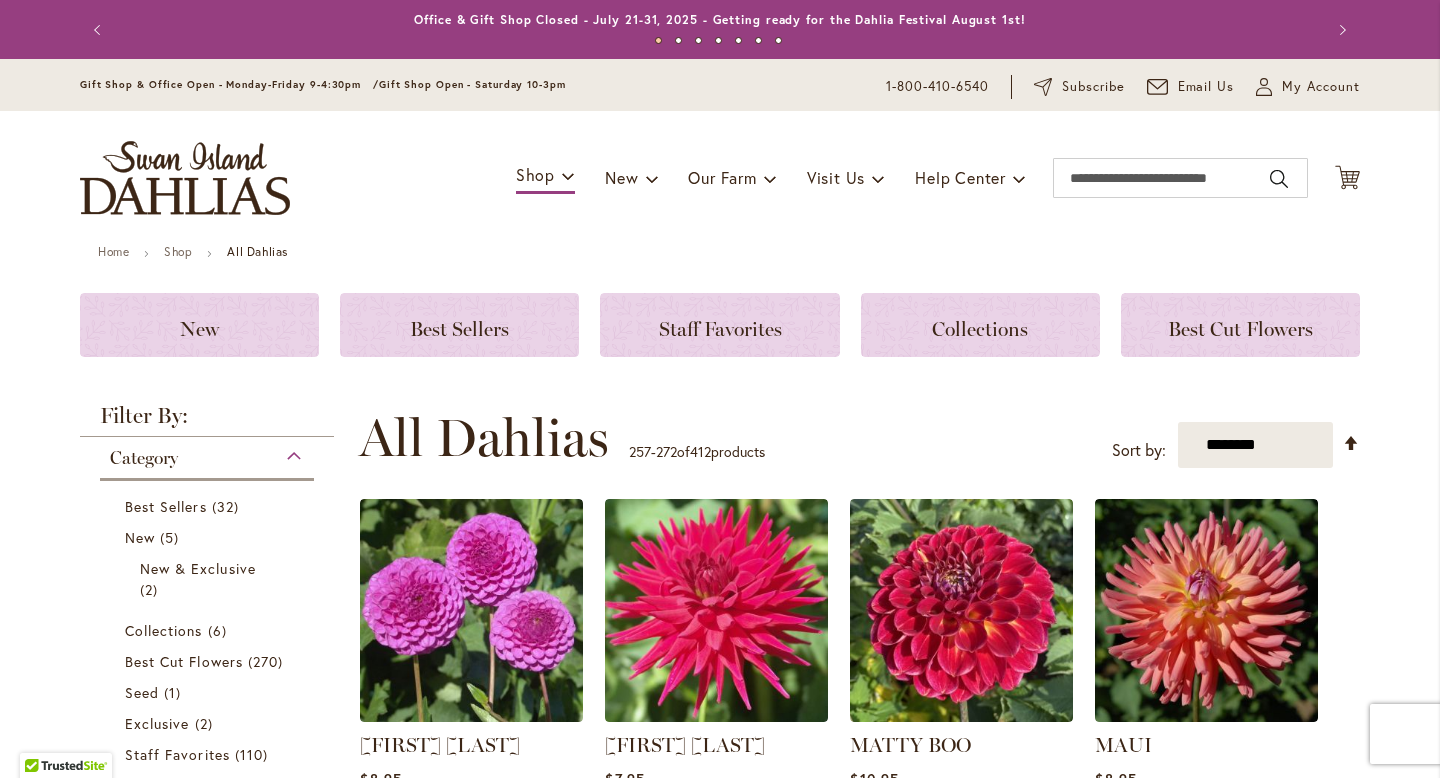 scroll, scrollTop: 0, scrollLeft: 0, axis: both 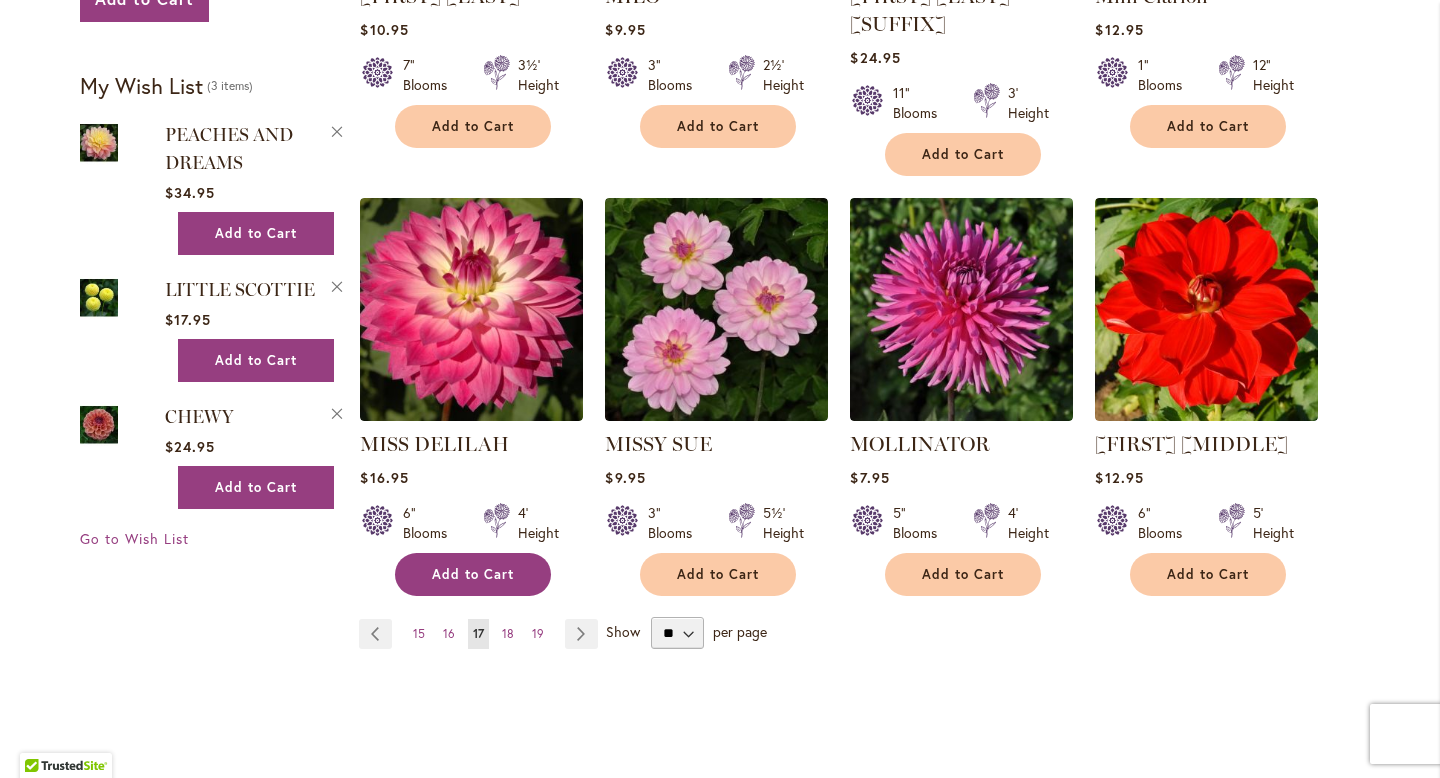 click on "Add to Cart" at bounding box center (473, 574) 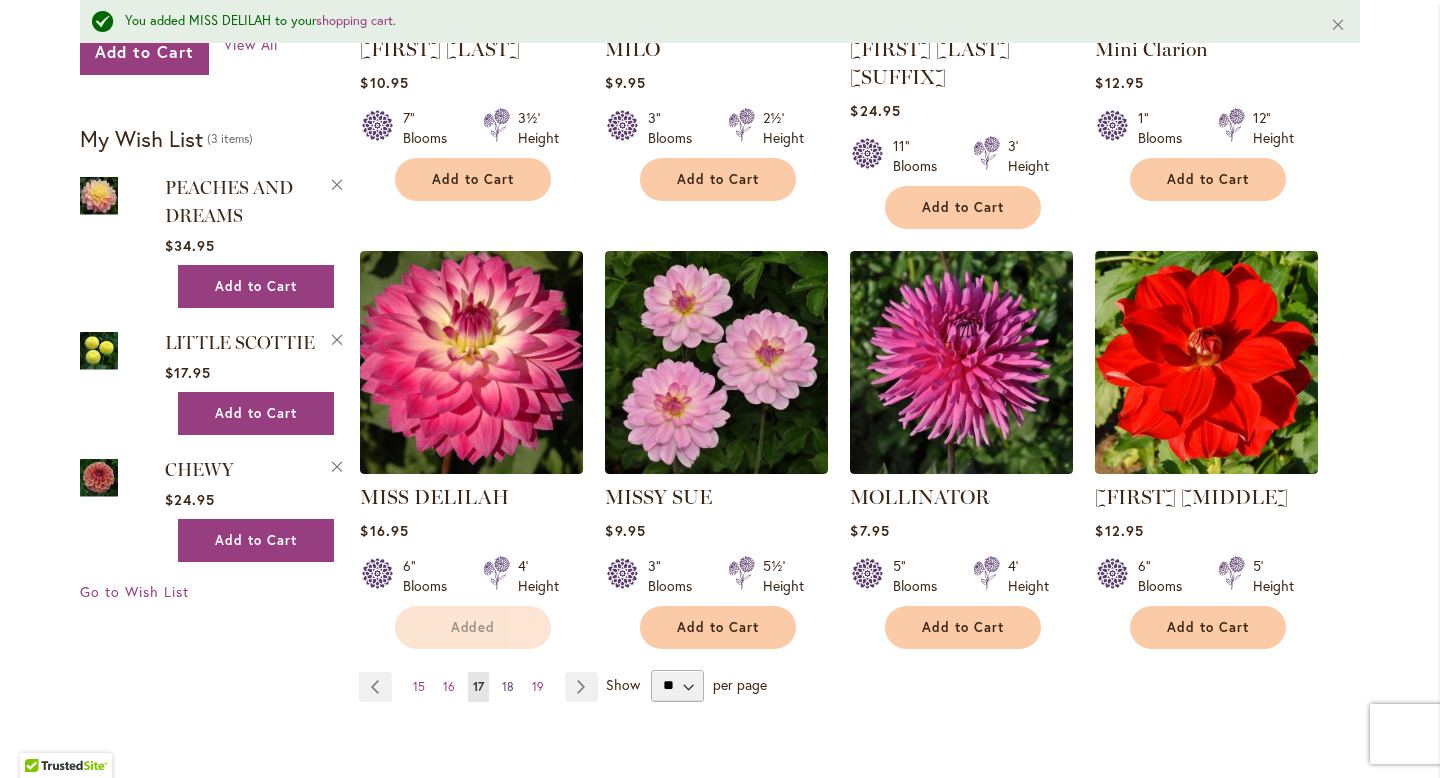 click on "18" at bounding box center [508, 686] 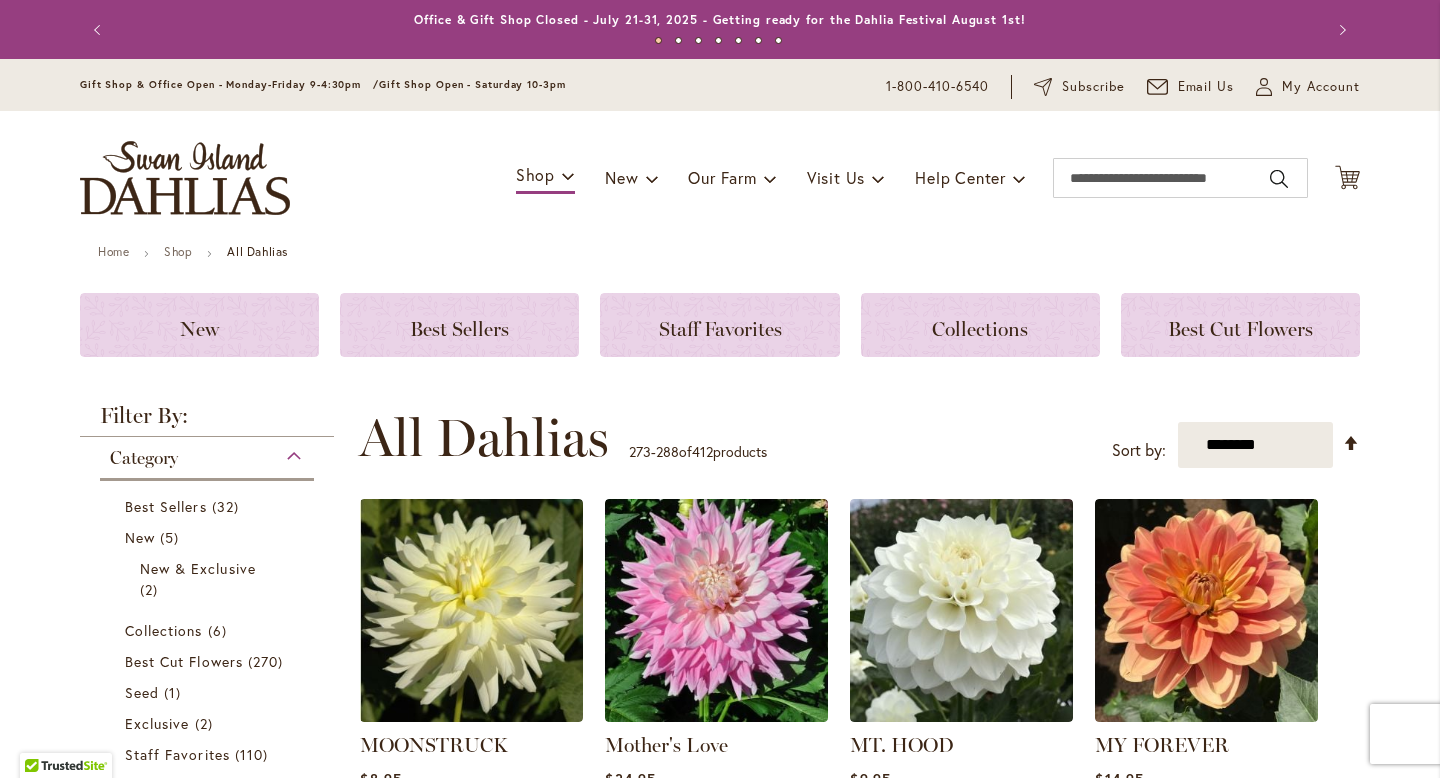 scroll, scrollTop: 0, scrollLeft: 0, axis: both 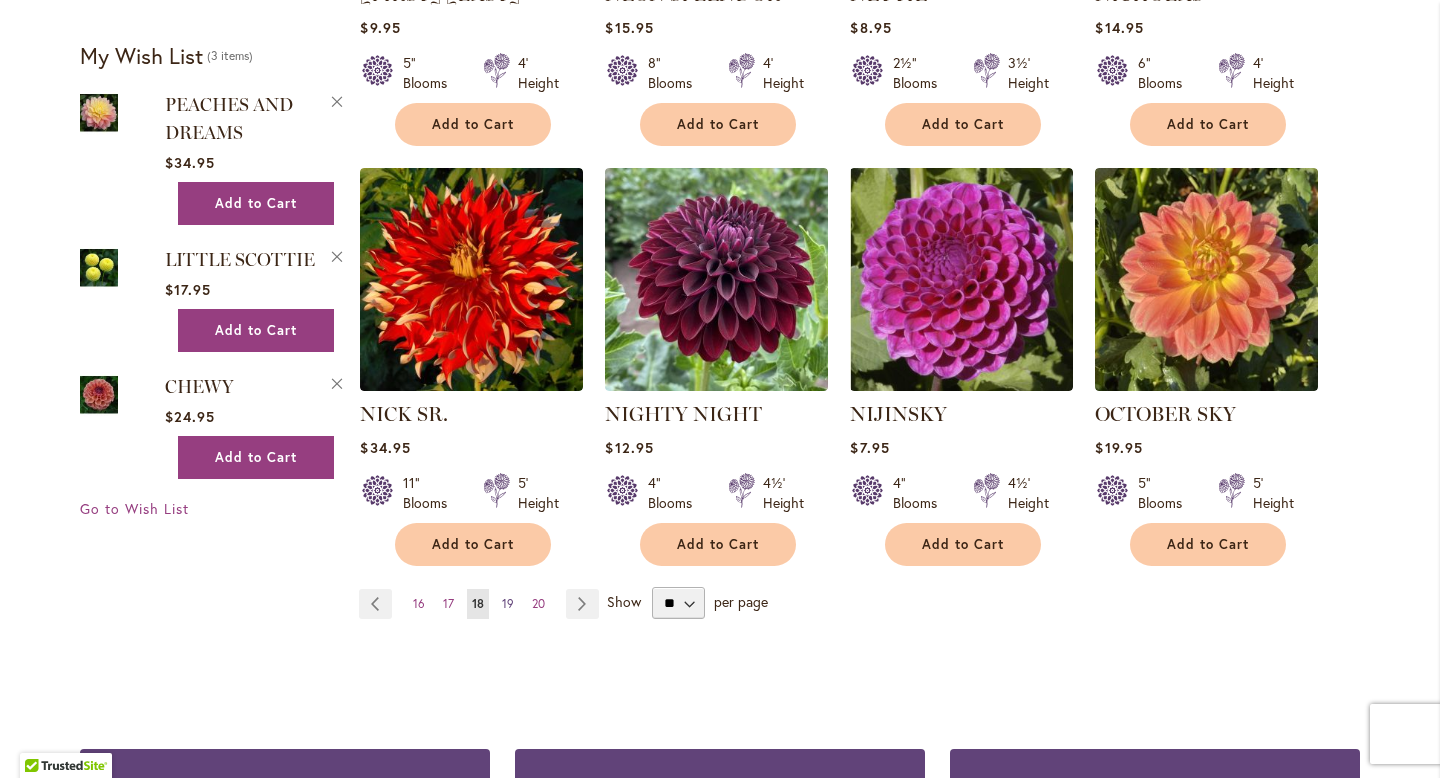 click on "19" at bounding box center (508, 603) 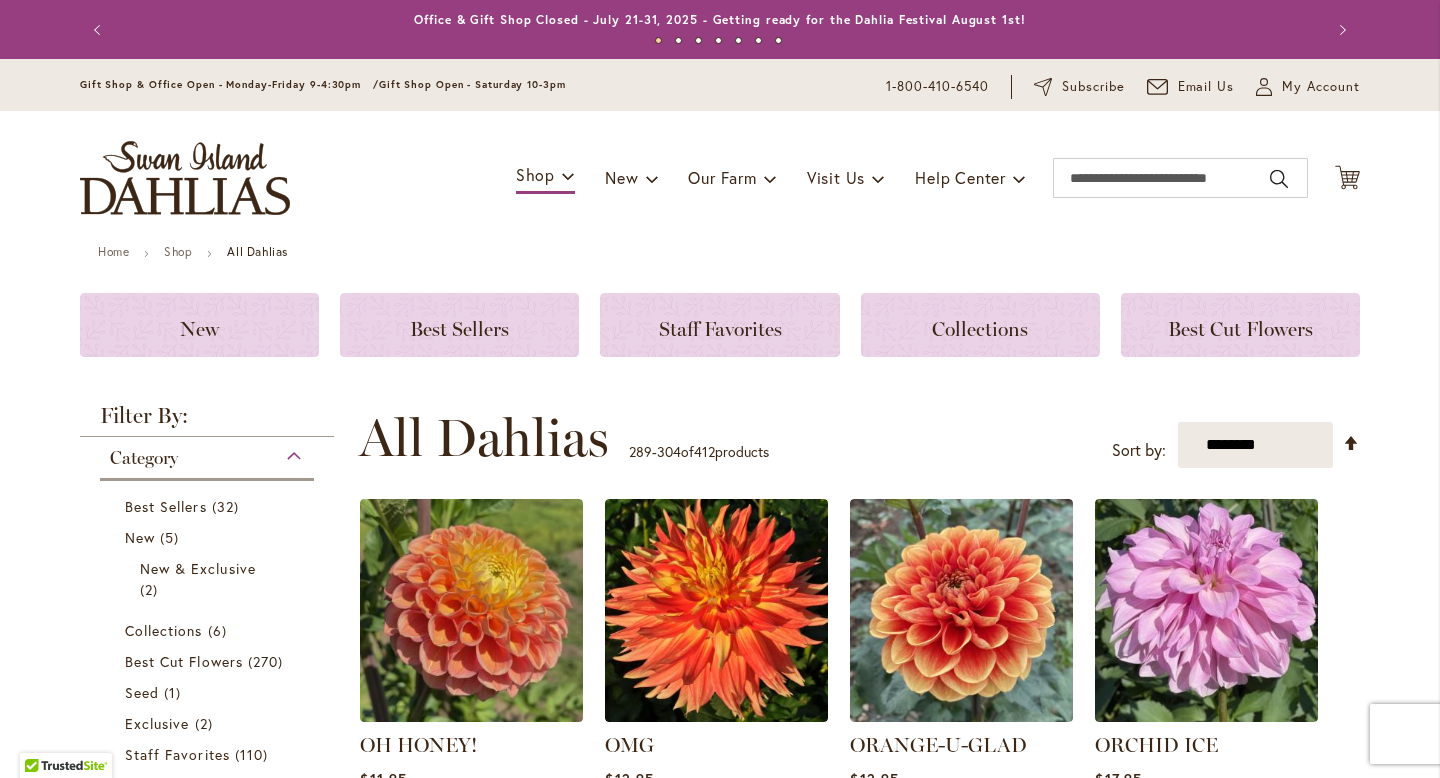 scroll, scrollTop: 0, scrollLeft: 0, axis: both 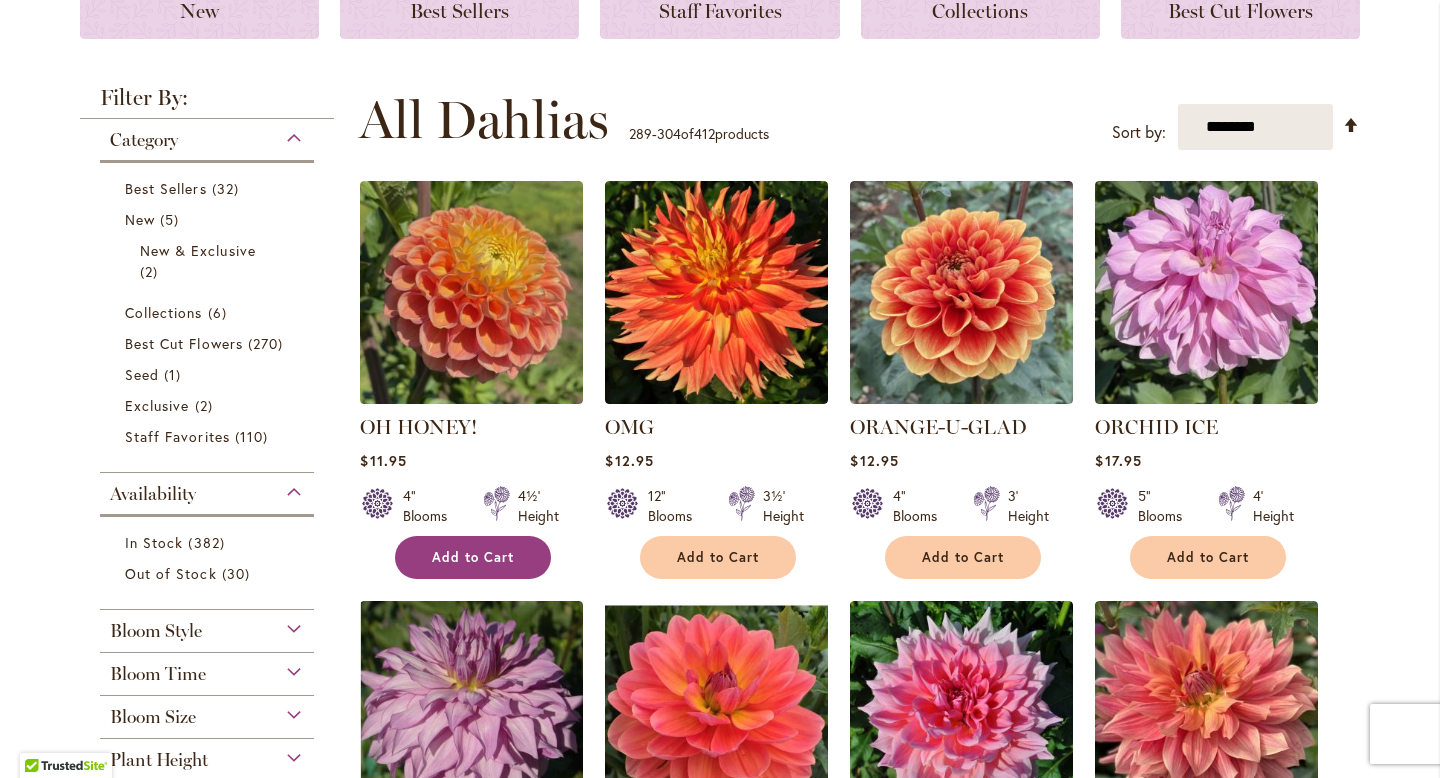 click on "Add to Cart" at bounding box center [473, 557] 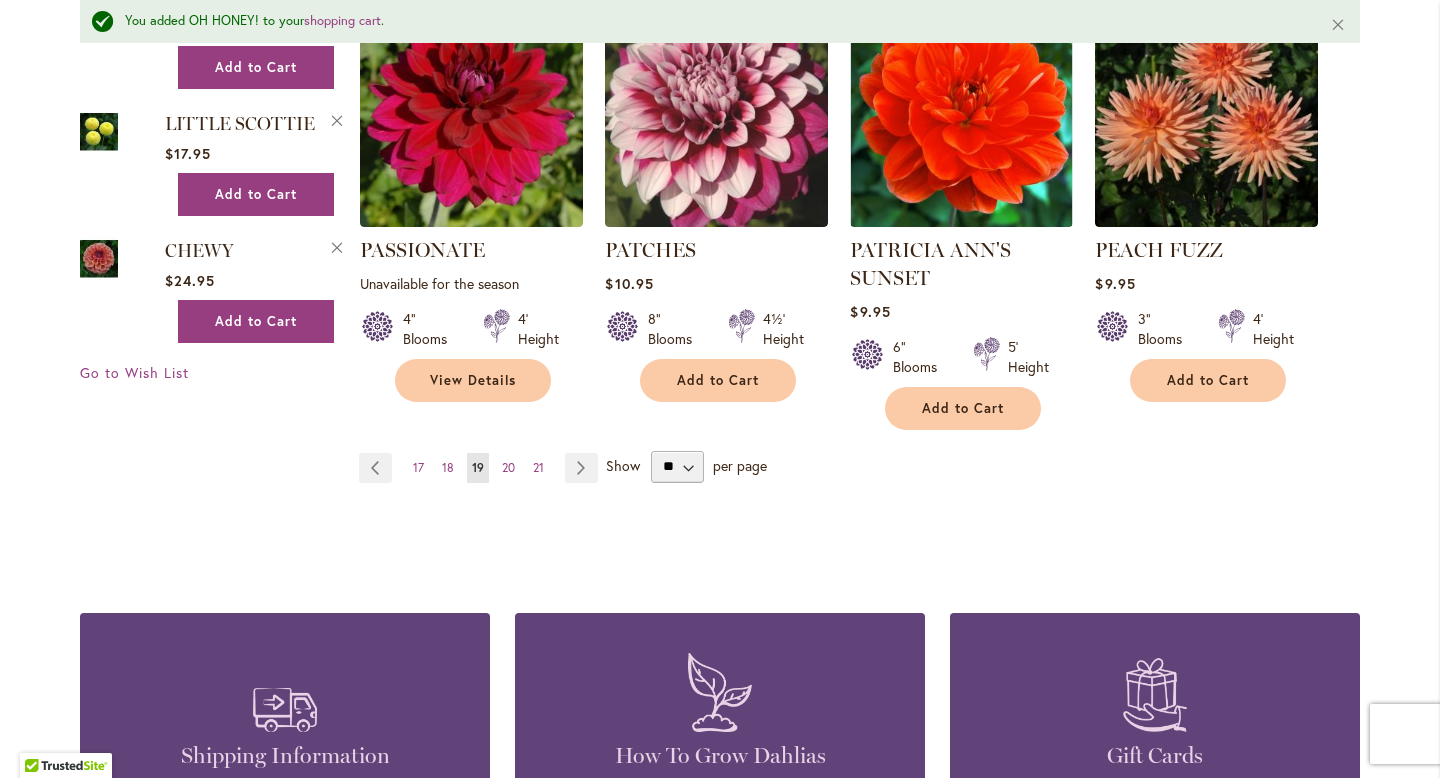 scroll, scrollTop: 1811, scrollLeft: 0, axis: vertical 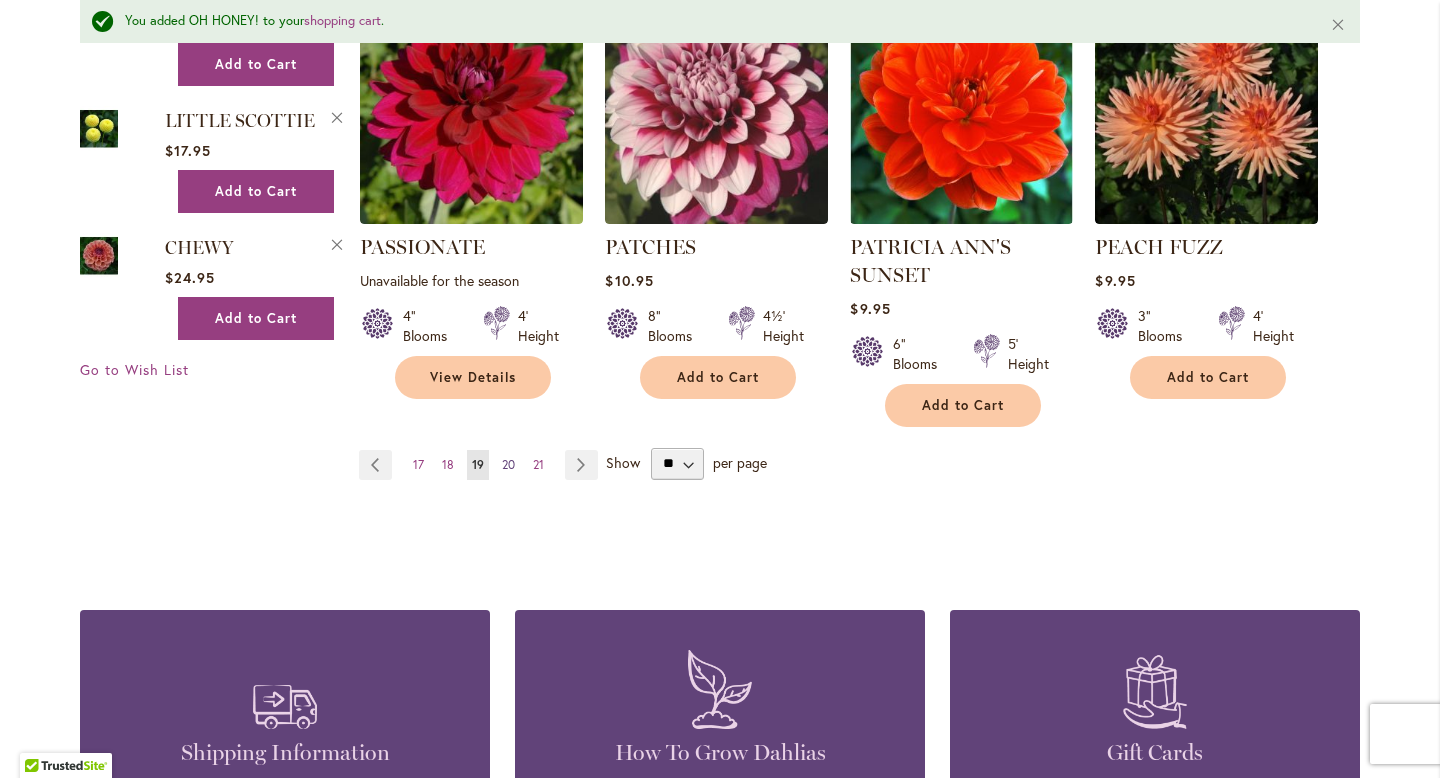 click on "20" at bounding box center [508, 464] 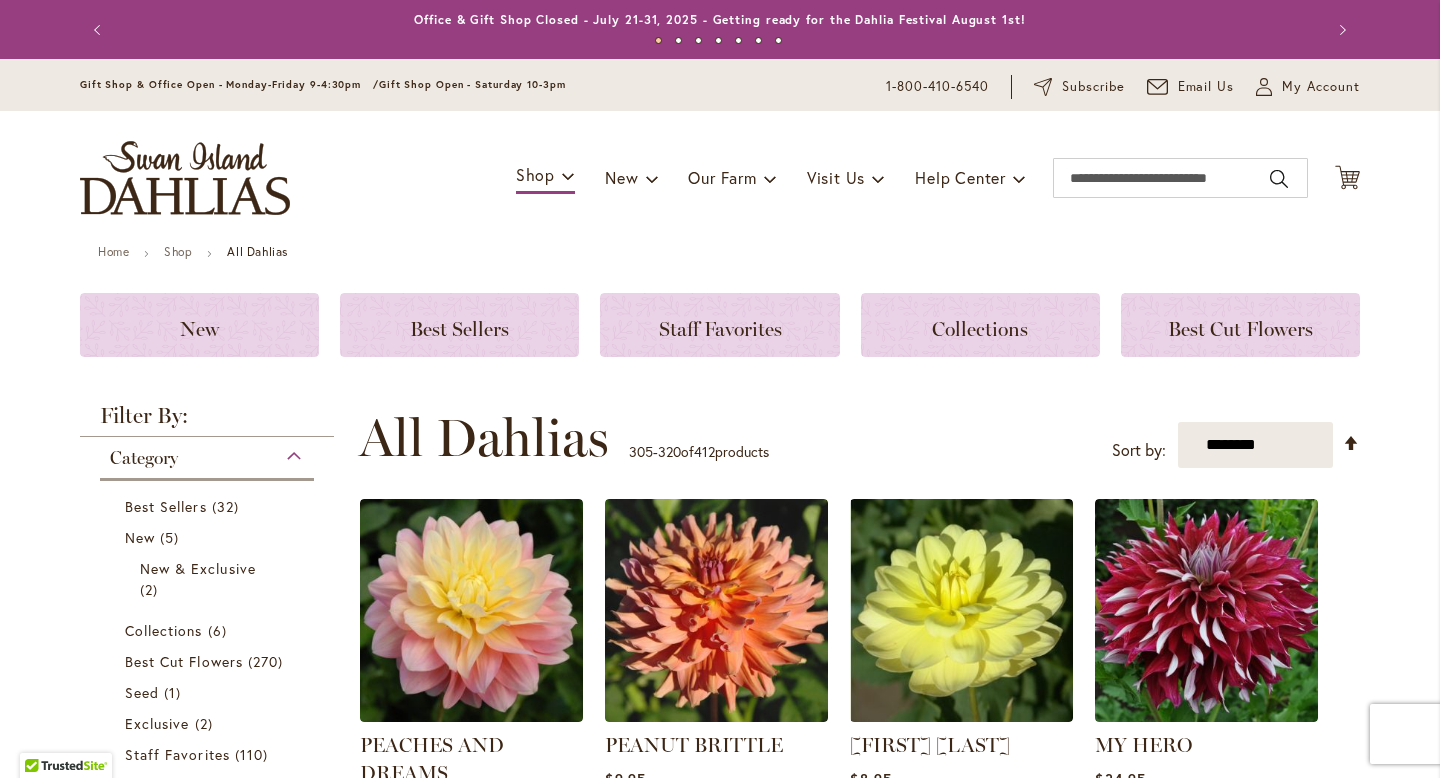 scroll, scrollTop: 0, scrollLeft: 0, axis: both 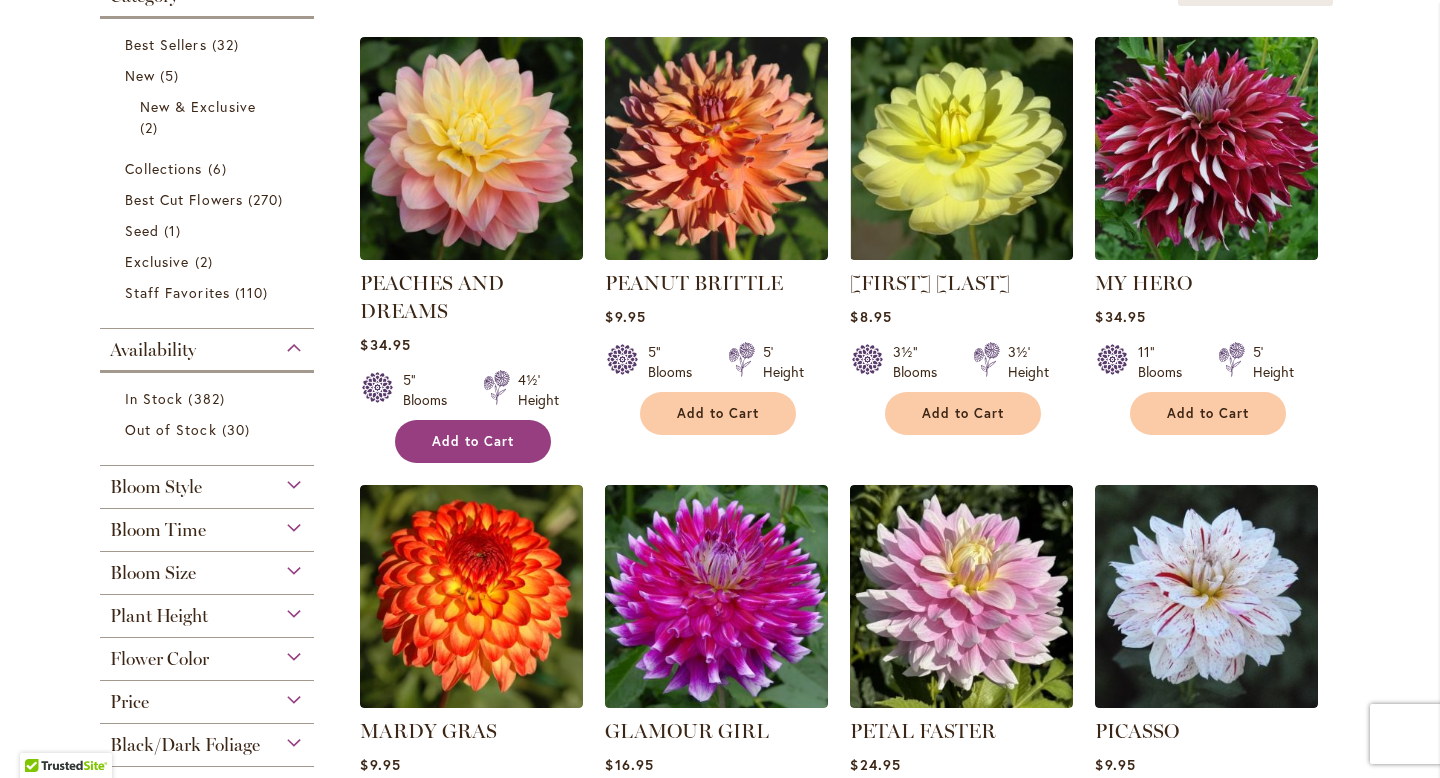 click on "Add to Cart" at bounding box center (473, 441) 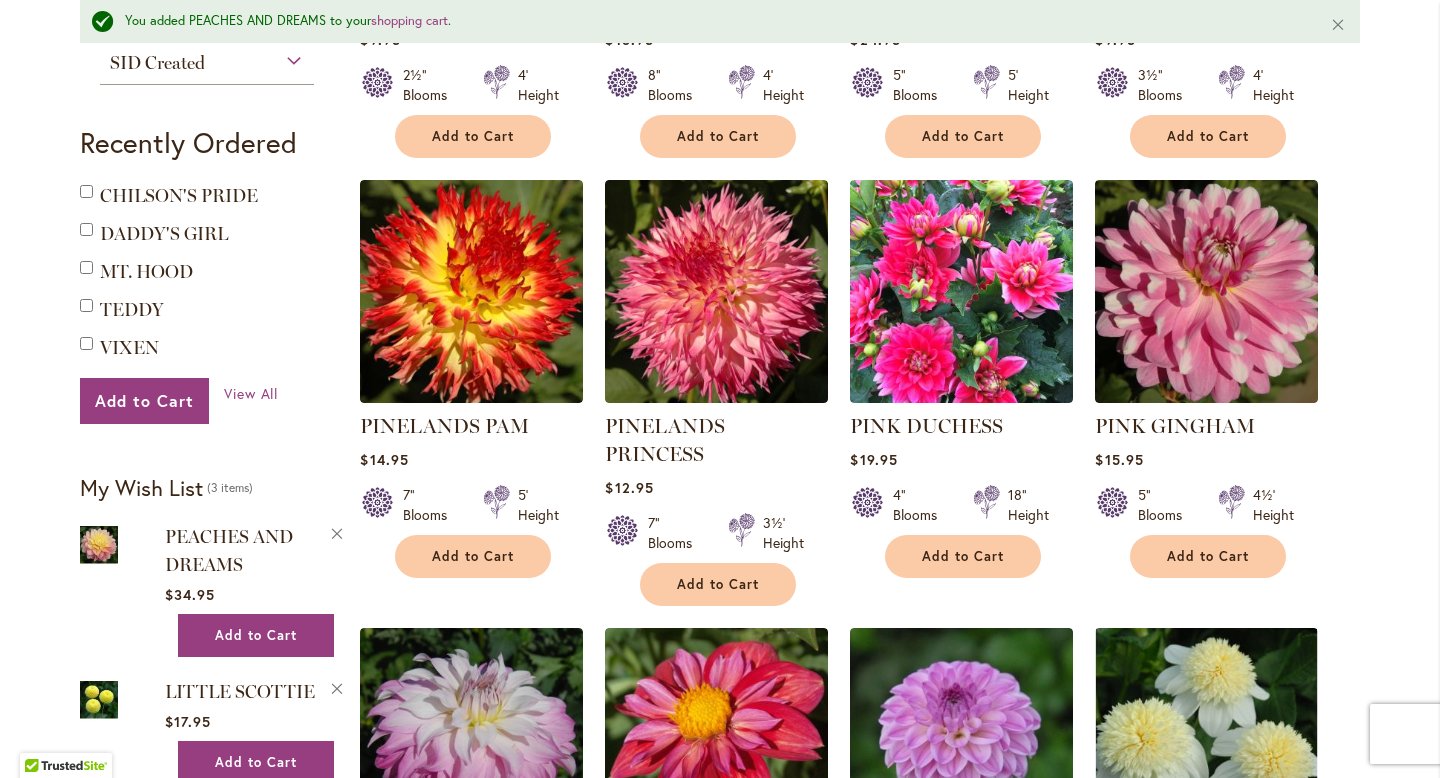 scroll, scrollTop: 1241, scrollLeft: 0, axis: vertical 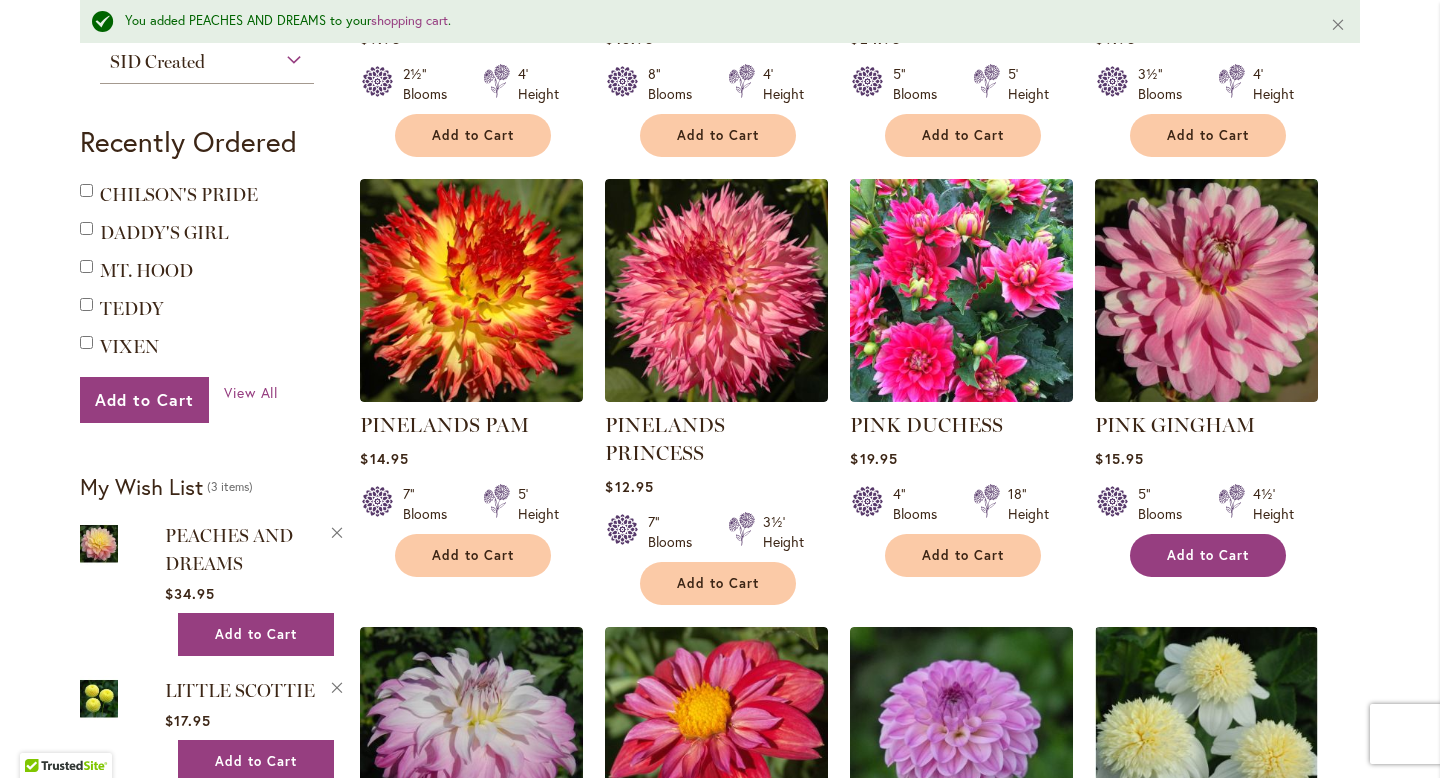 click on "Add to Cart" at bounding box center [1208, 555] 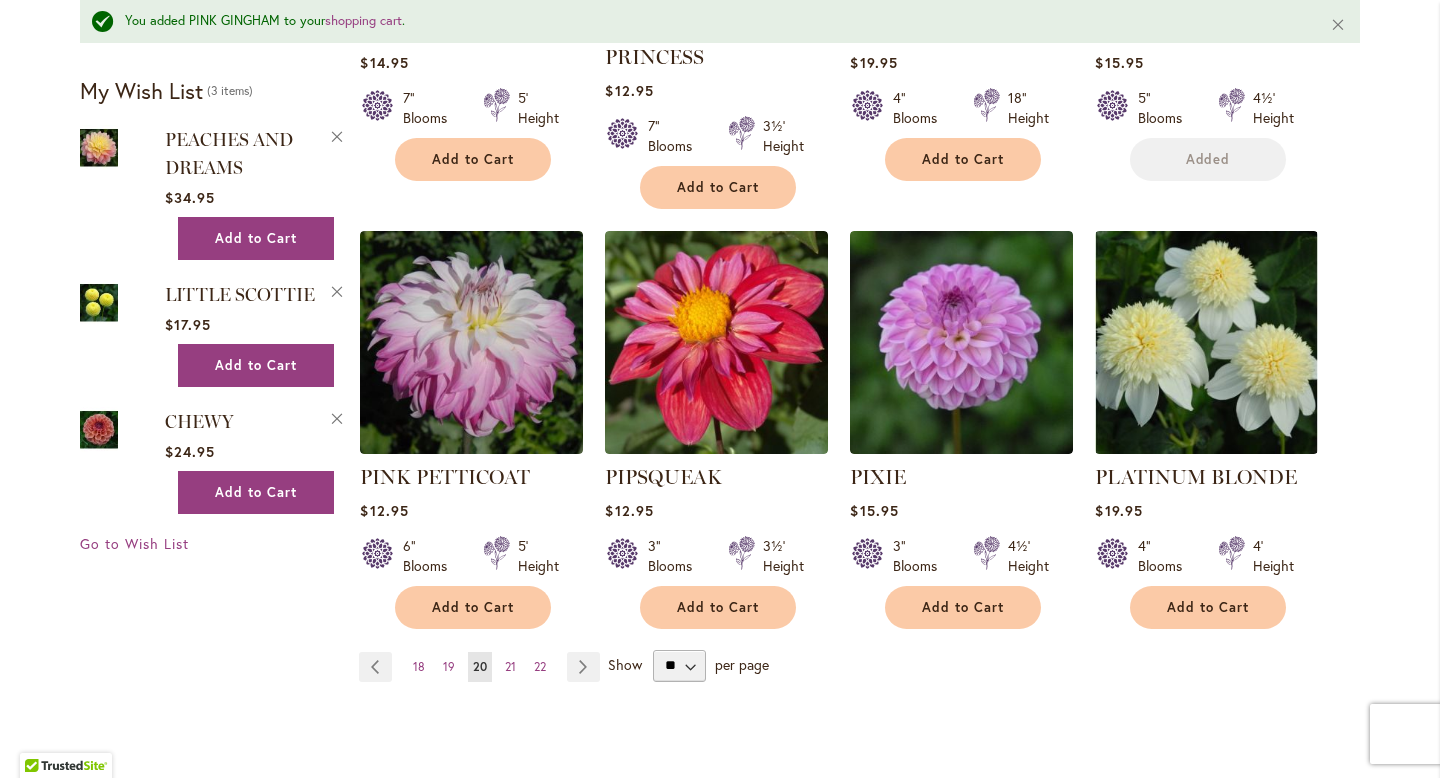 scroll, scrollTop: 1665, scrollLeft: 0, axis: vertical 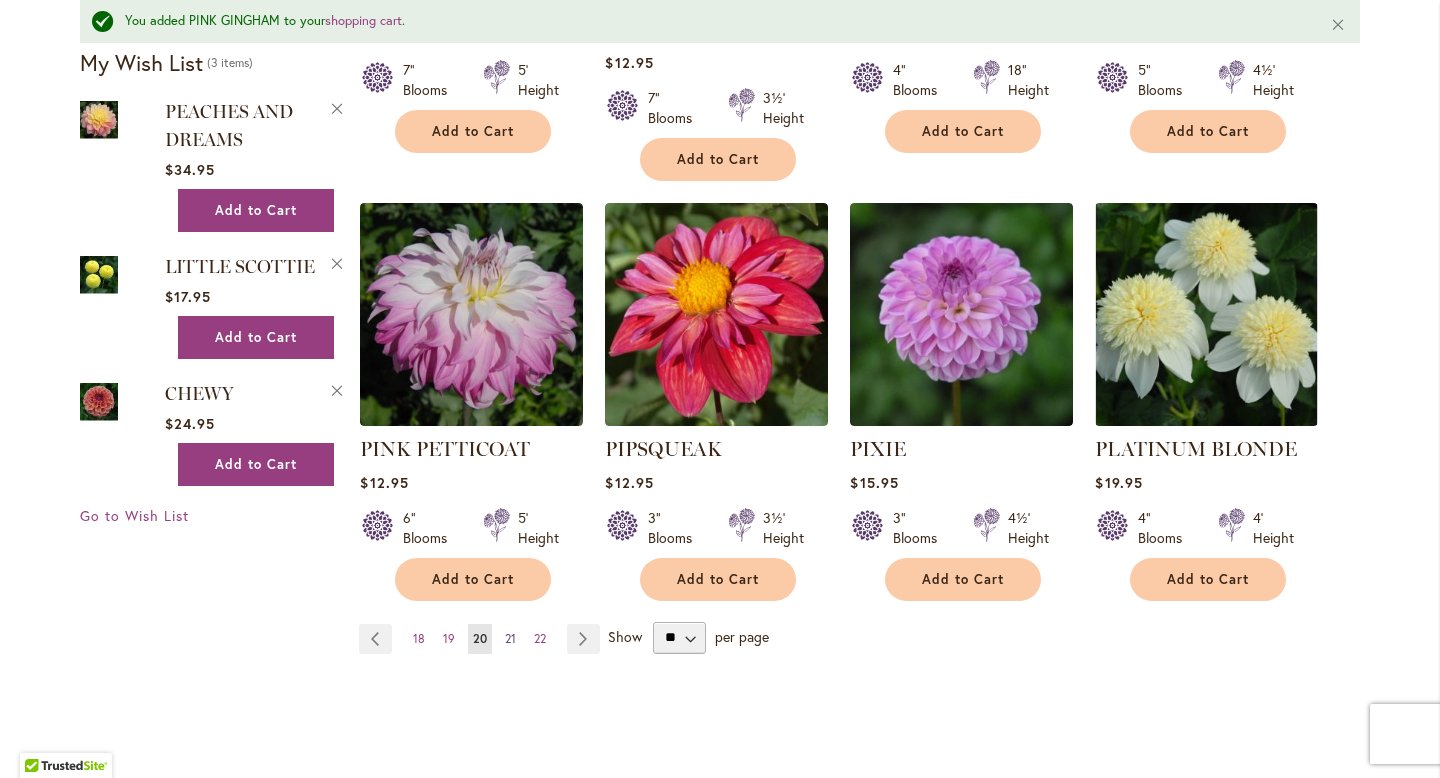 click on "21" at bounding box center (510, 638) 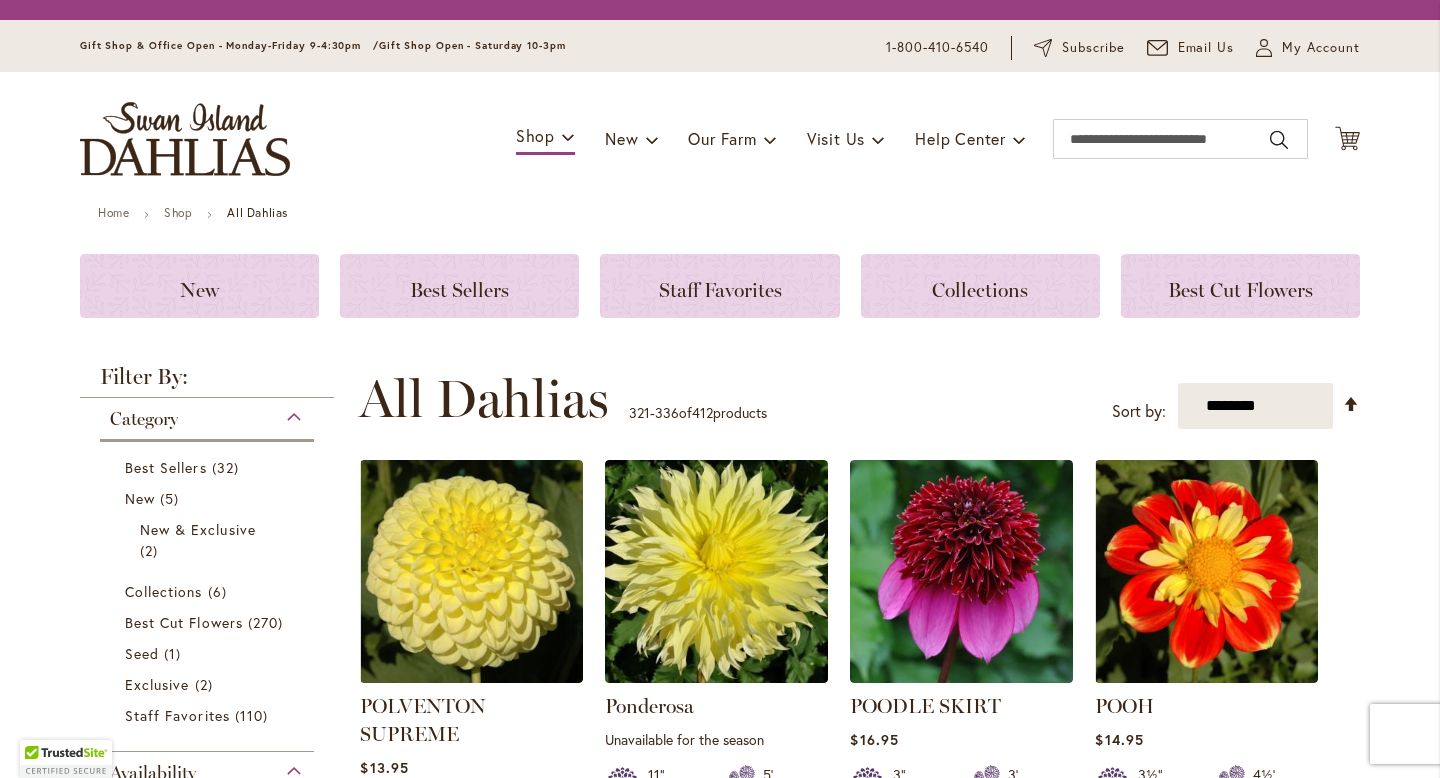 scroll, scrollTop: 0, scrollLeft: 0, axis: both 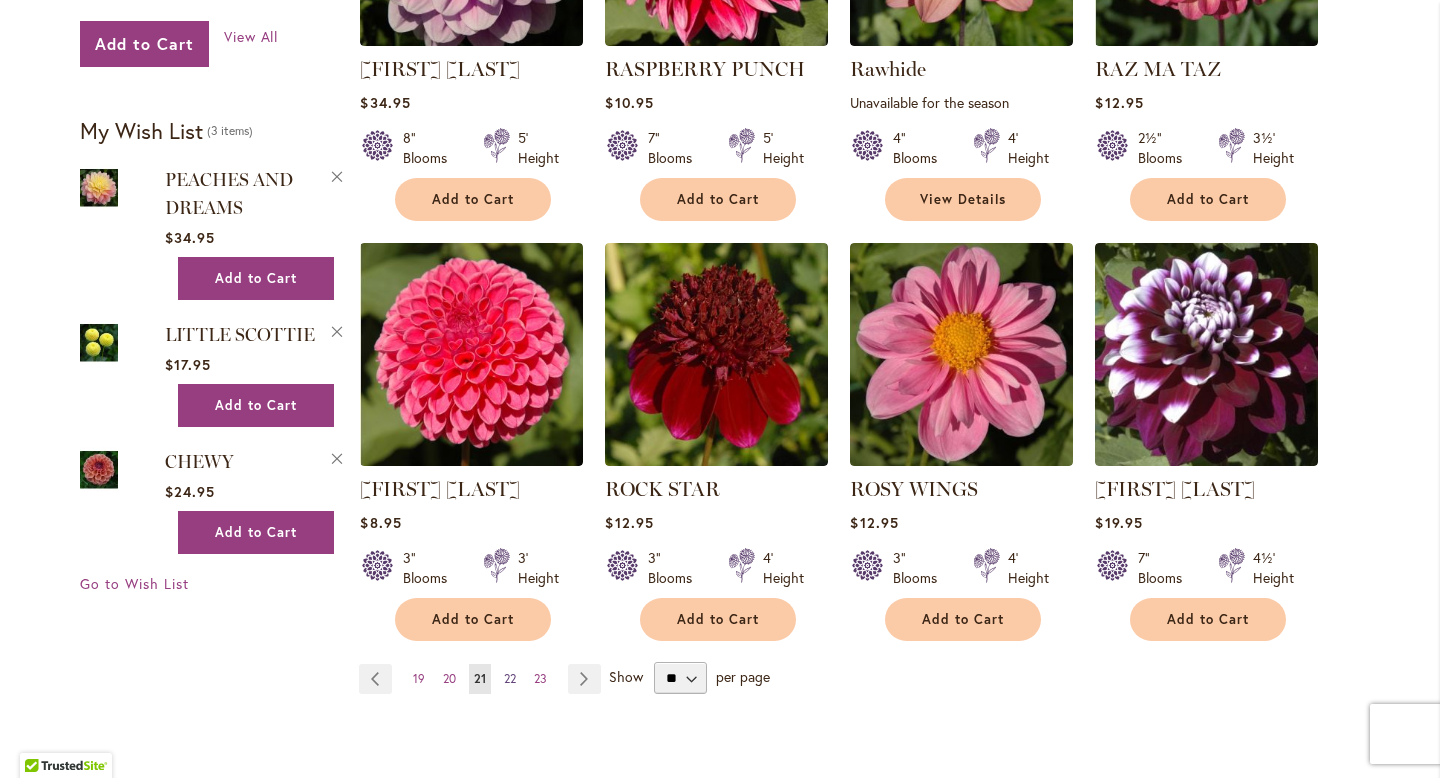 click on "22" at bounding box center [510, 678] 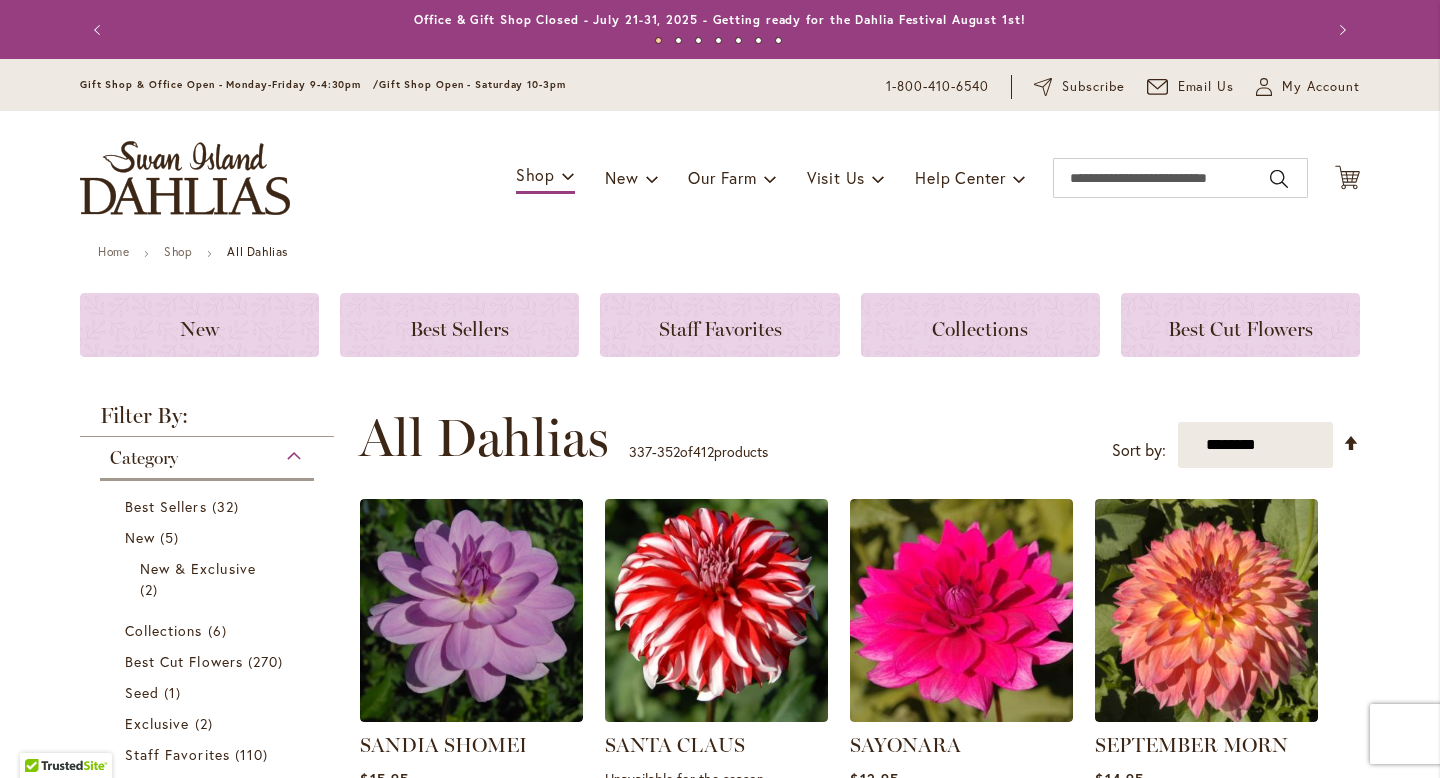 scroll, scrollTop: 0, scrollLeft: 0, axis: both 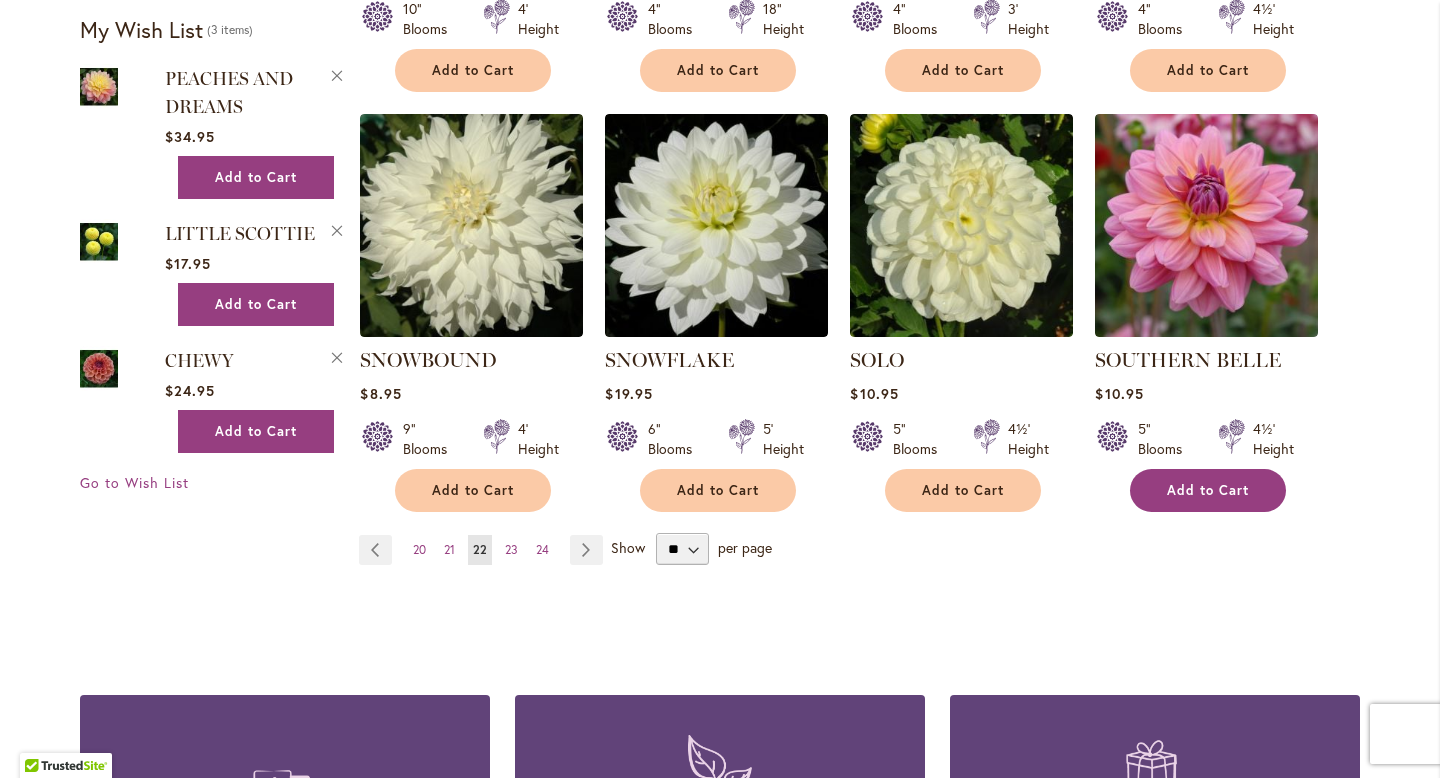 click on "Add to Cart" at bounding box center (1208, 490) 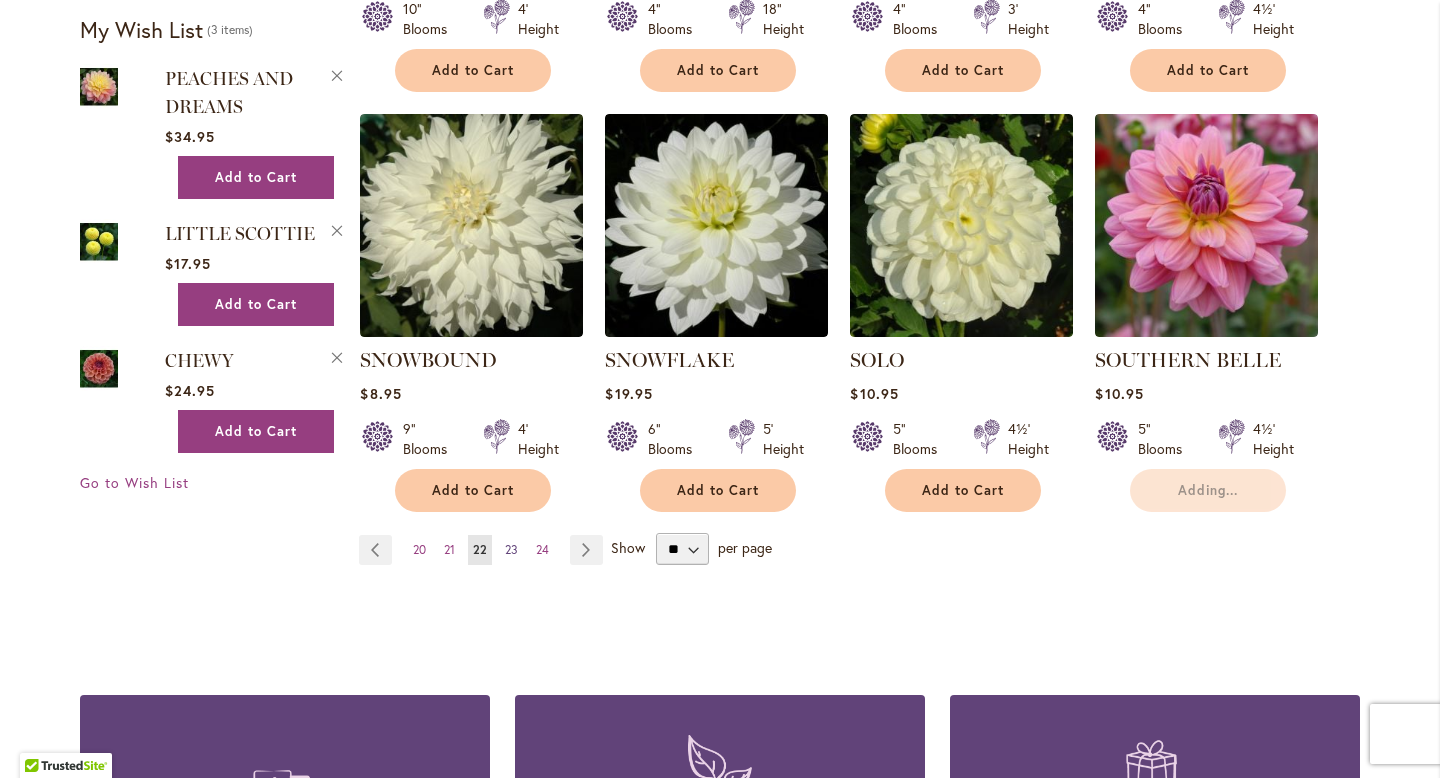 click on "23" at bounding box center [511, 549] 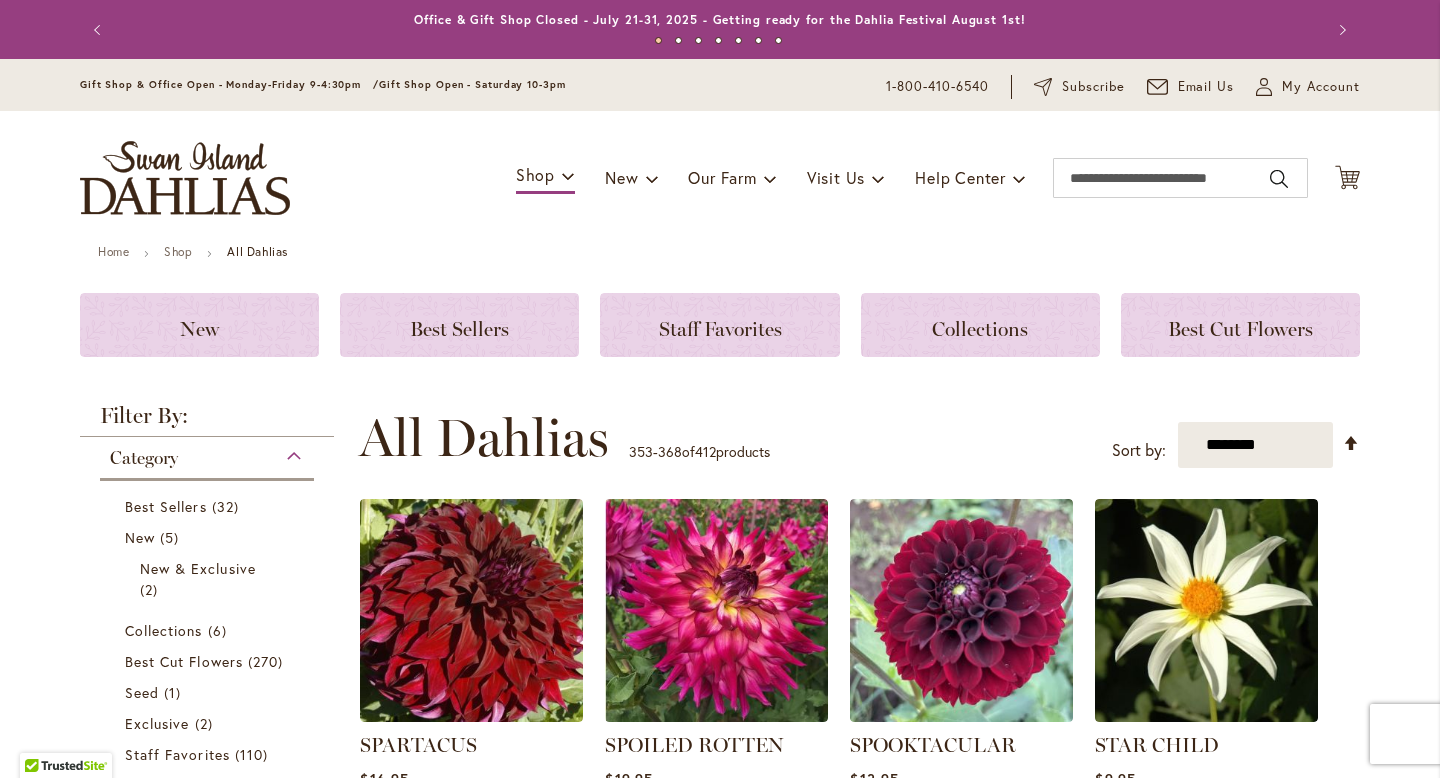 scroll, scrollTop: 0, scrollLeft: 0, axis: both 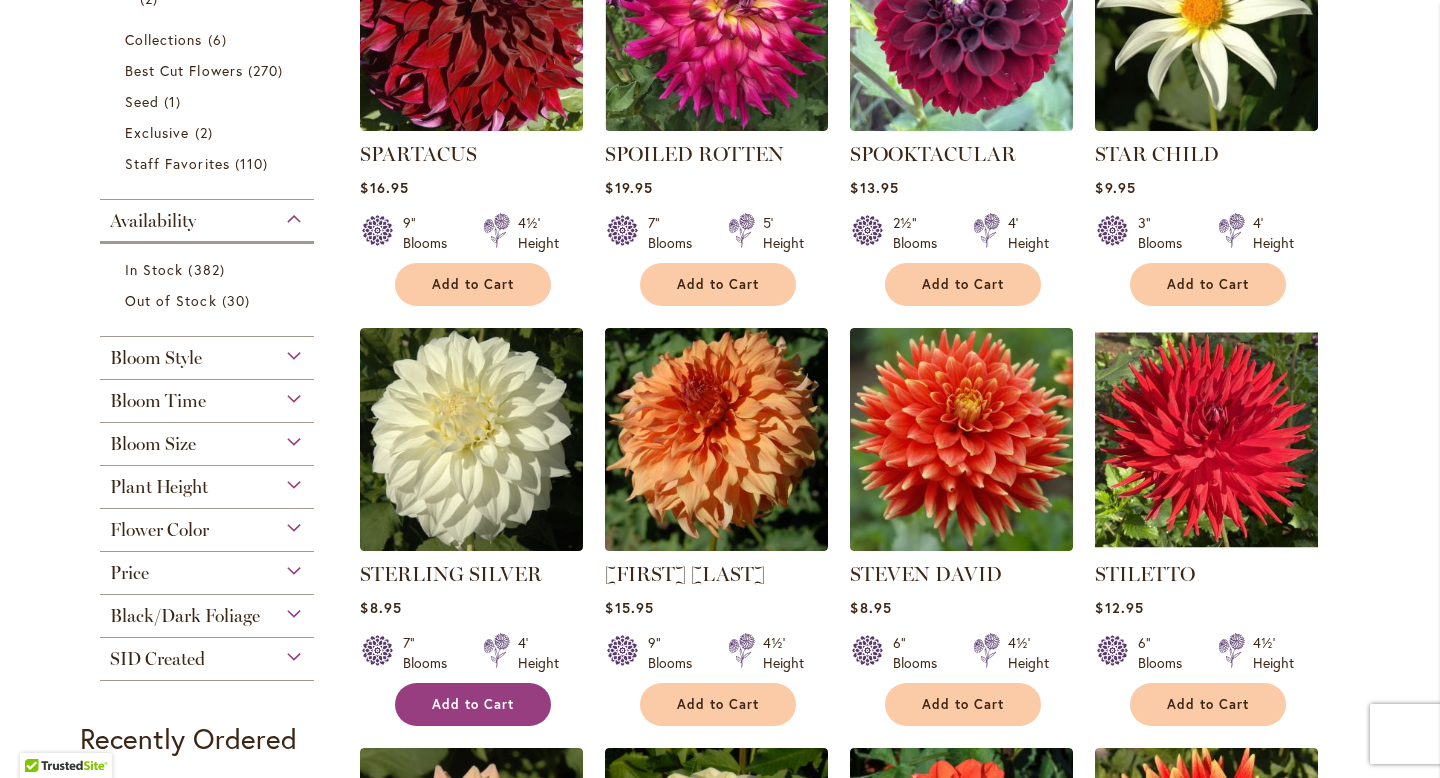 click on "Add to Cart" at bounding box center [473, 704] 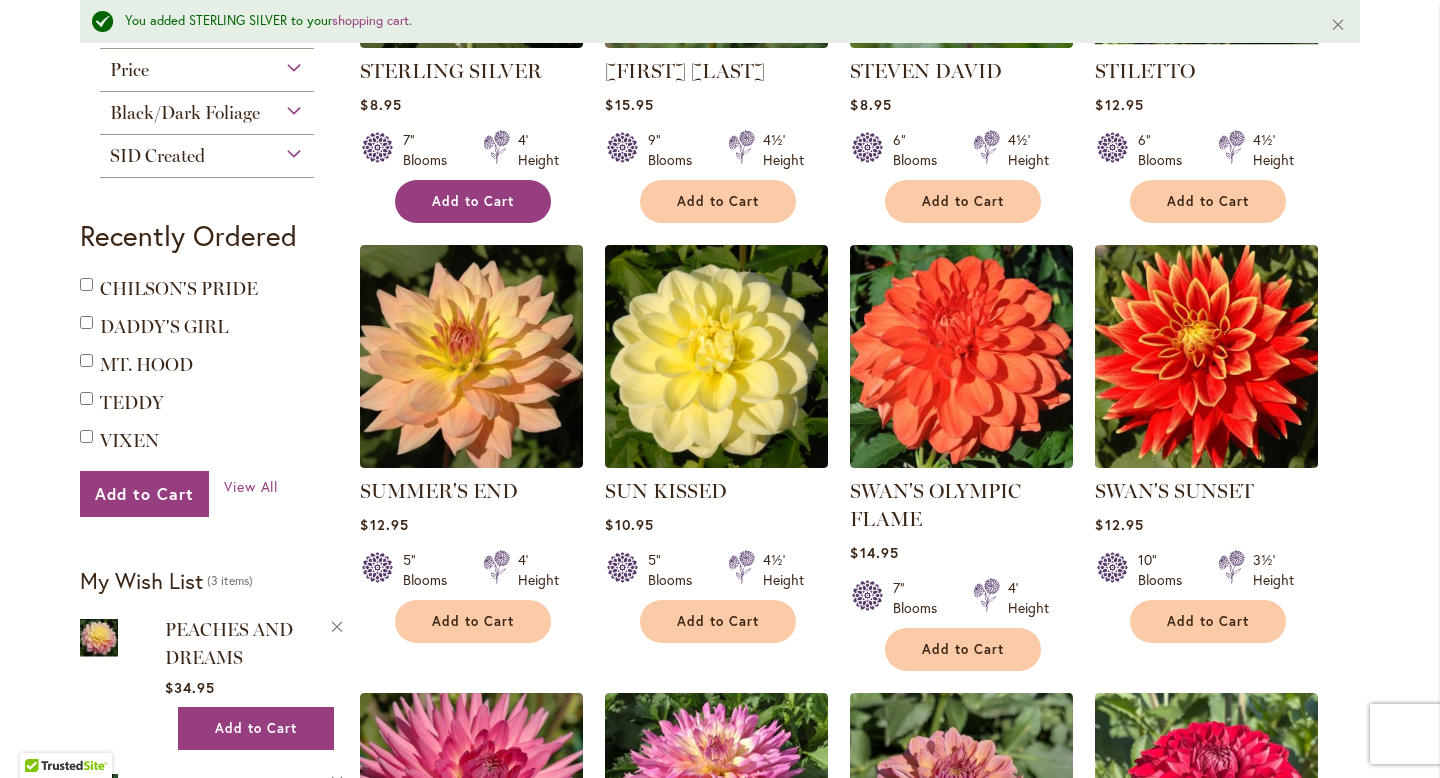 scroll, scrollTop: 1175, scrollLeft: 0, axis: vertical 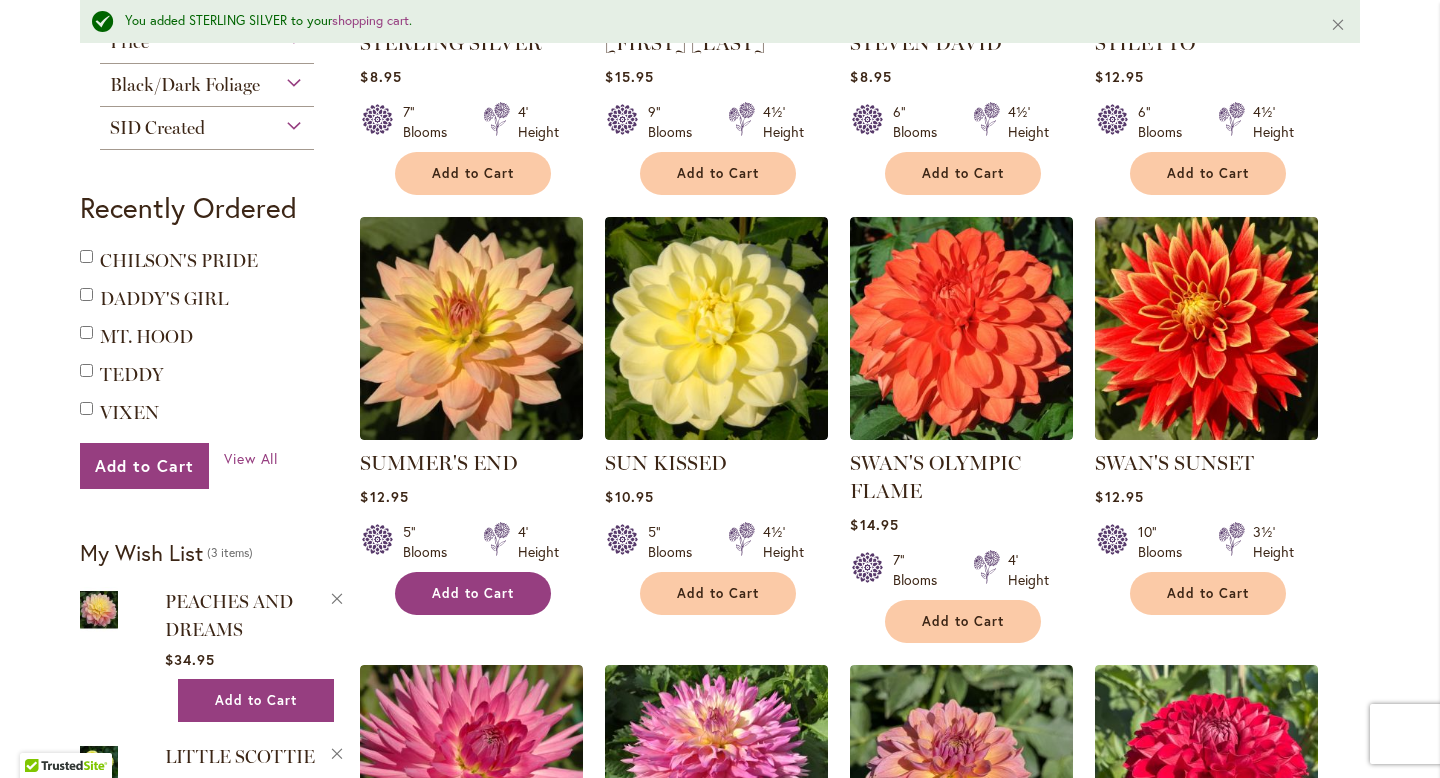 click on "Add to Cart" at bounding box center [473, 593] 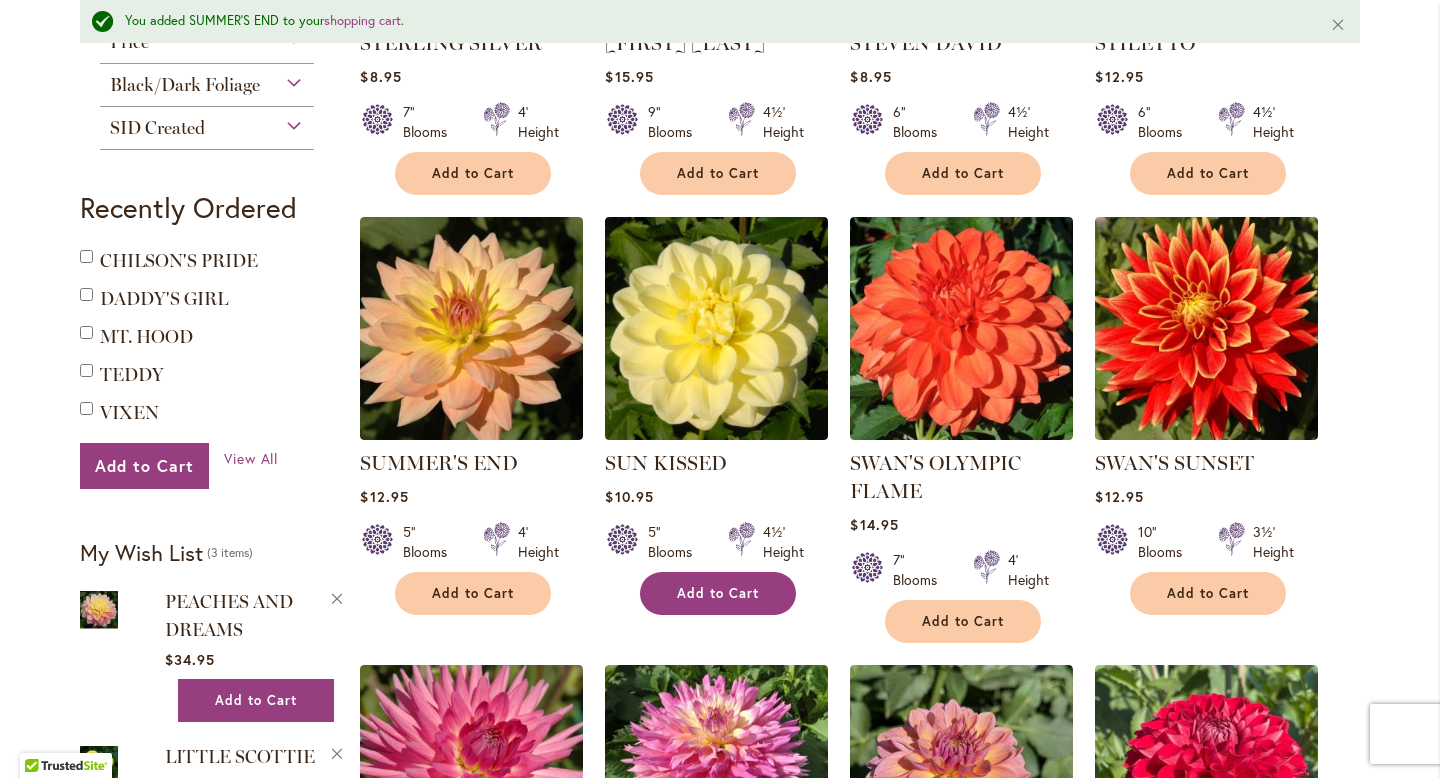 click on "Add to Cart" at bounding box center [718, 593] 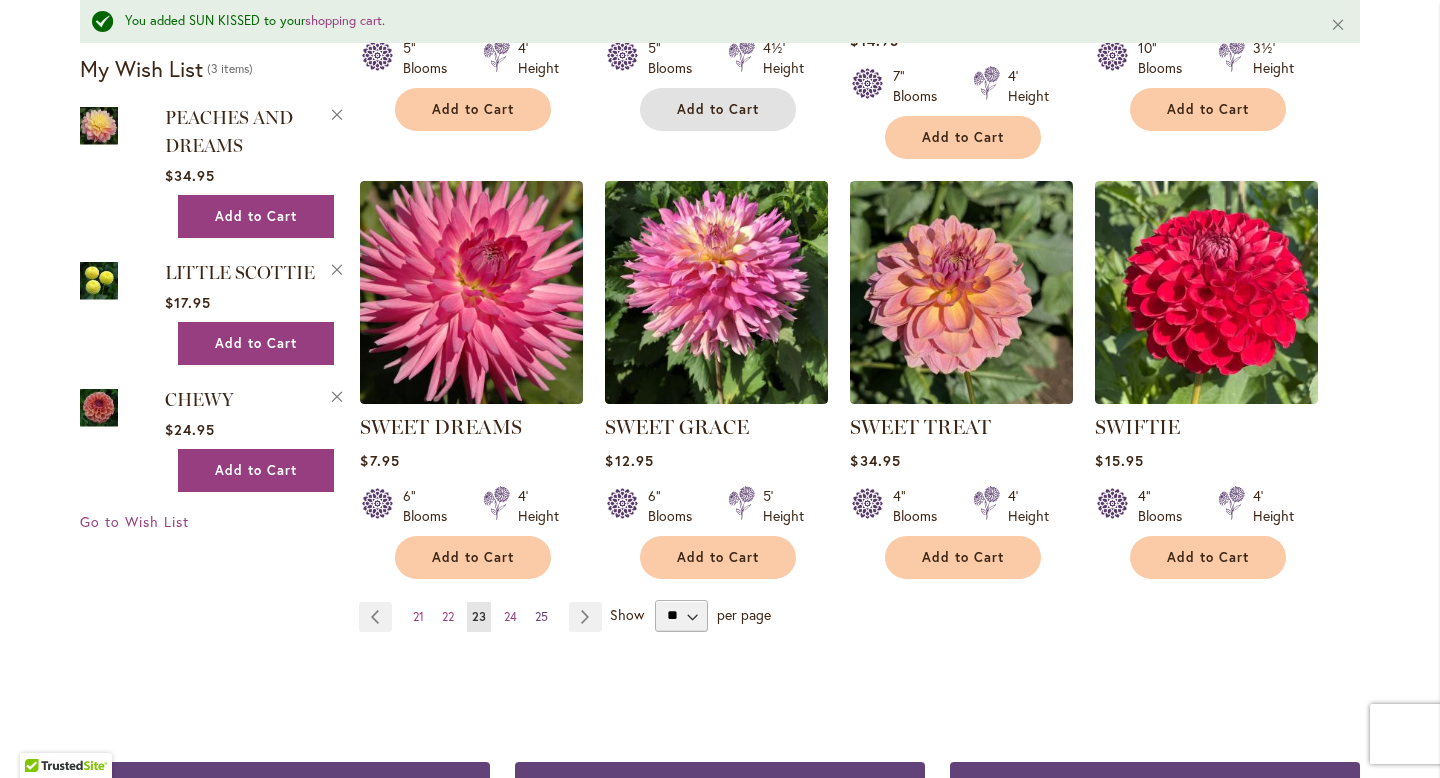 scroll, scrollTop: 1662, scrollLeft: 0, axis: vertical 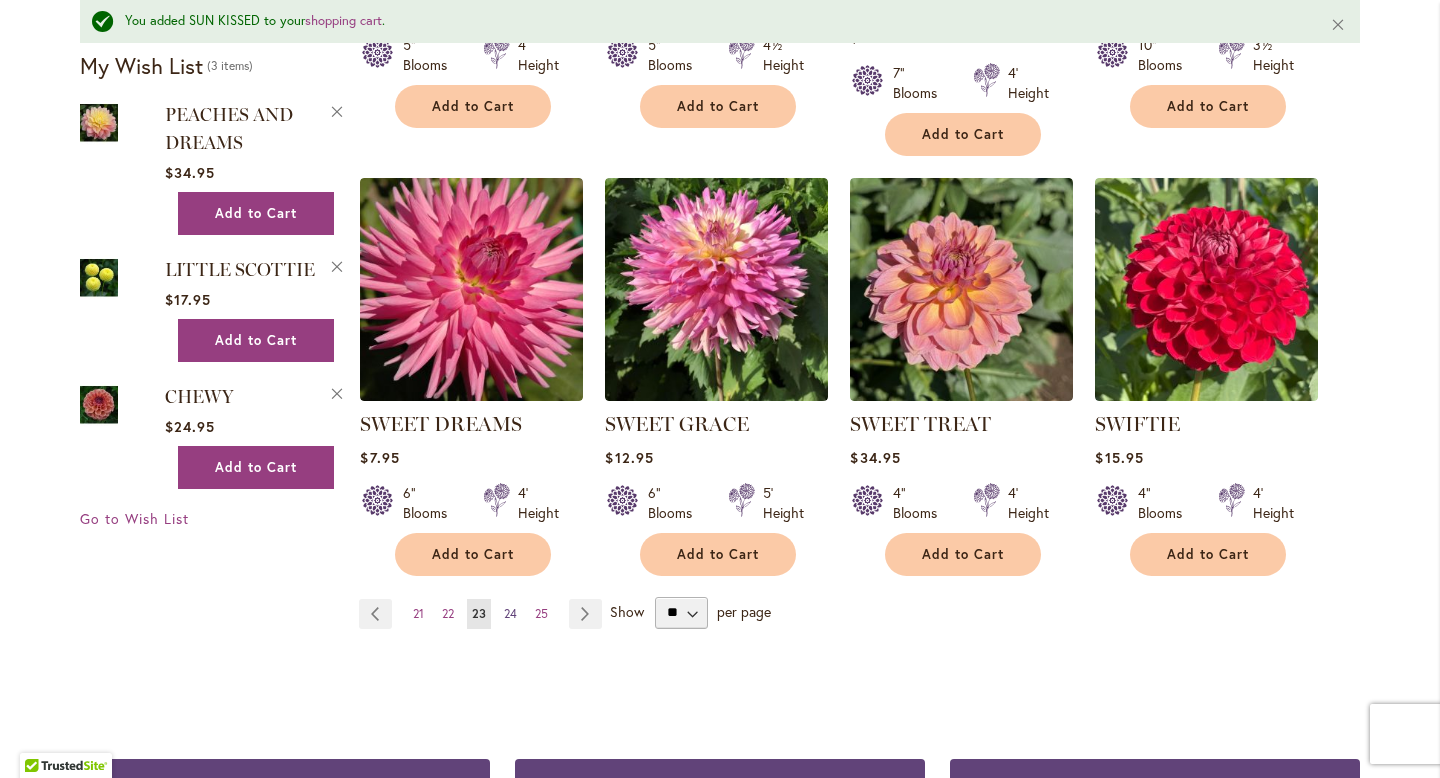 click on "Page
24" at bounding box center (510, 614) 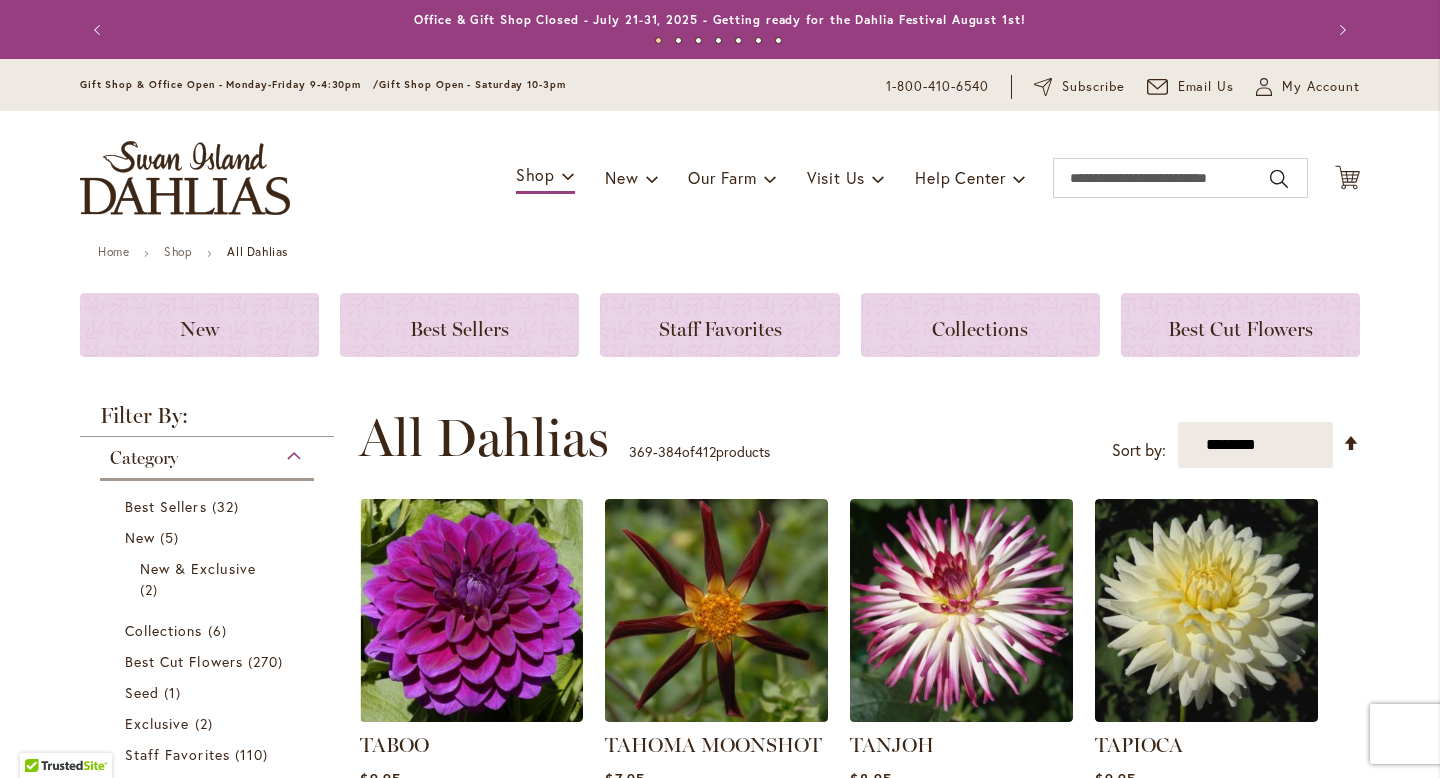 scroll, scrollTop: 0, scrollLeft: 0, axis: both 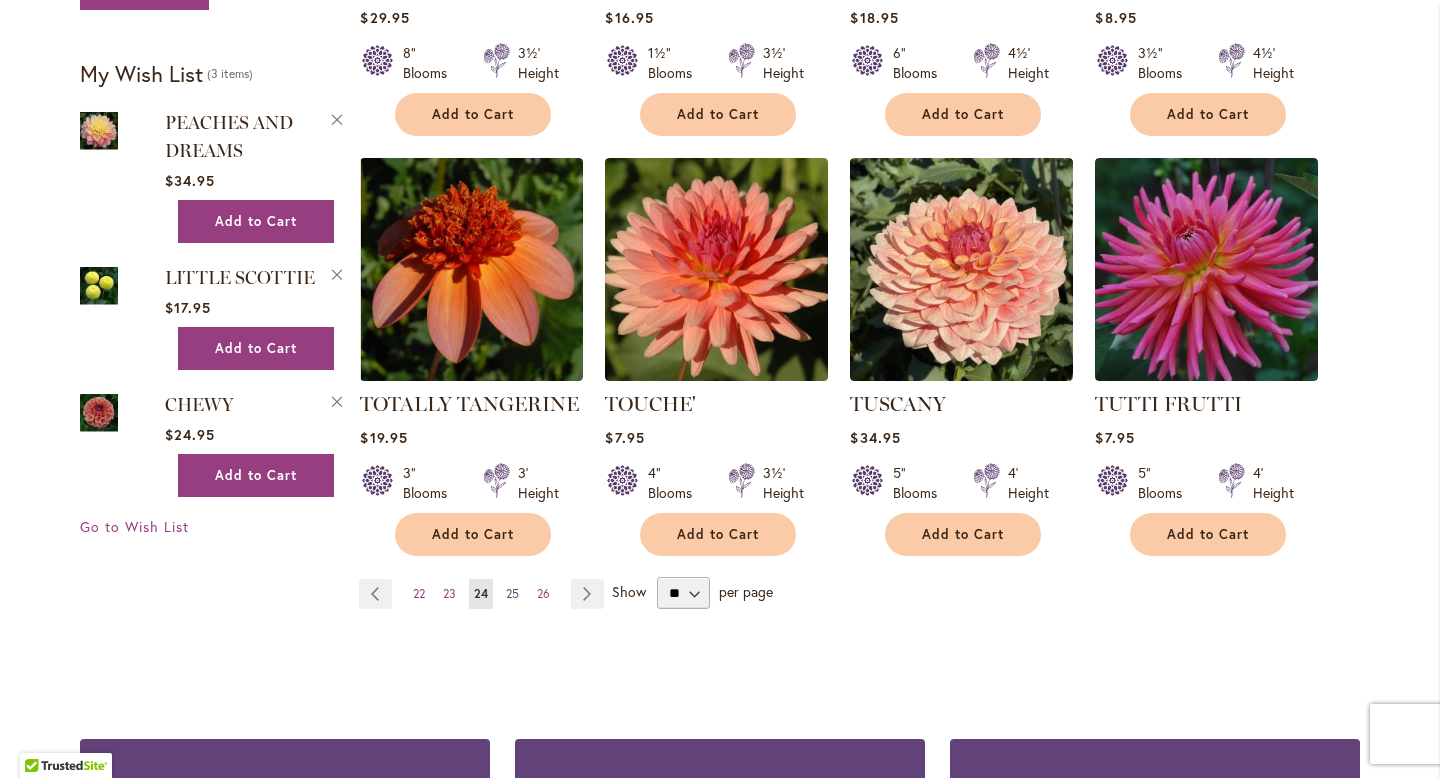 click on "25" at bounding box center (512, 593) 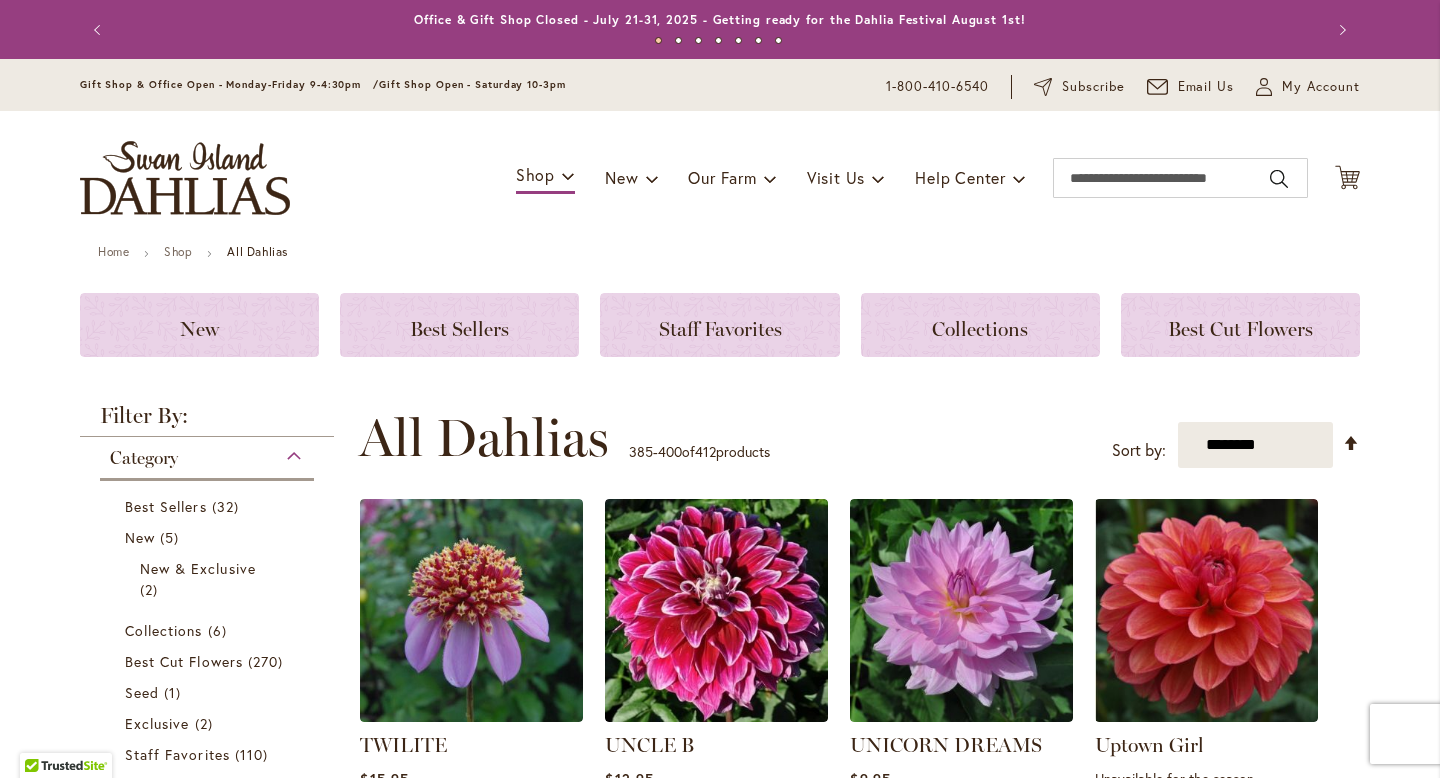 scroll, scrollTop: 0, scrollLeft: 0, axis: both 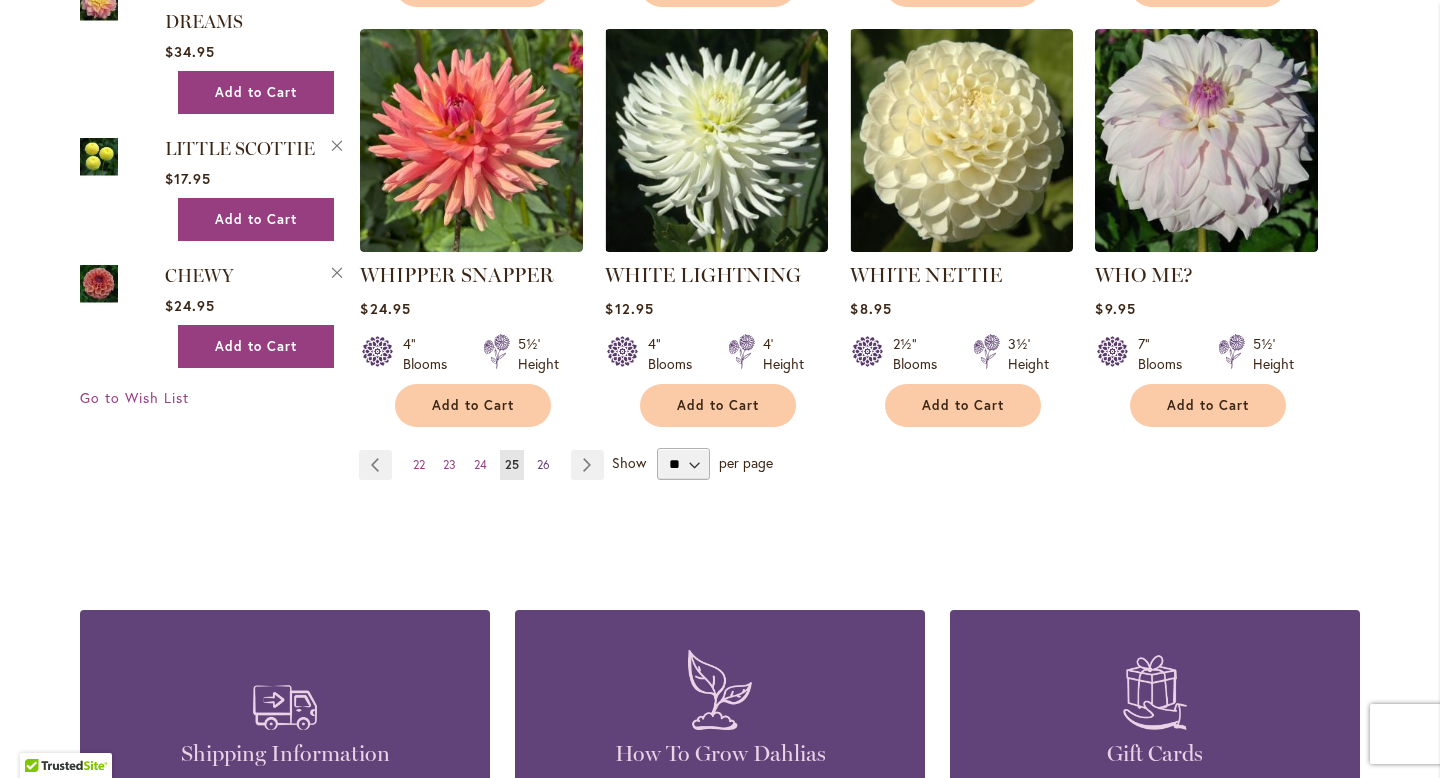 click on "26" at bounding box center [543, 464] 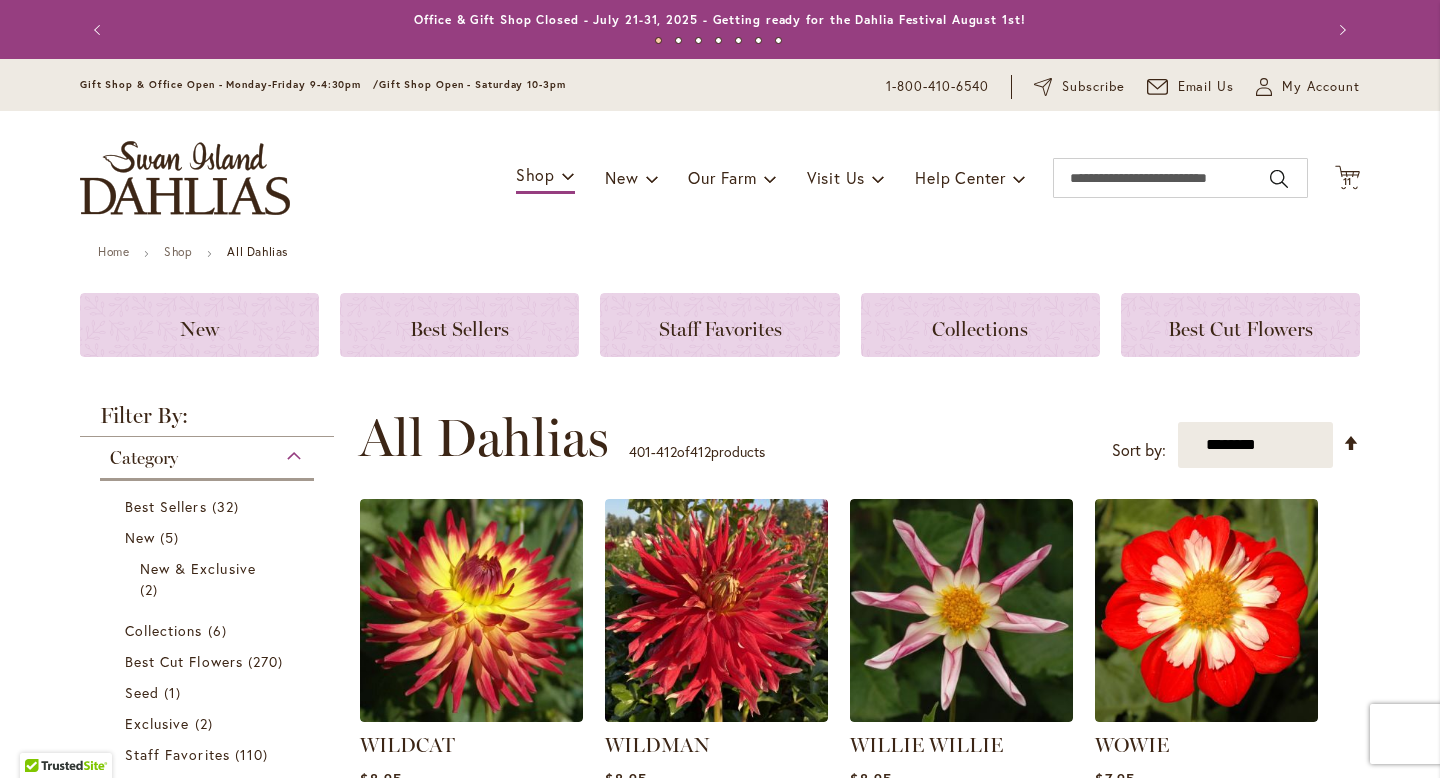 scroll, scrollTop: 0, scrollLeft: 0, axis: both 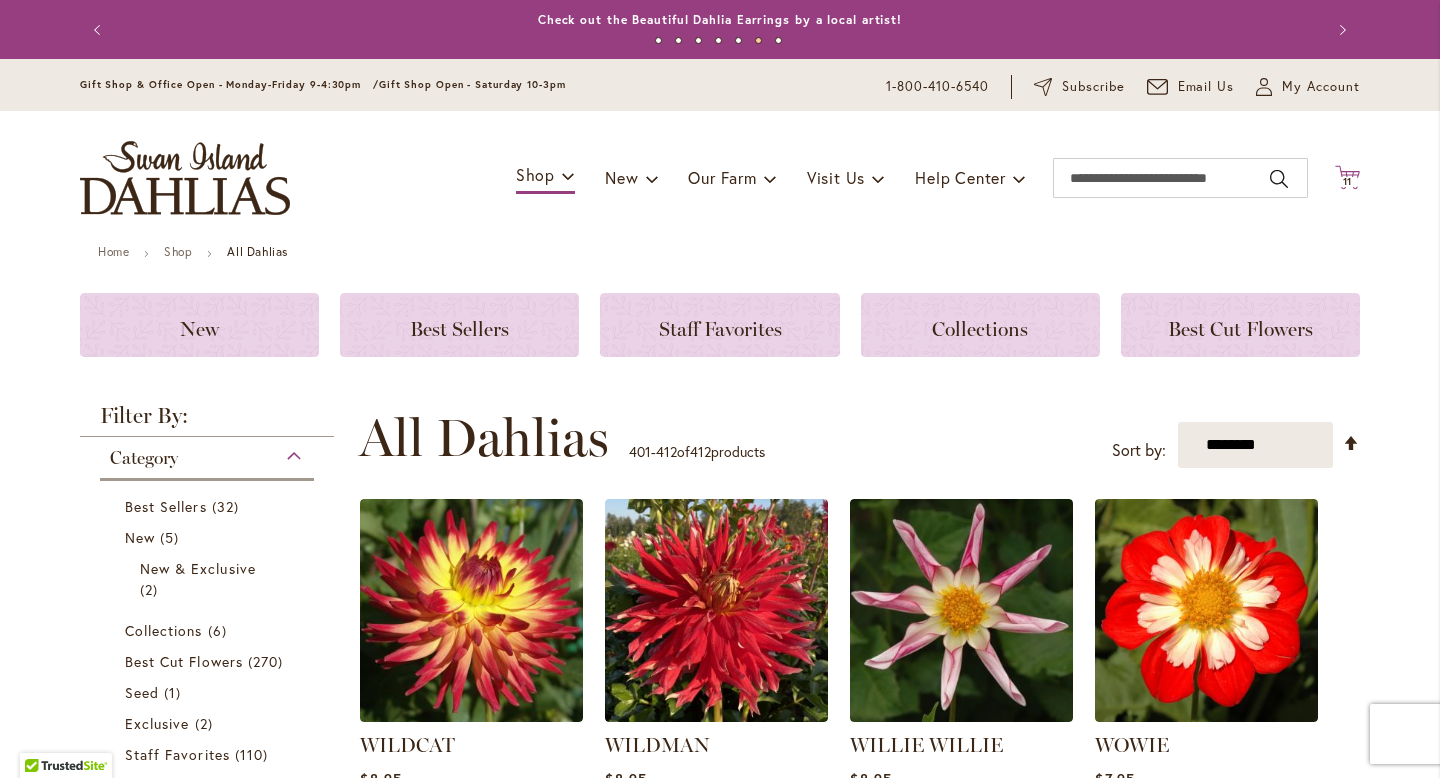 click on "11" at bounding box center [1348, 181] 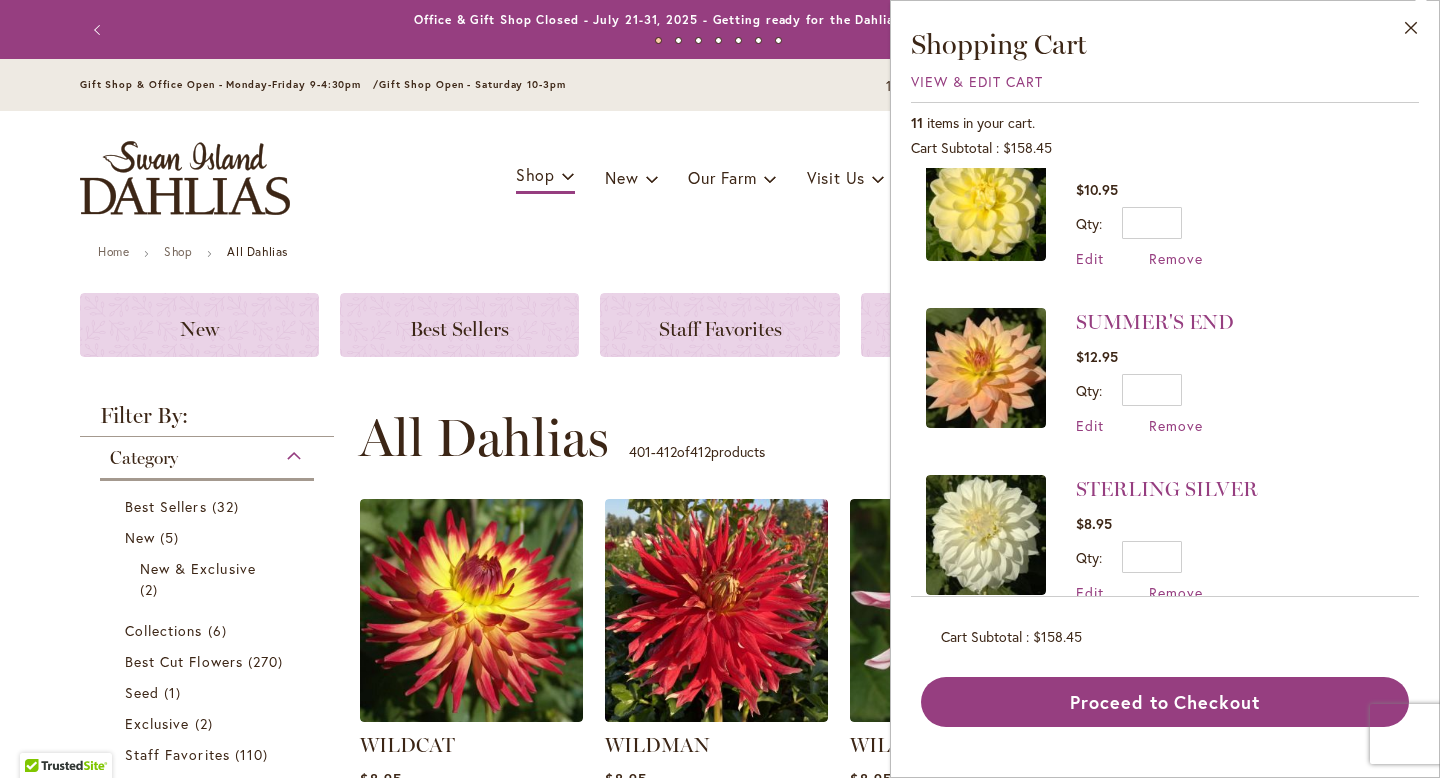 scroll, scrollTop: 0, scrollLeft: 0, axis: both 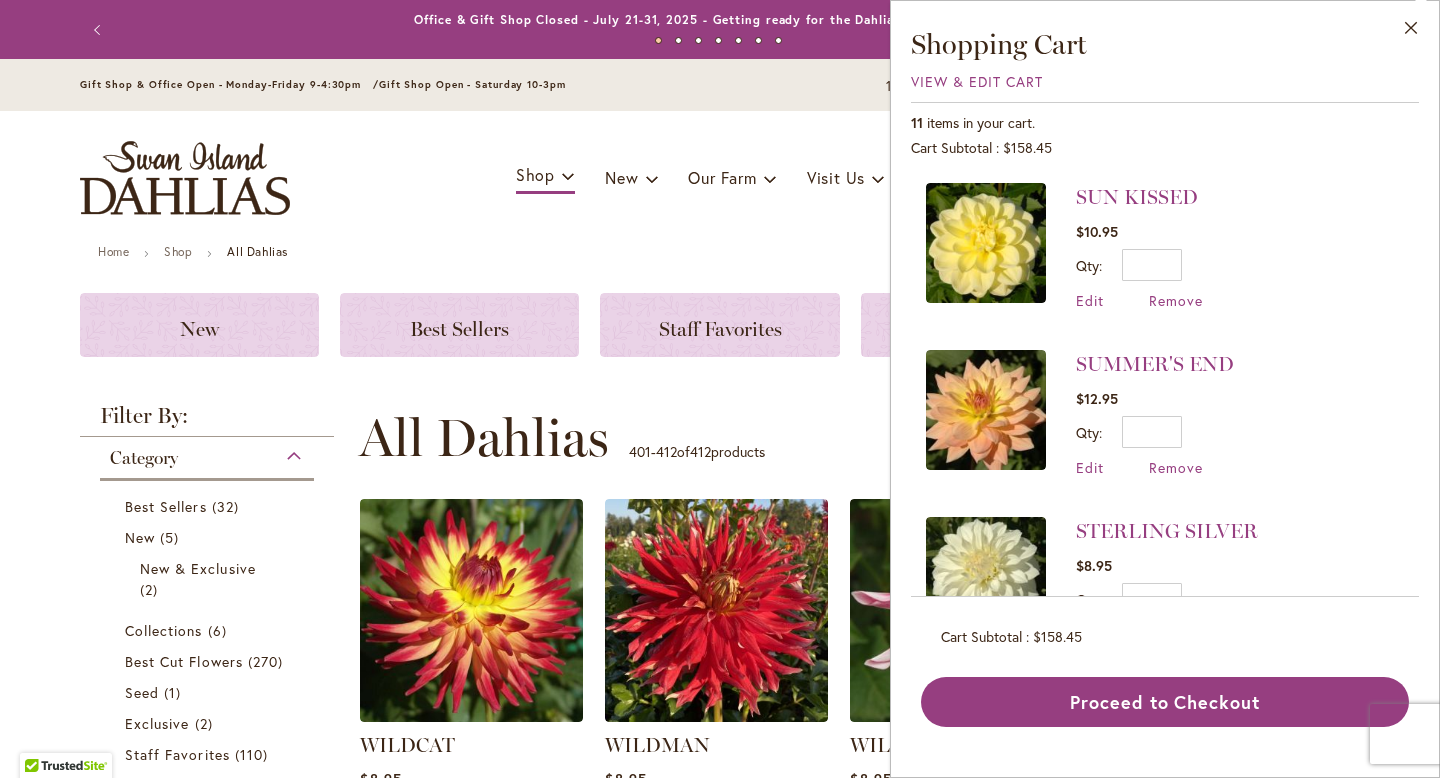 click at bounding box center [986, 243] 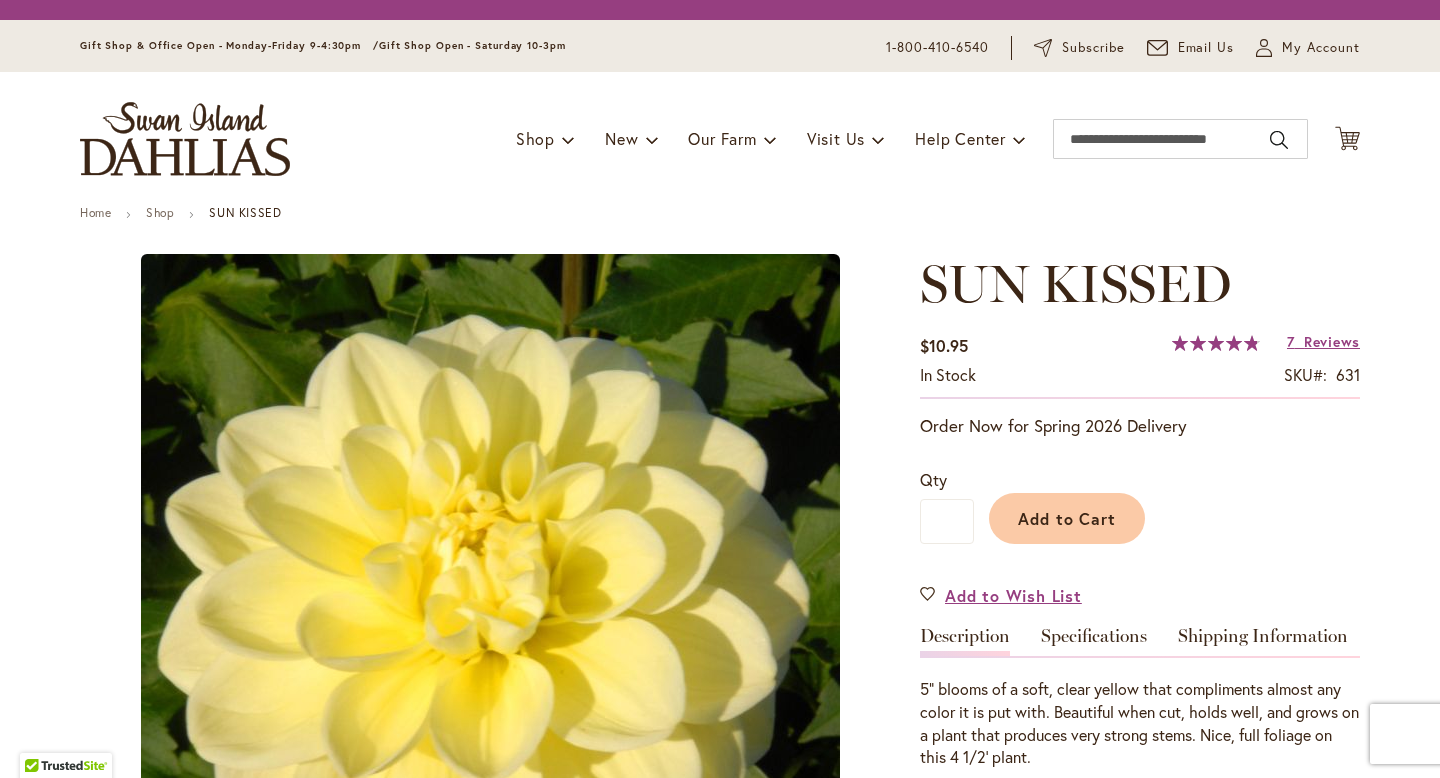 type on "*******" 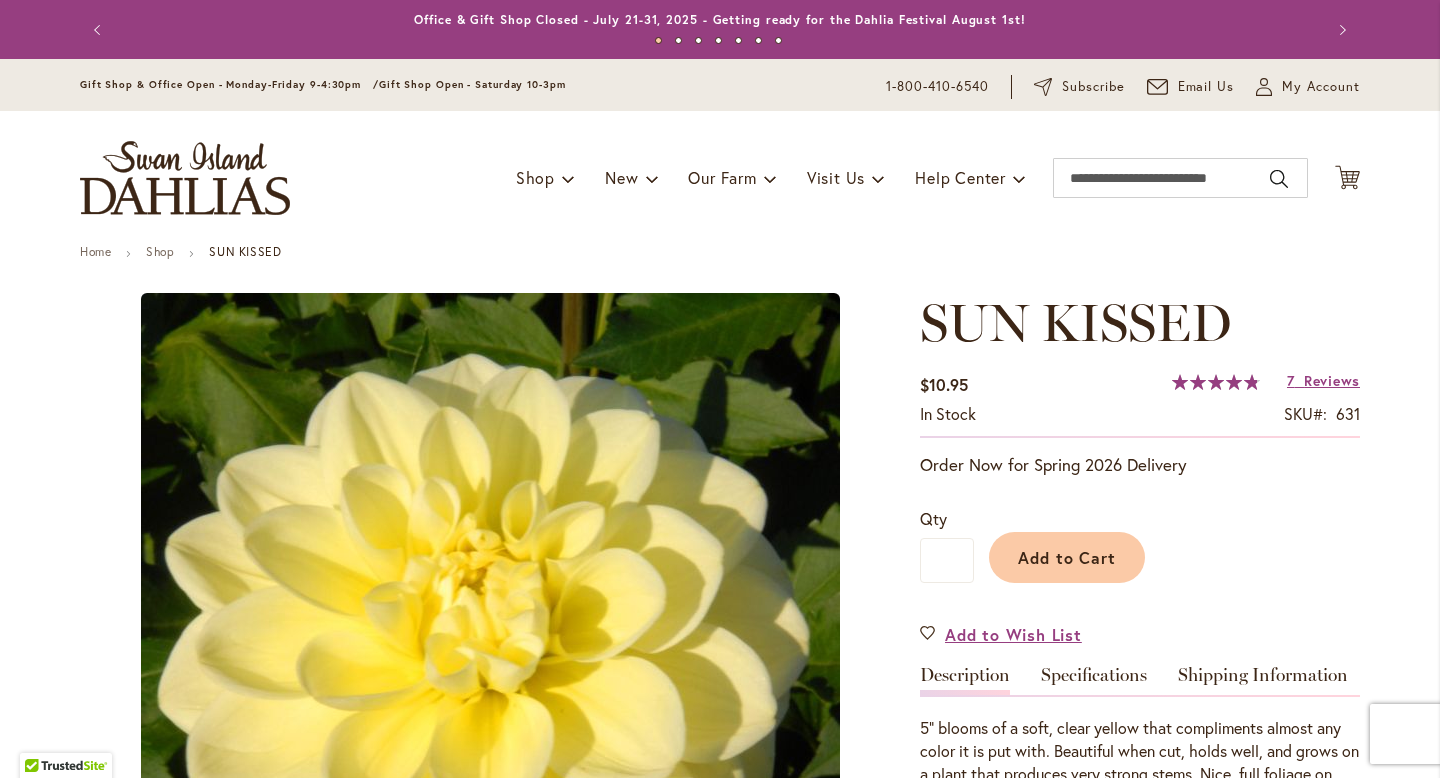 scroll, scrollTop: 0, scrollLeft: 0, axis: both 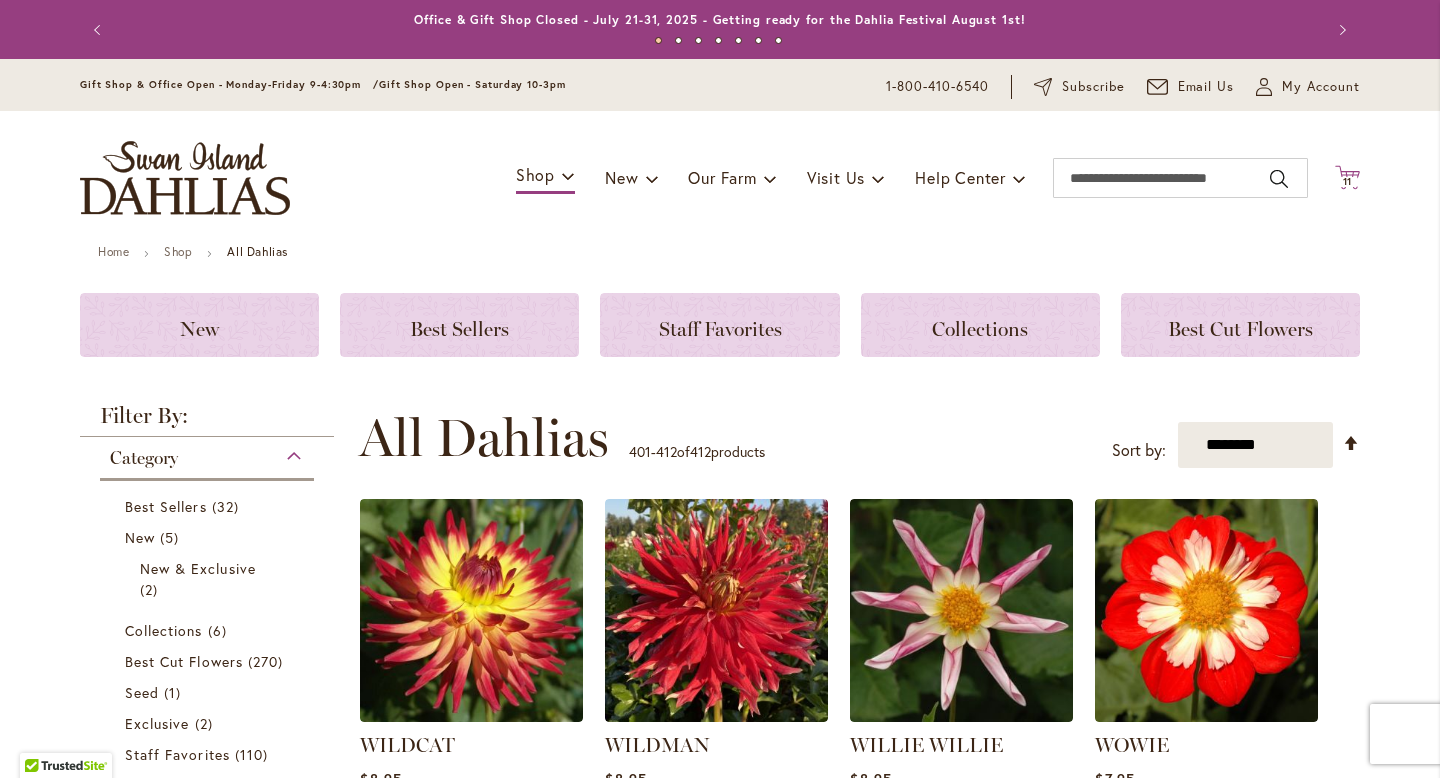 click on "11" at bounding box center [1348, 181] 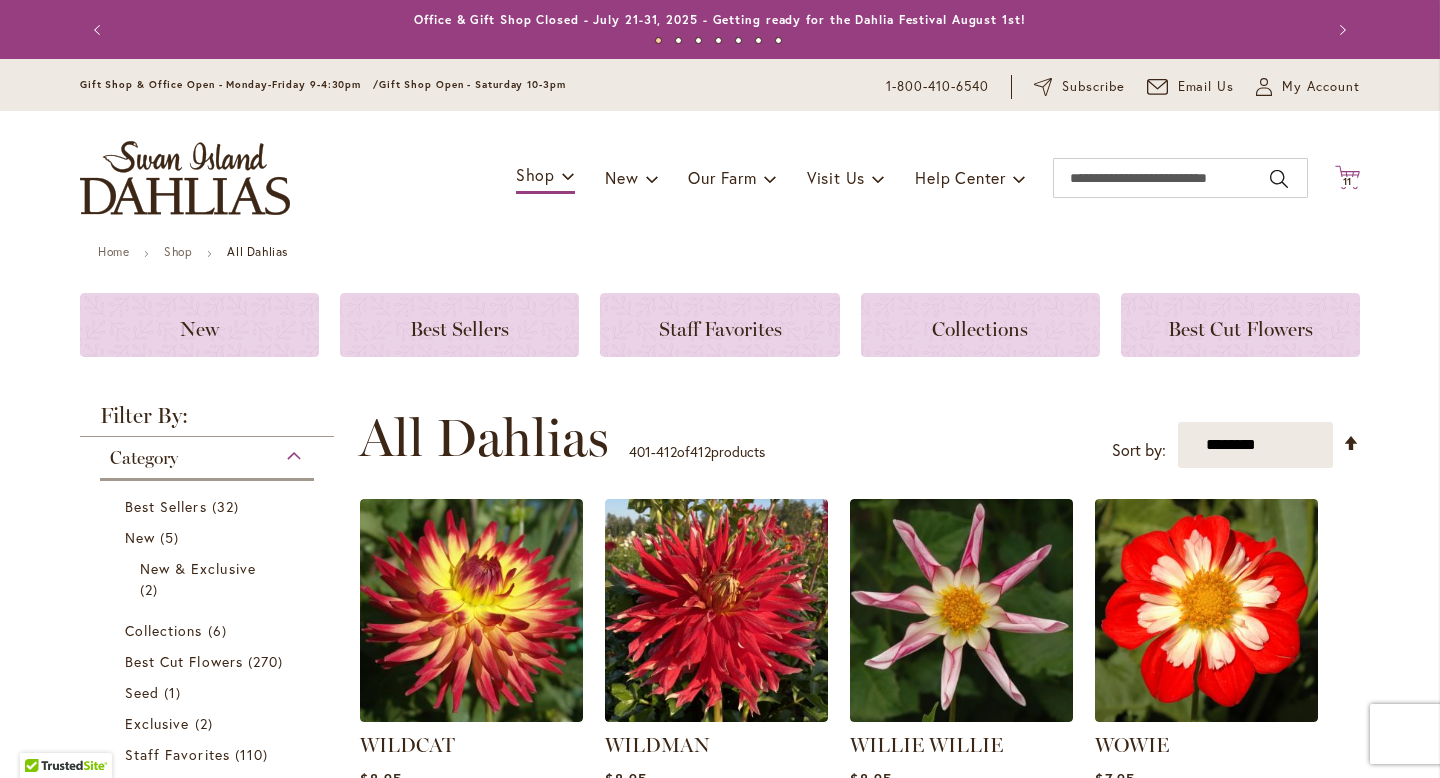 click on "11" at bounding box center [1348, 181] 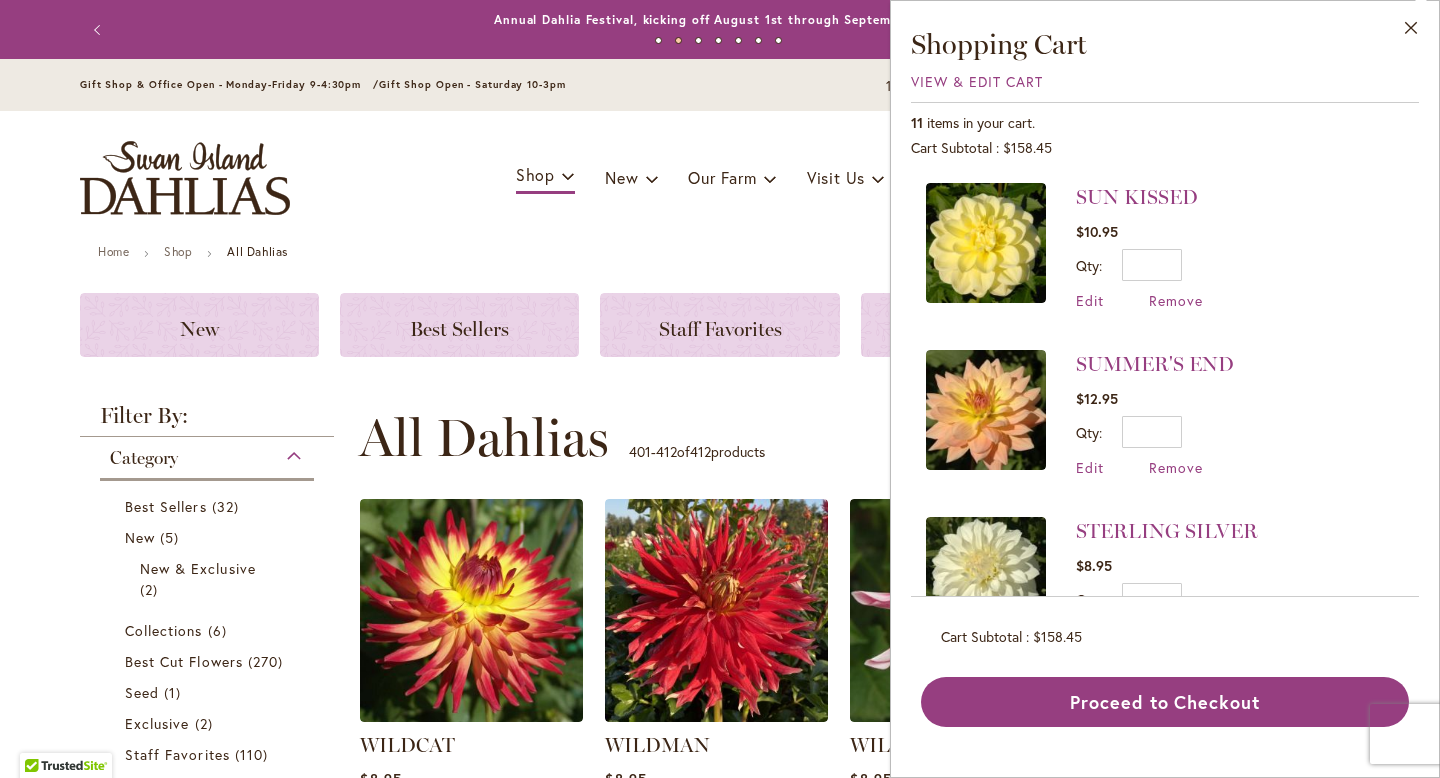 click at bounding box center (986, 410) 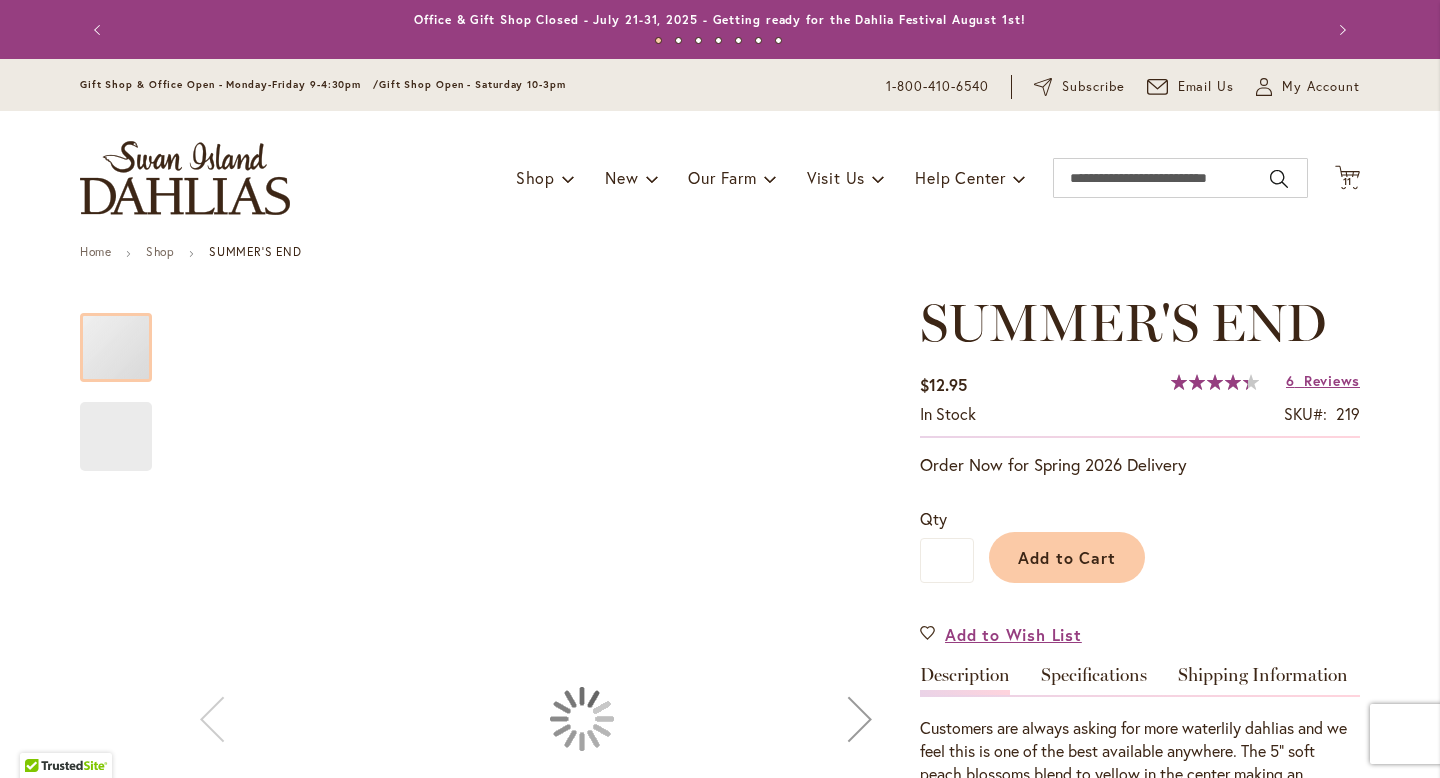 scroll, scrollTop: 0, scrollLeft: 0, axis: both 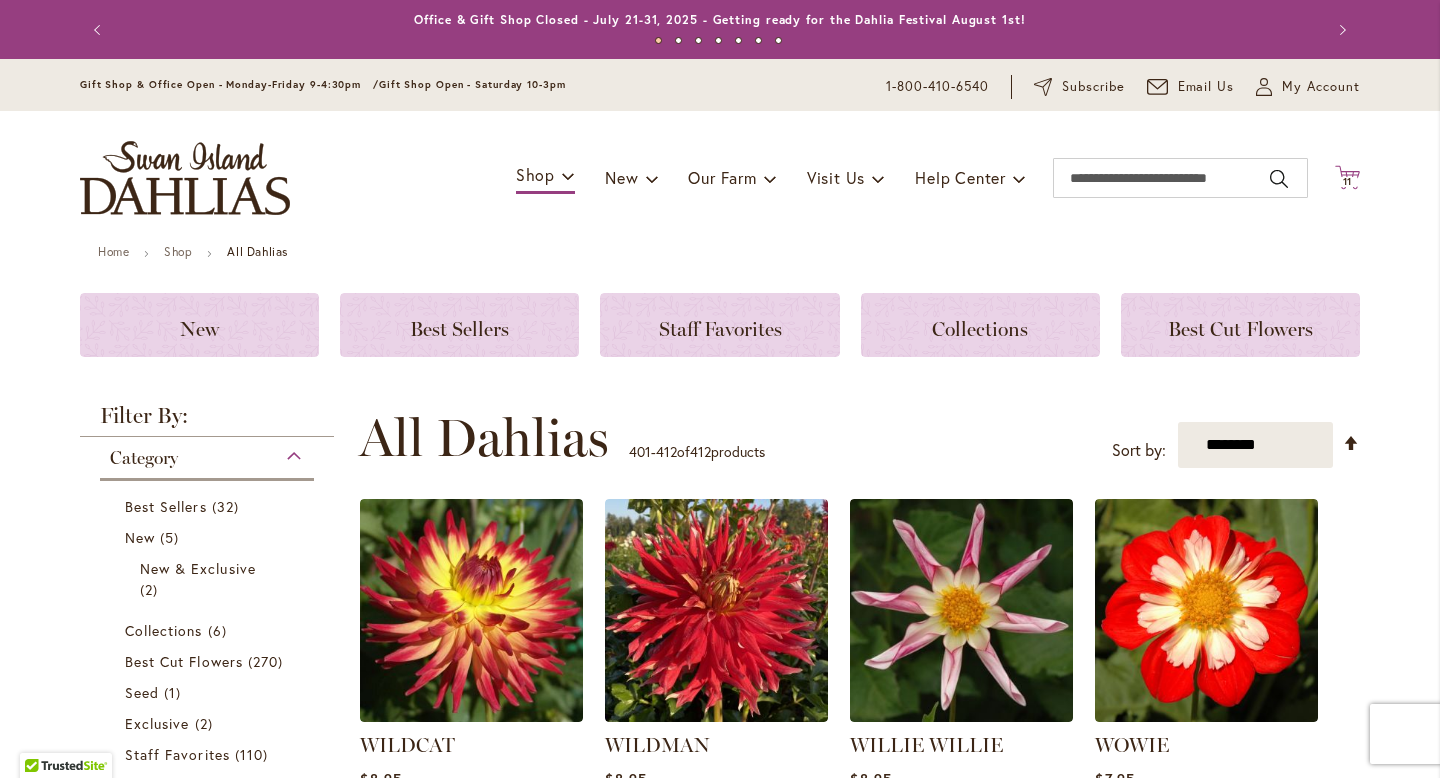 click on "11" at bounding box center [1348, 181] 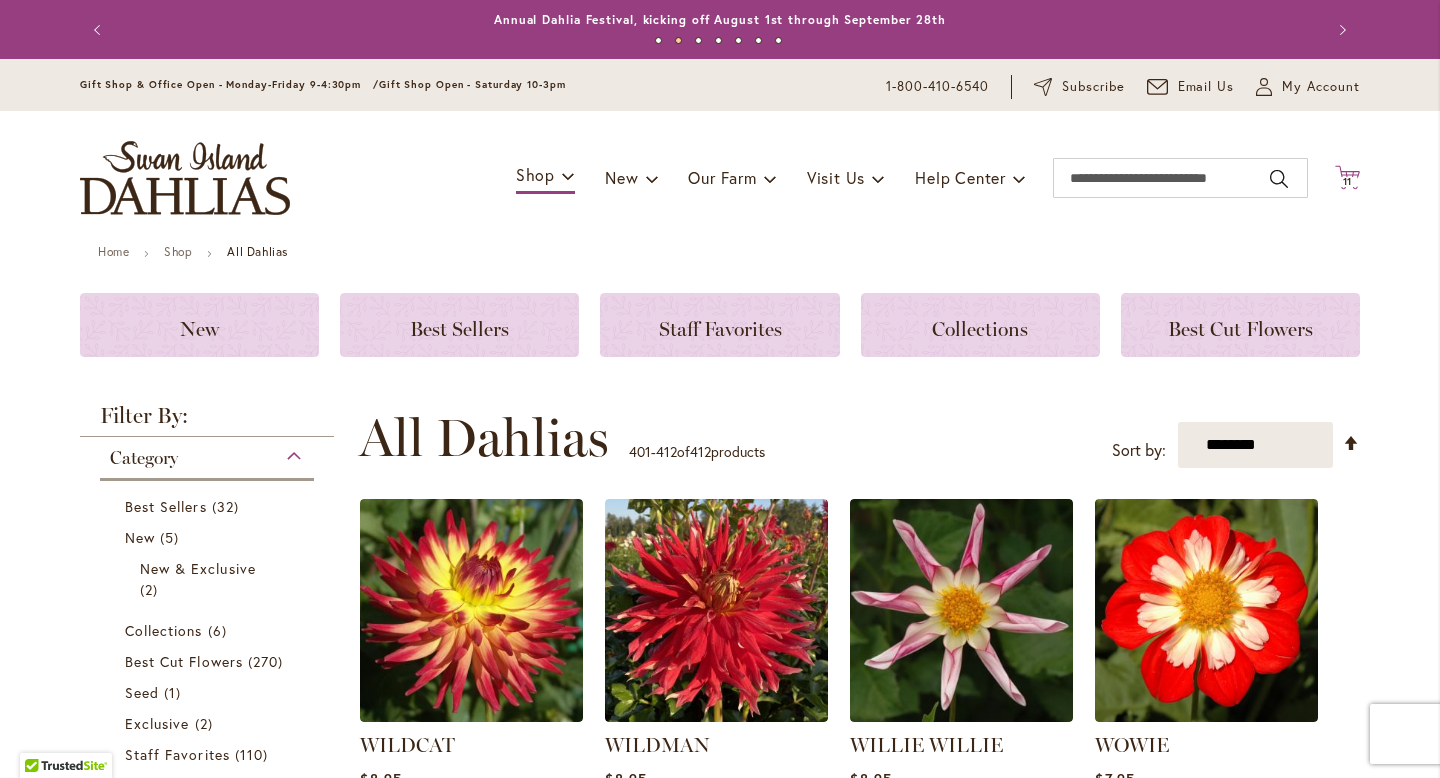 click on "Cart
.cls-1 {
fill: #231f20;
}" 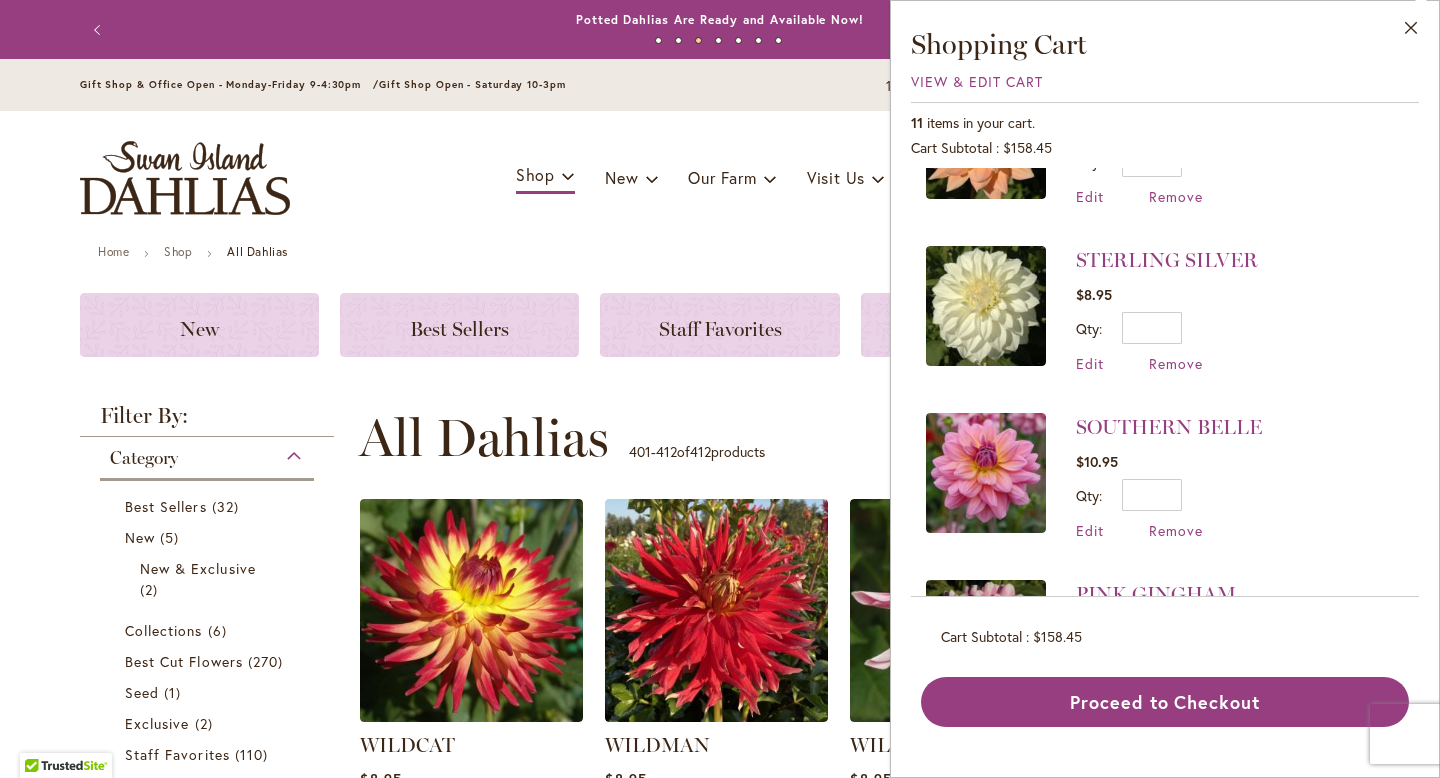 scroll, scrollTop: 279, scrollLeft: 0, axis: vertical 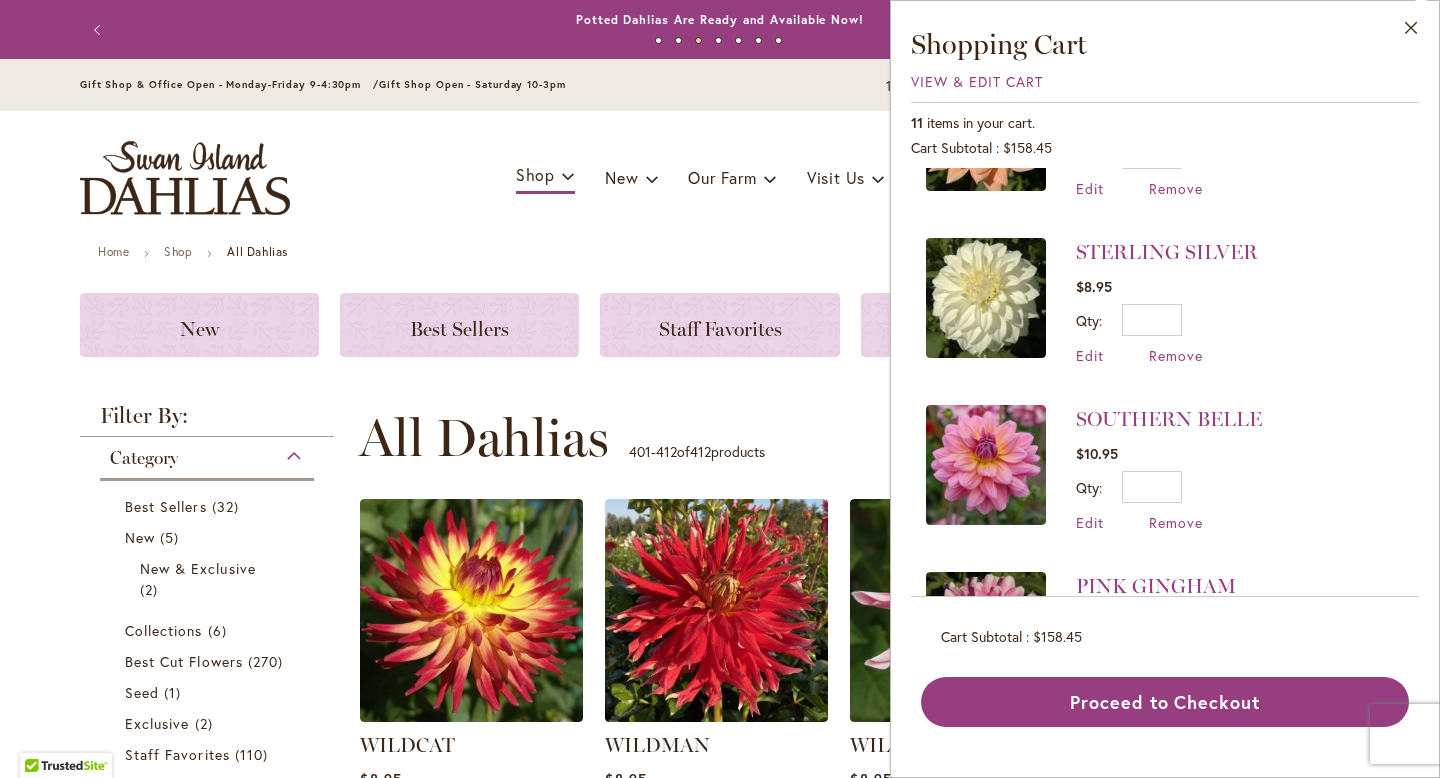 click at bounding box center [986, 298] 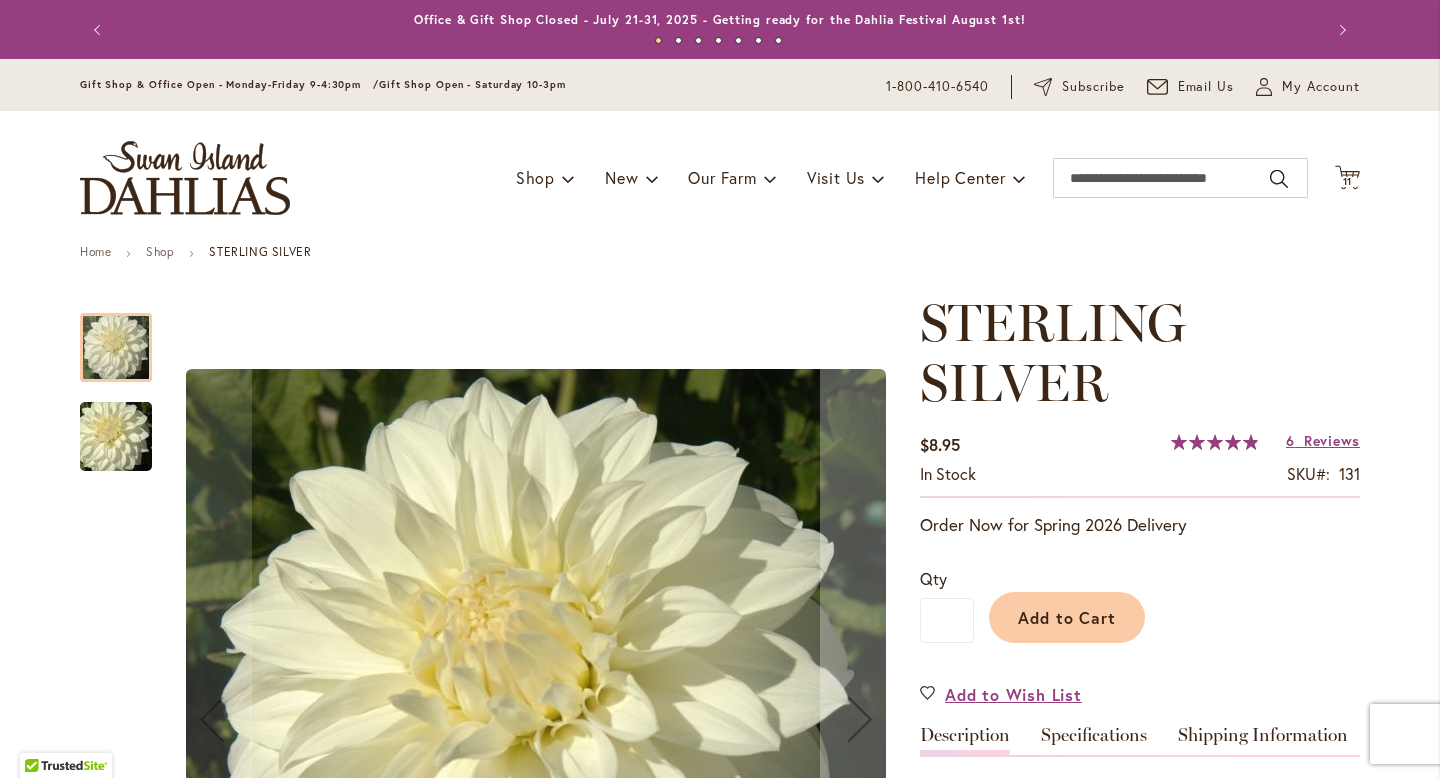 scroll, scrollTop: 0, scrollLeft: 0, axis: both 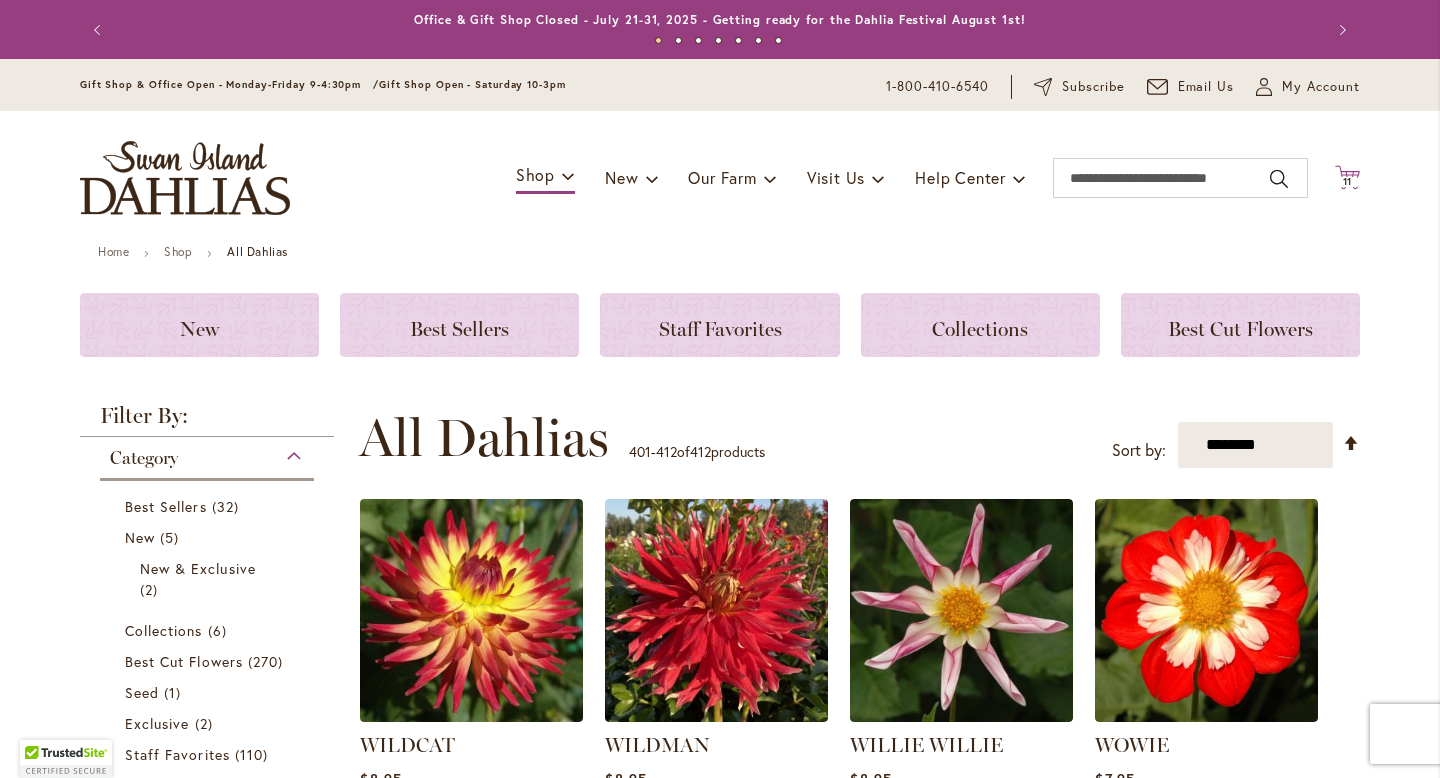 click on "Cart
.cls-1 {
fill: #231f20;
}" 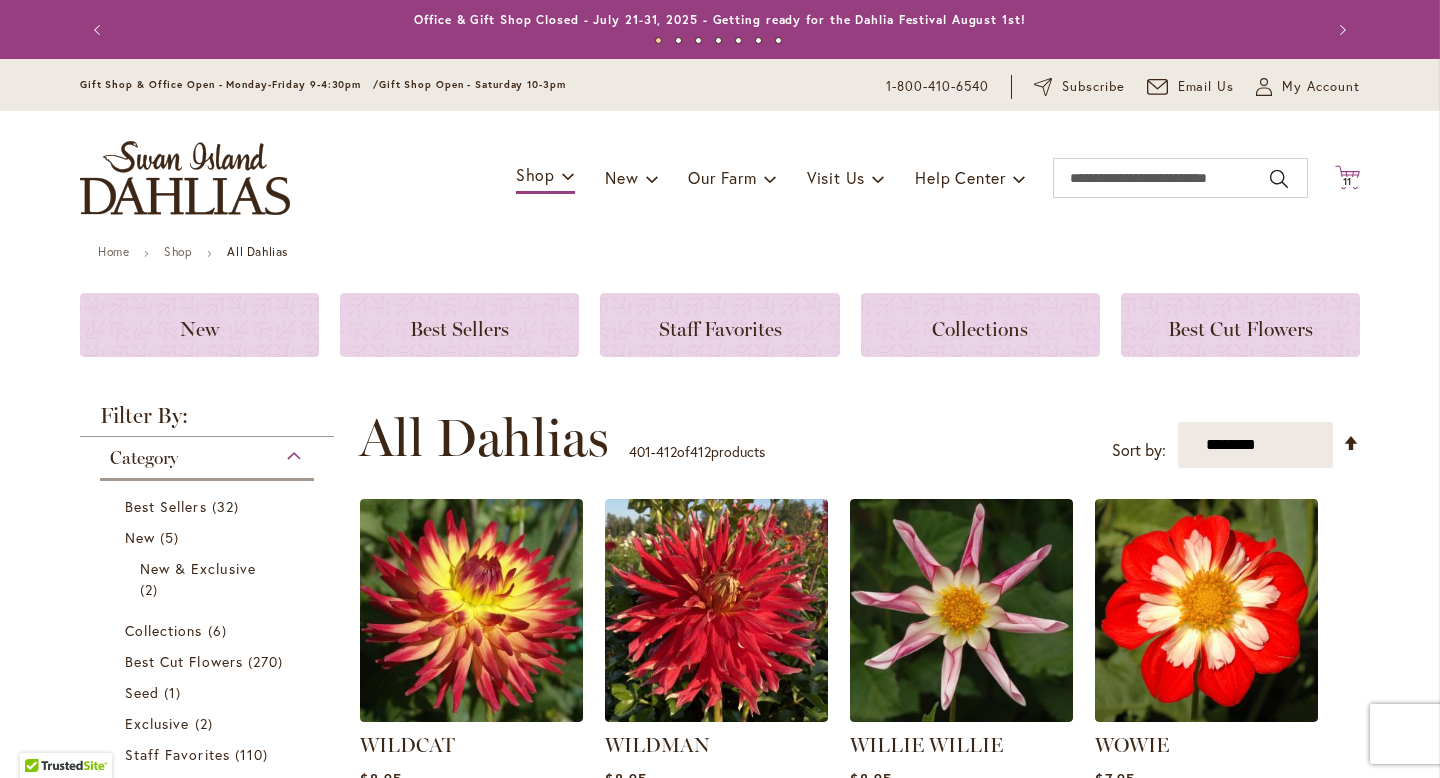 click 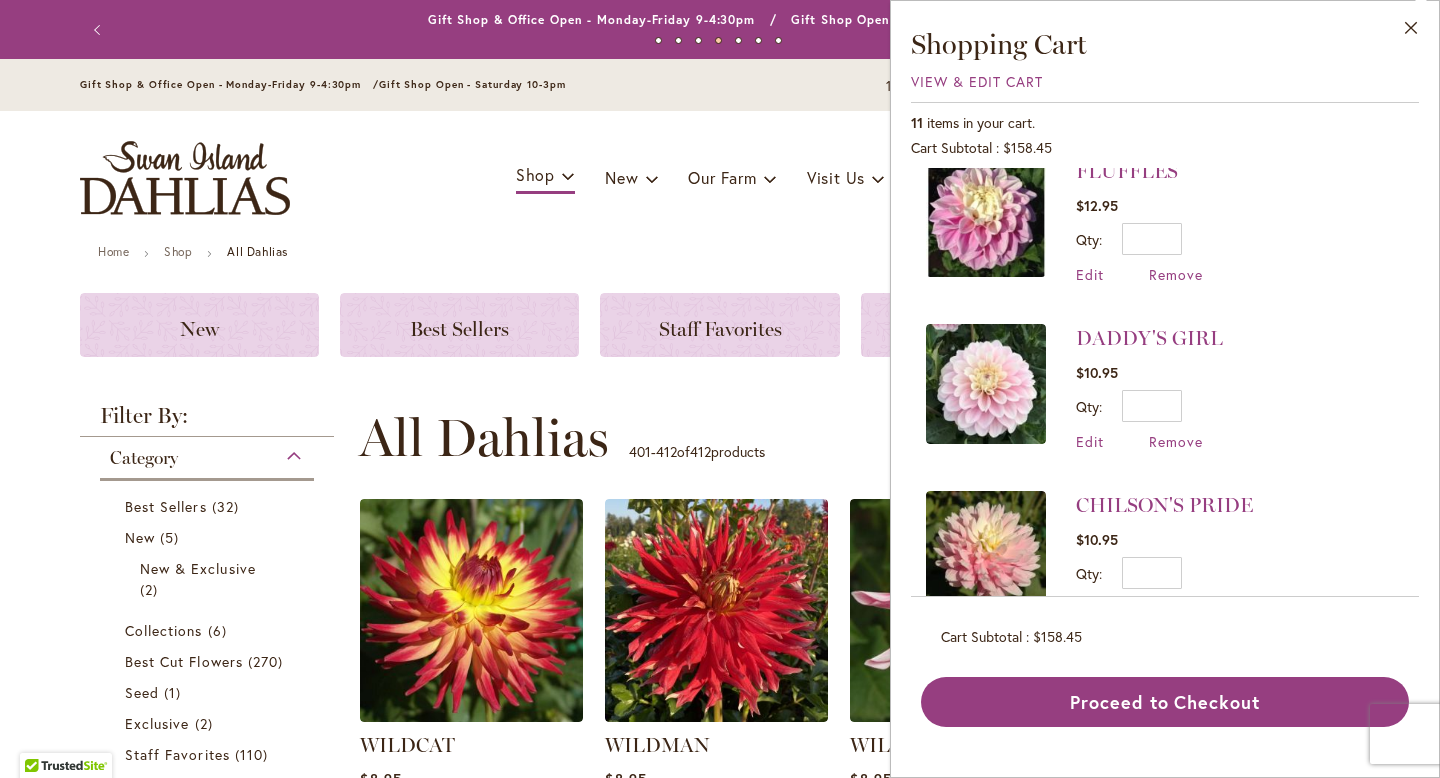 scroll, scrollTop: 1408, scrollLeft: 0, axis: vertical 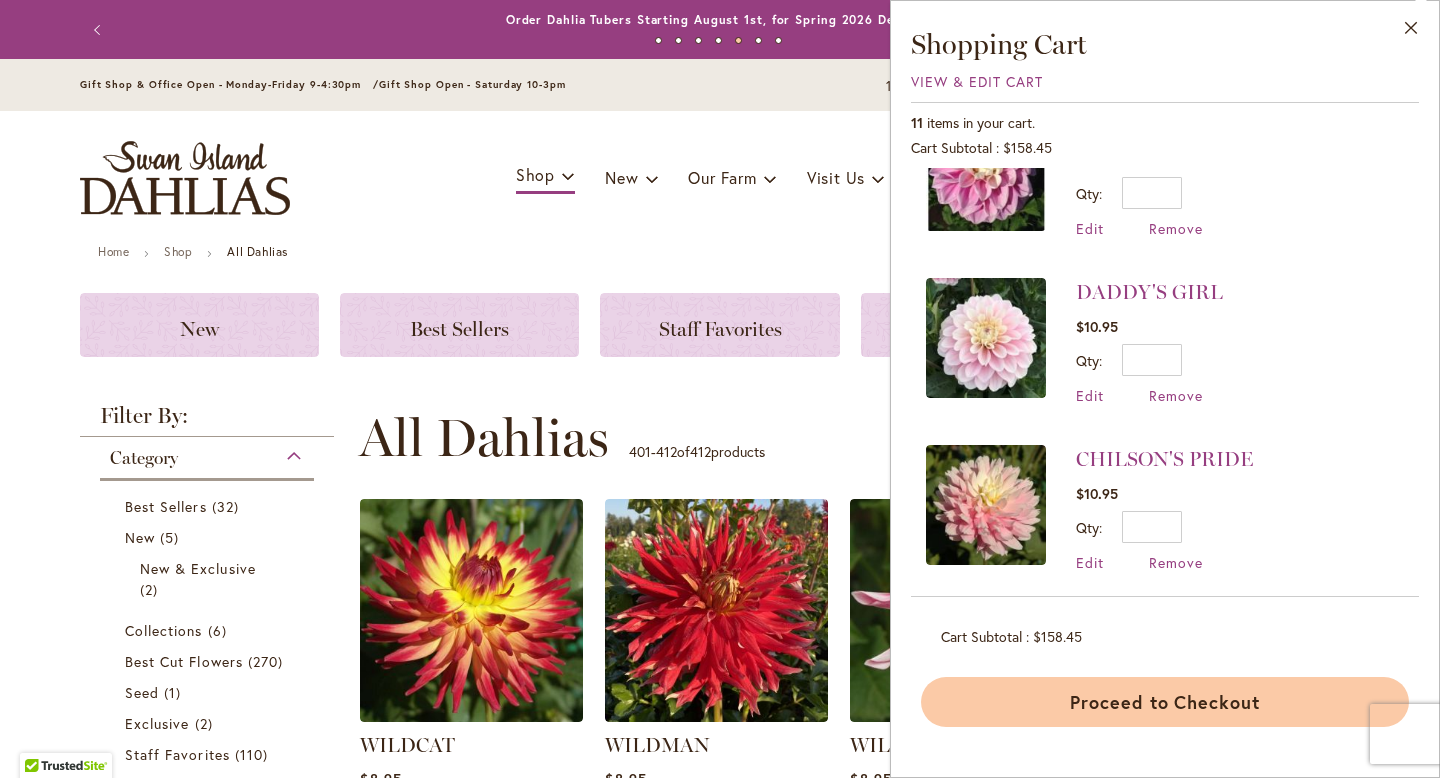 click on "Proceed to Checkout" at bounding box center (1165, 702) 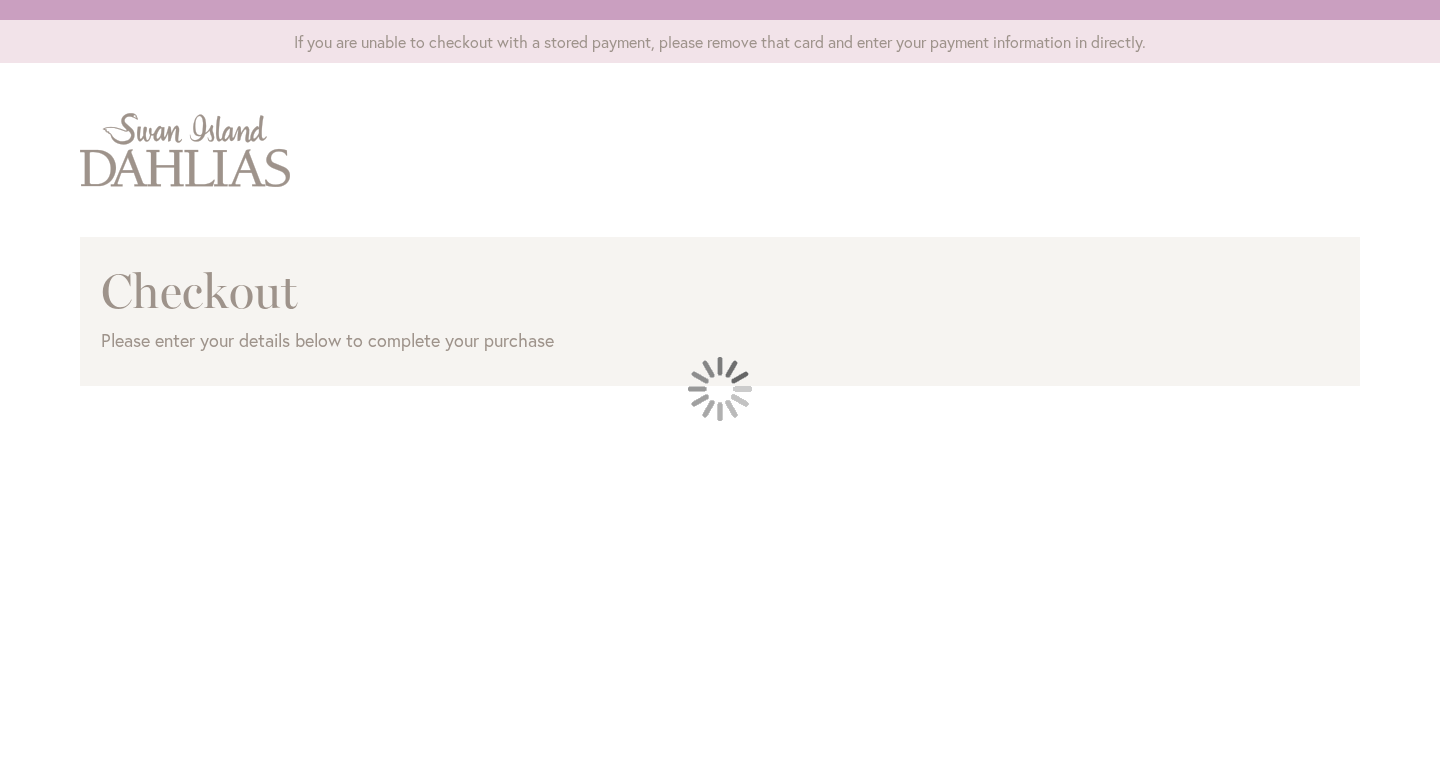 scroll, scrollTop: 0, scrollLeft: 0, axis: both 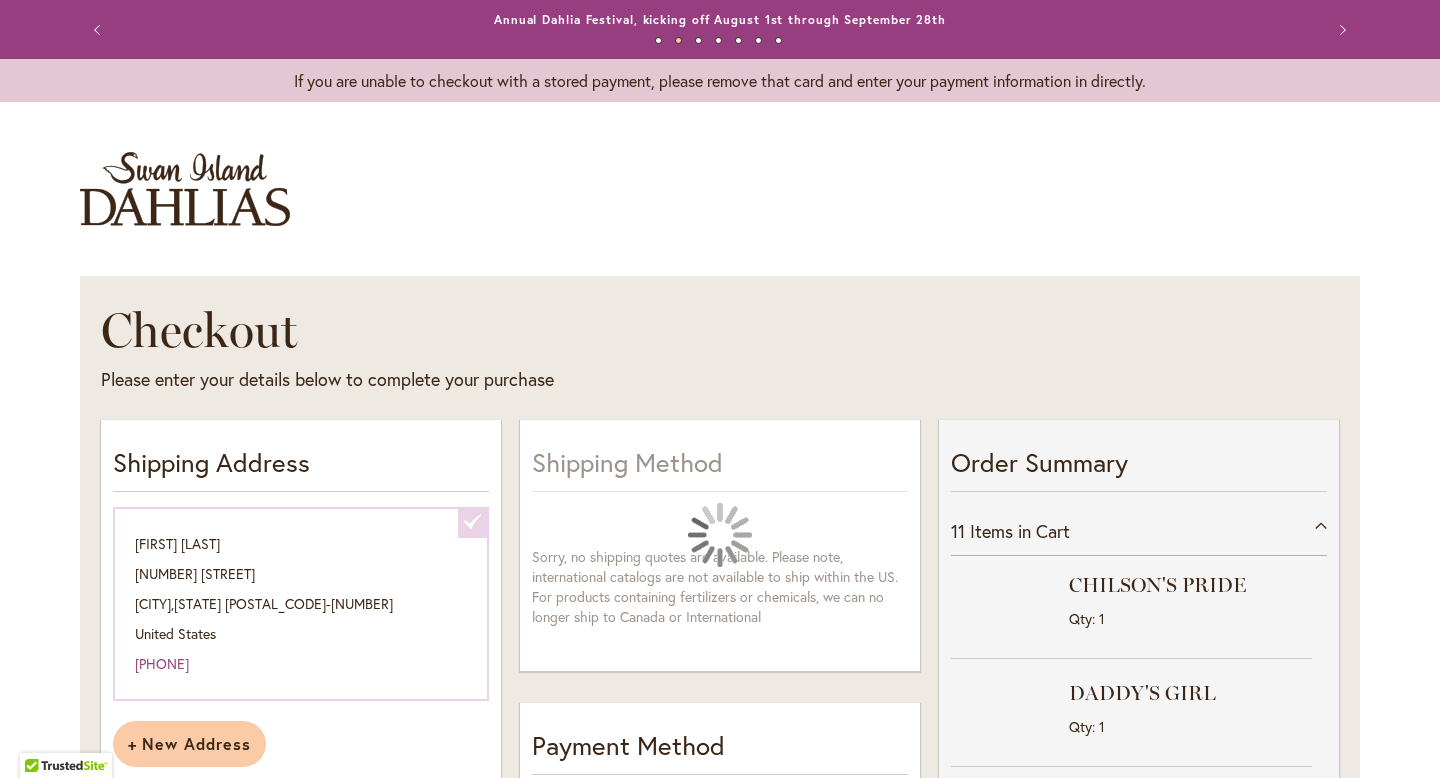 select on "**********" 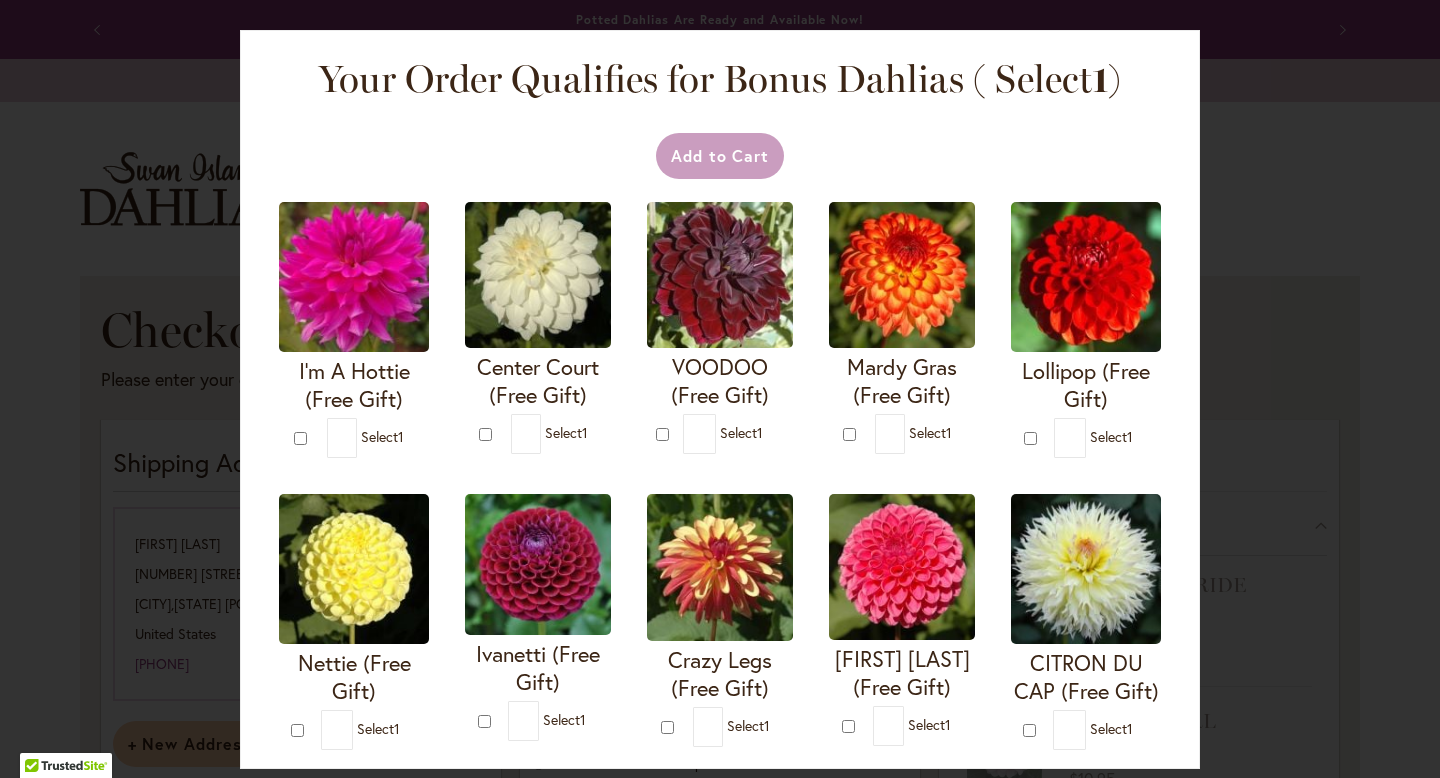 click at bounding box center (0, 778) 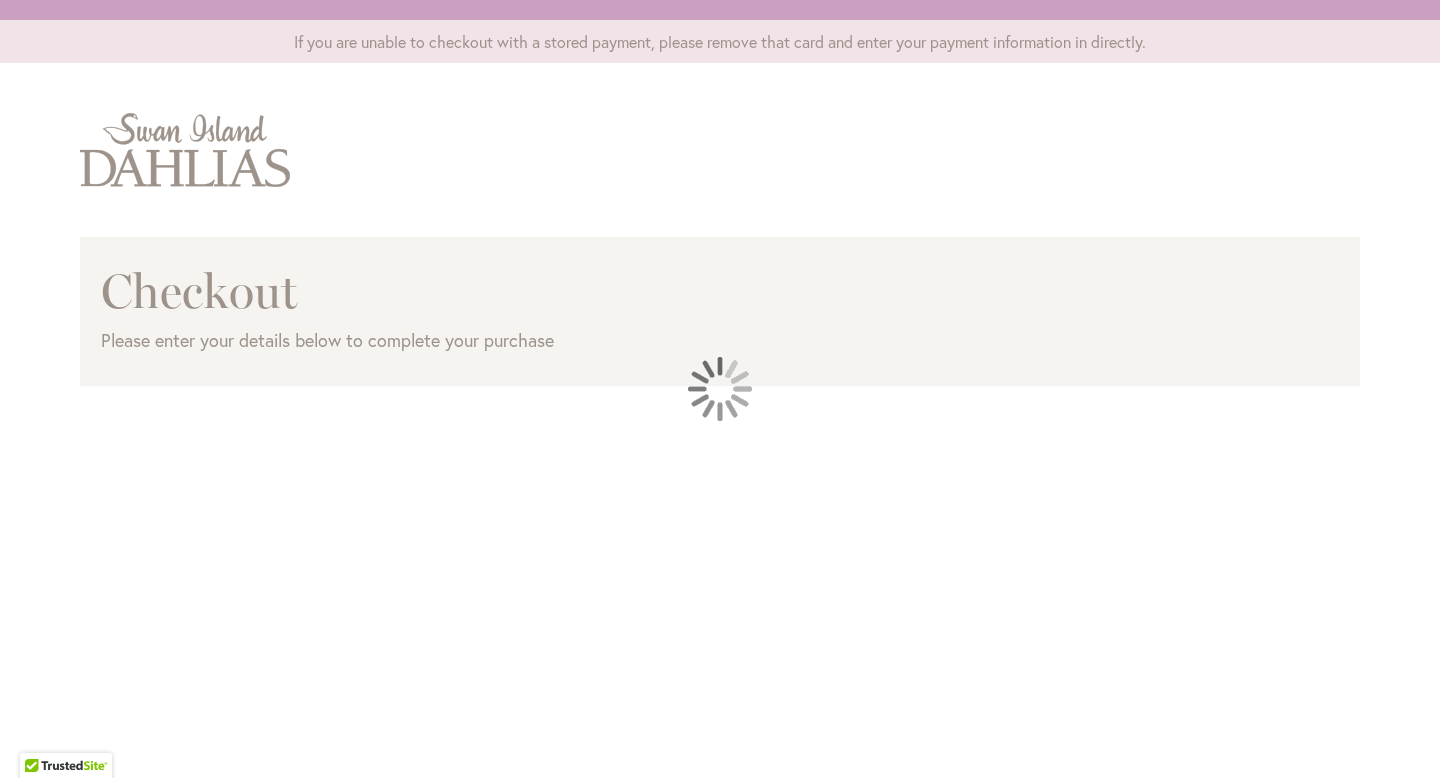 scroll, scrollTop: 0, scrollLeft: 0, axis: both 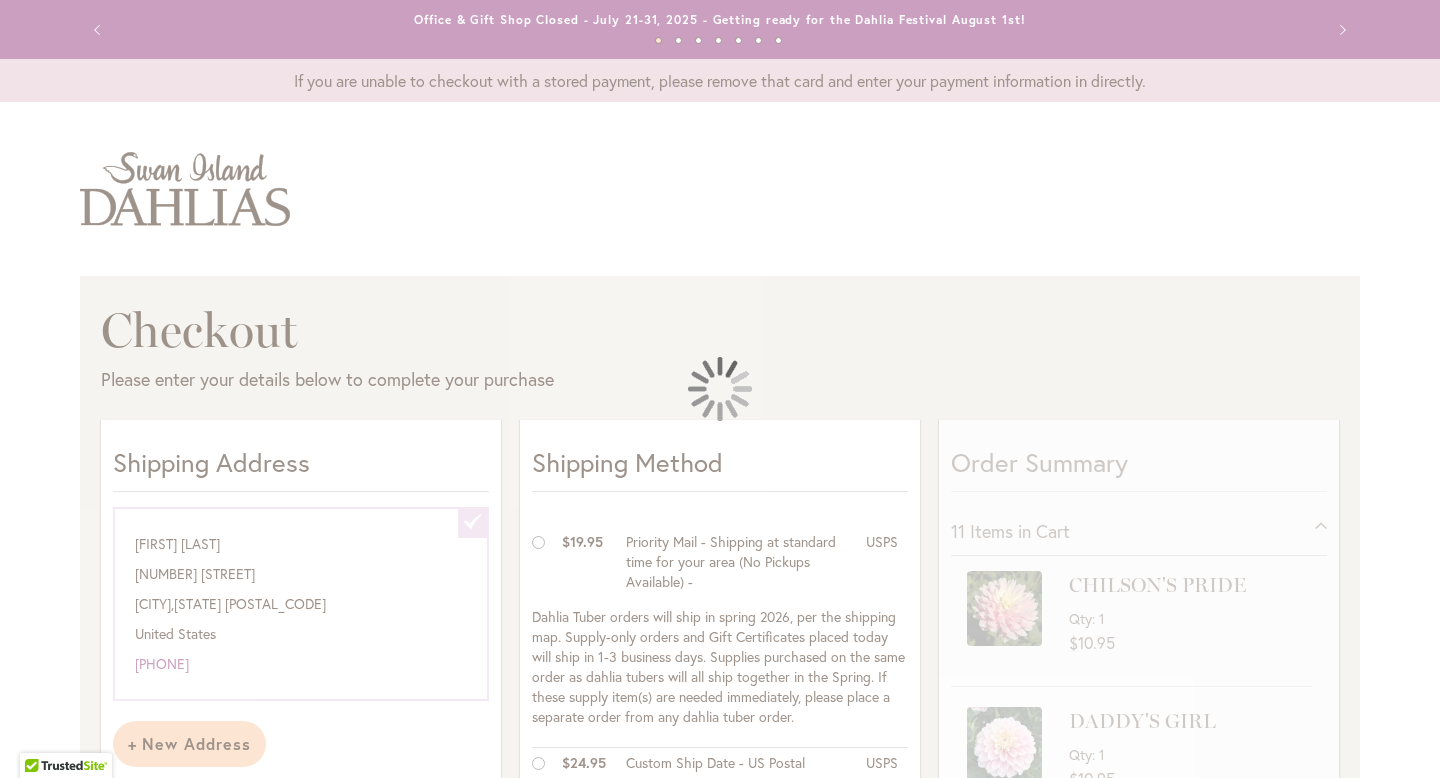 select on "**********" 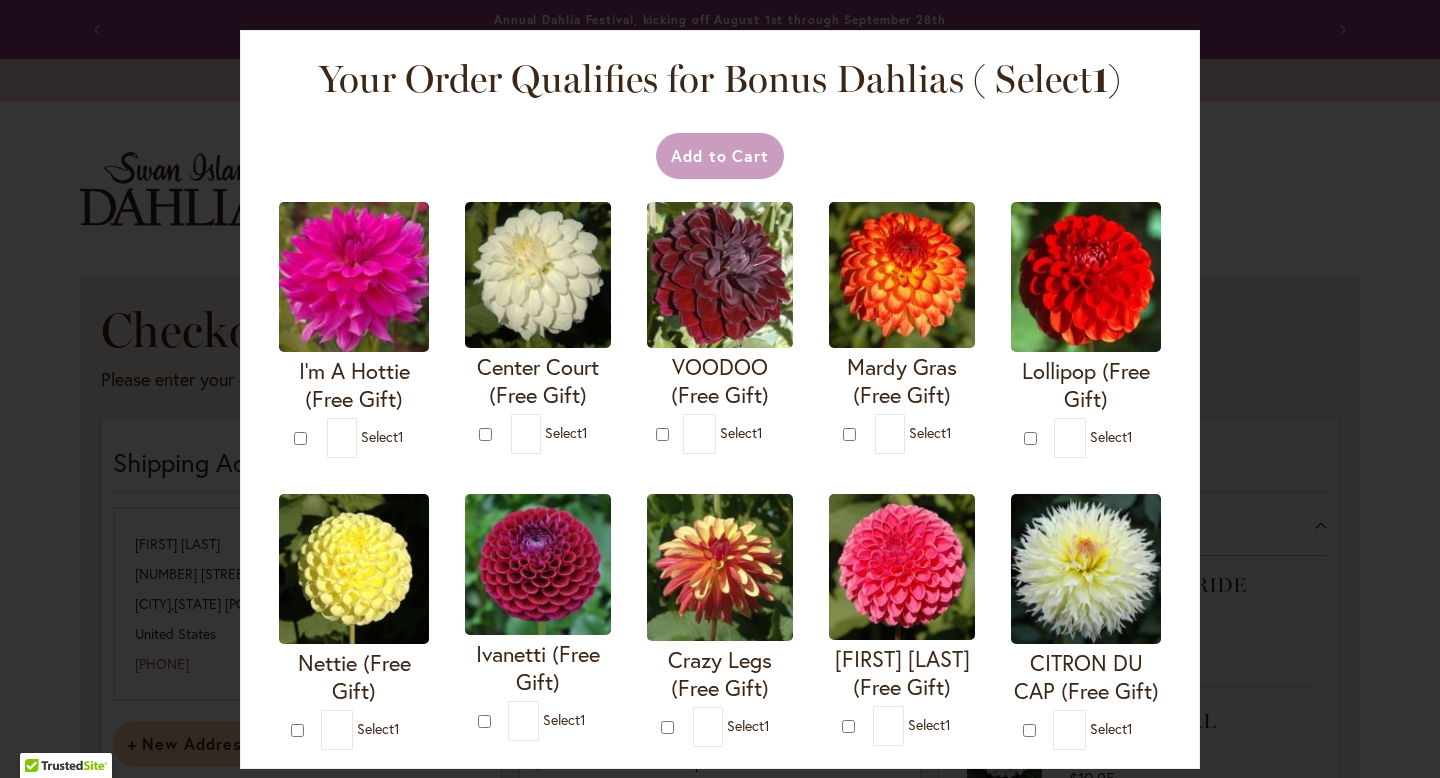 click at bounding box center (0, 778) 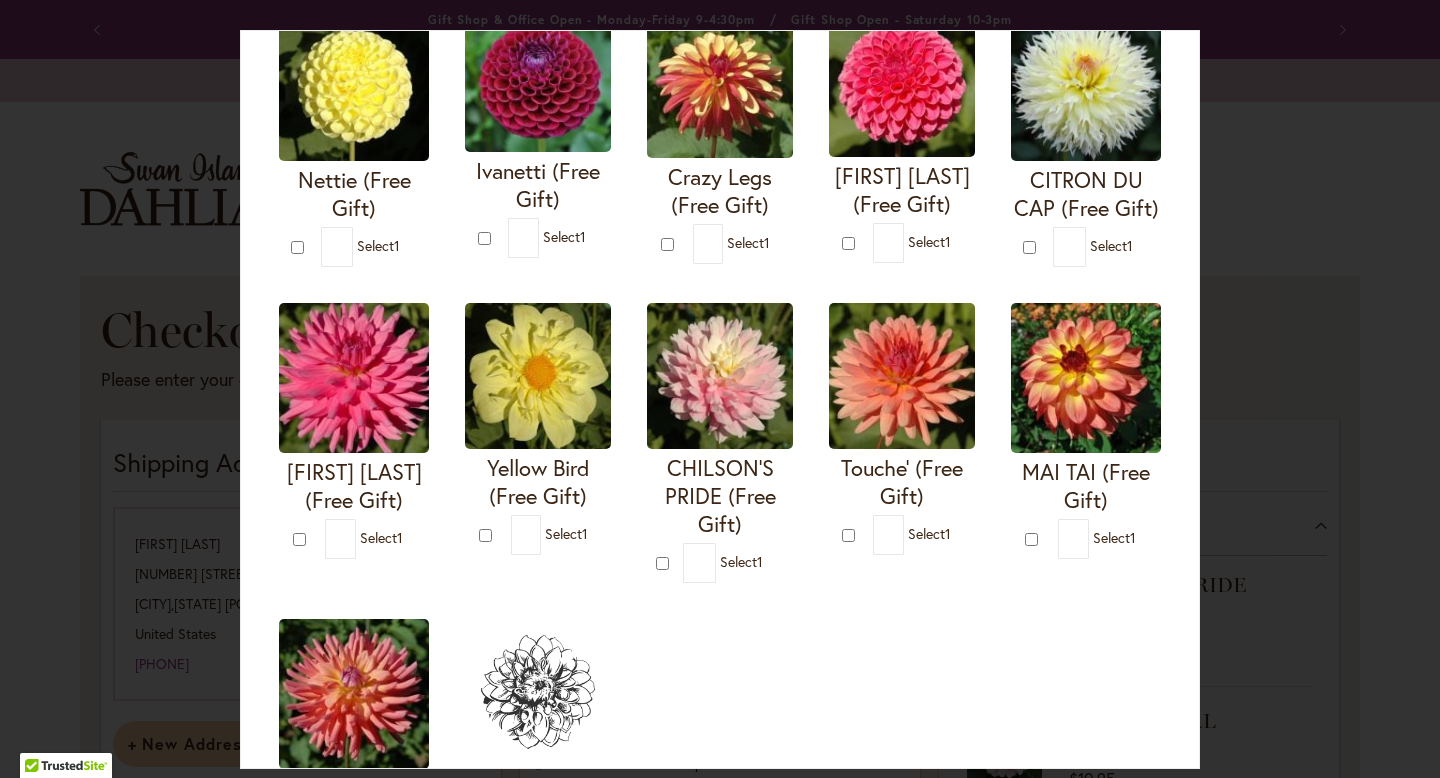 scroll, scrollTop: 524, scrollLeft: 0, axis: vertical 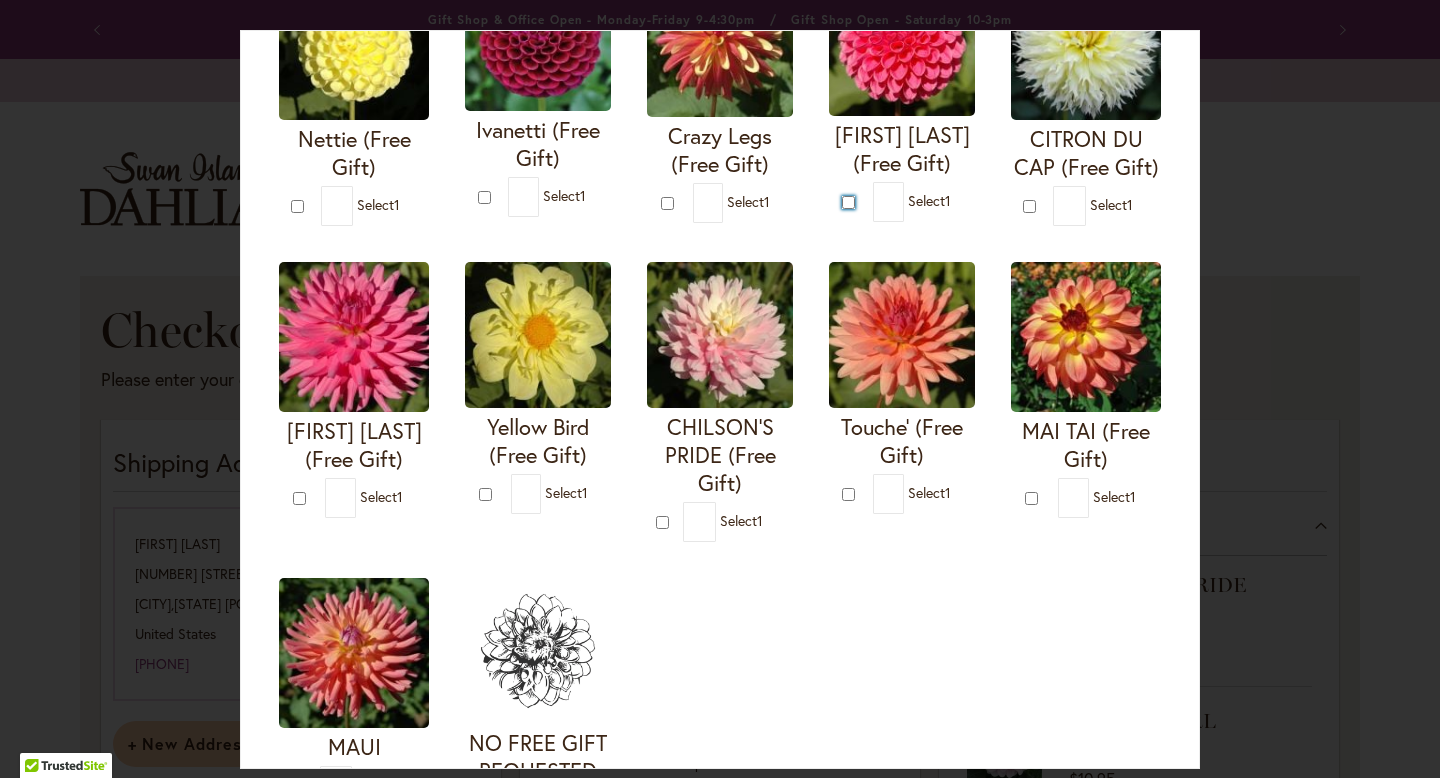 type on "*" 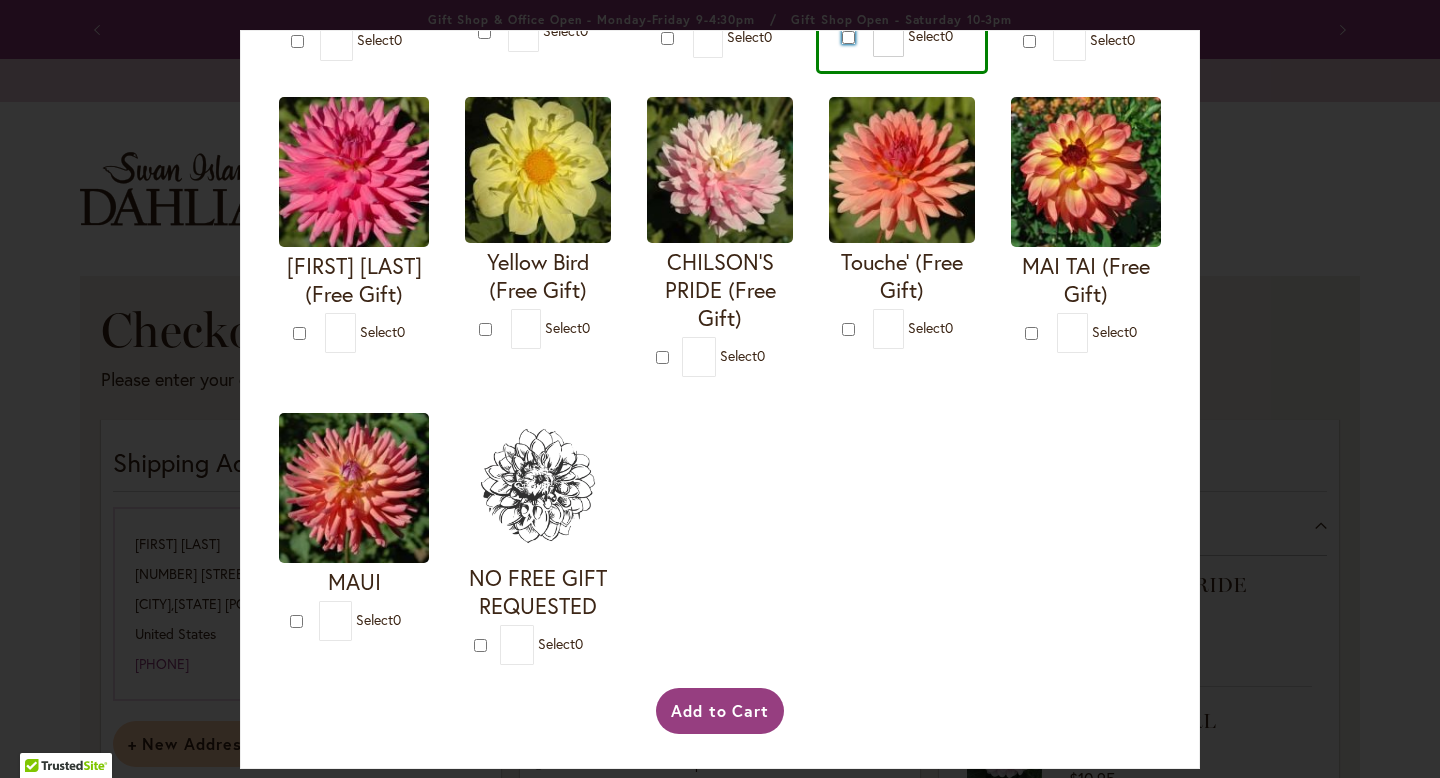 scroll, scrollTop: 1012, scrollLeft: 0, axis: vertical 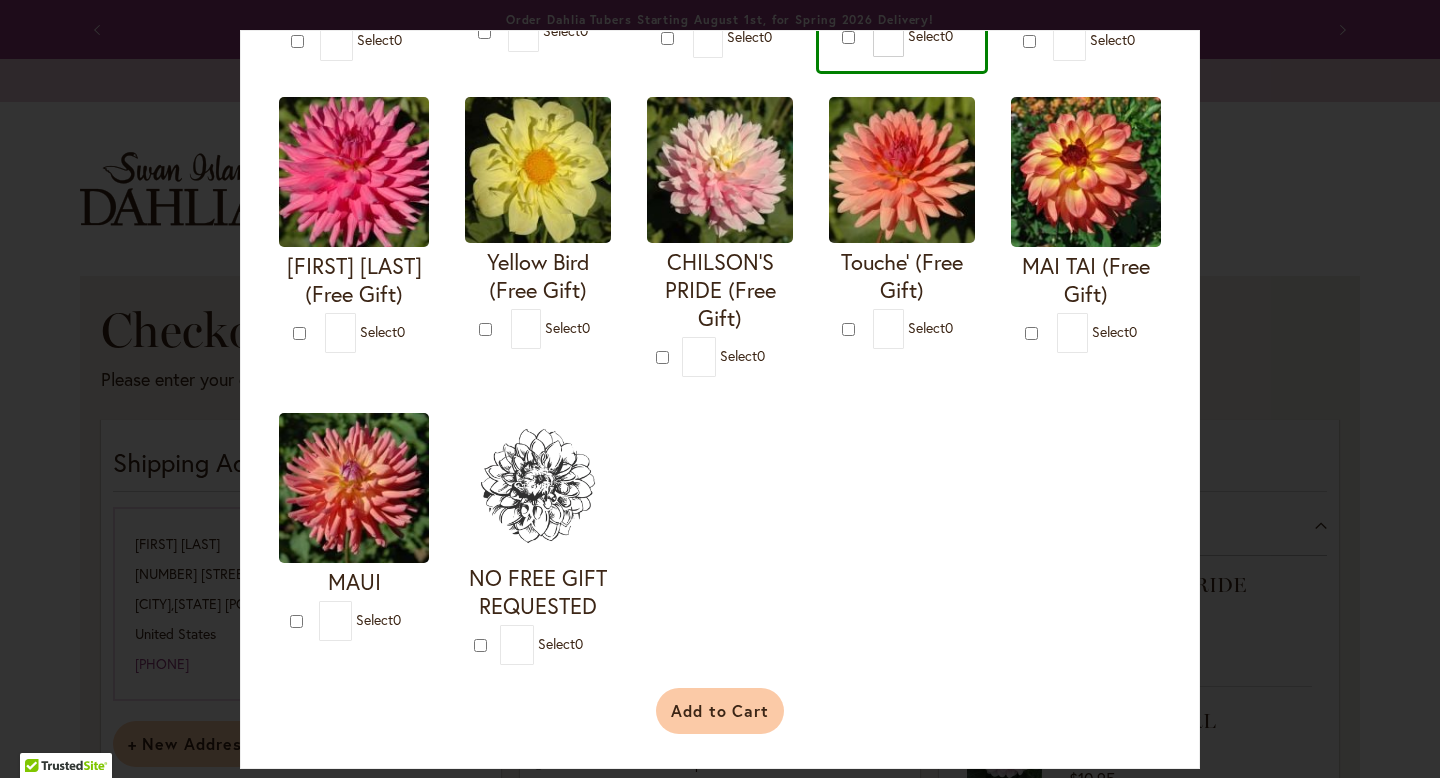 click on "Add to Cart" at bounding box center [720, 711] 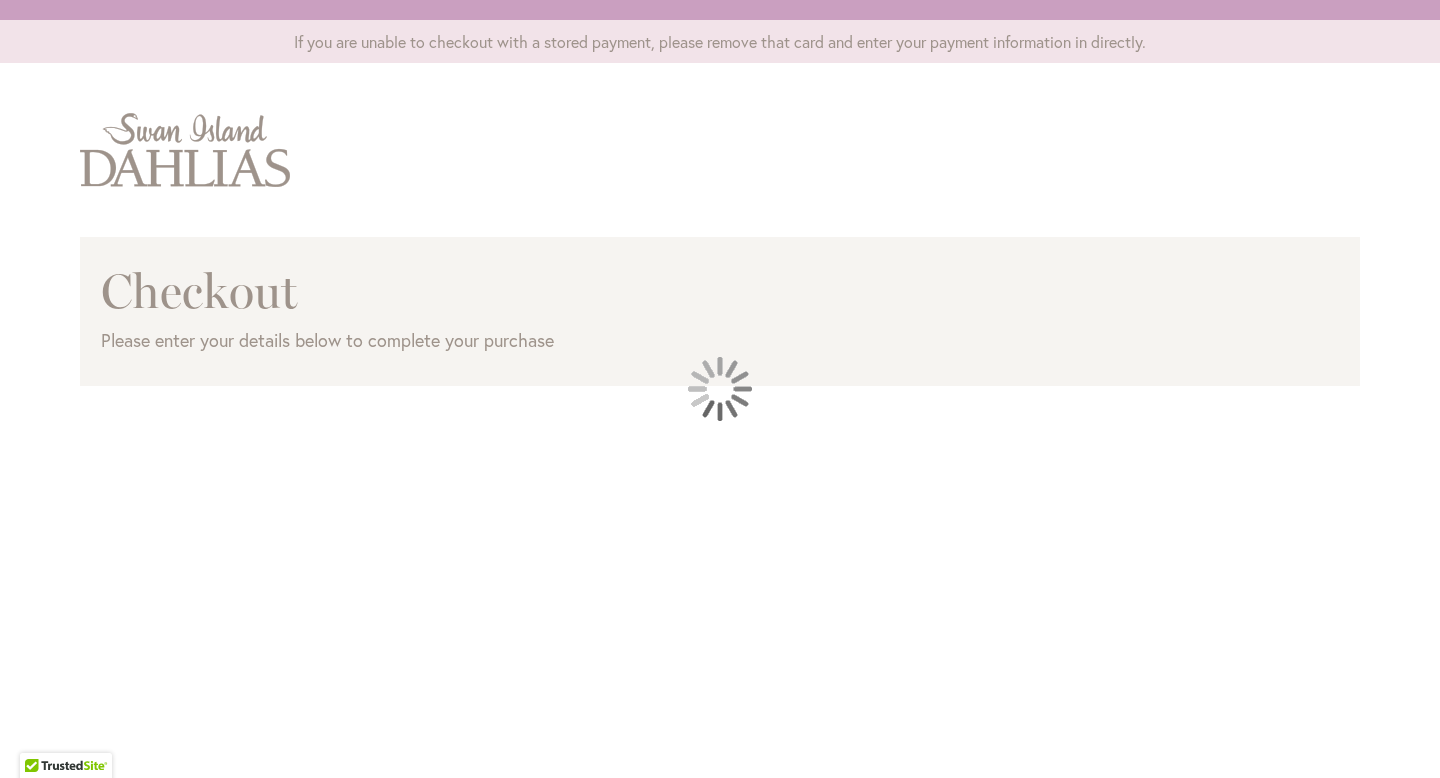 scroll, scrollTop: 0, scrollLeft: 0, axis: both 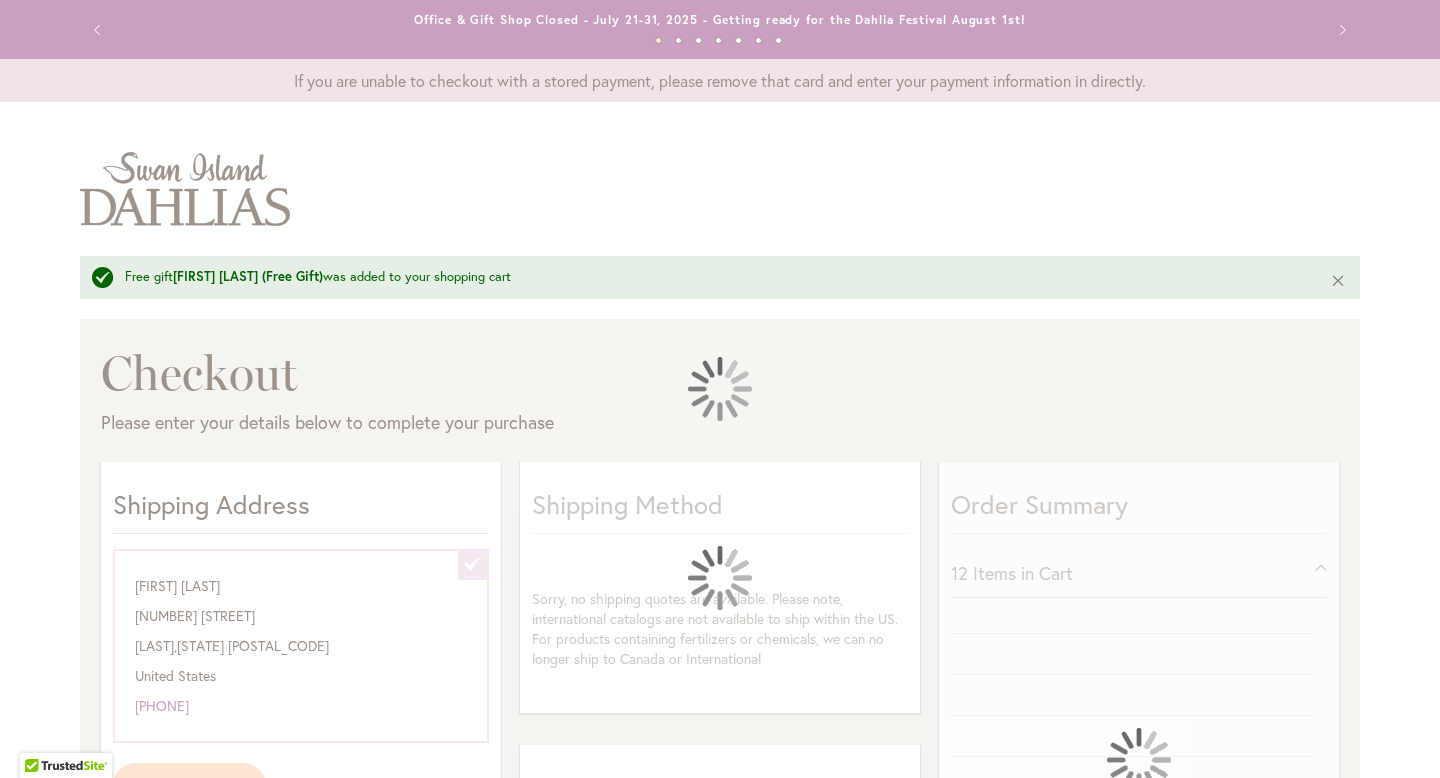 select on "**********" 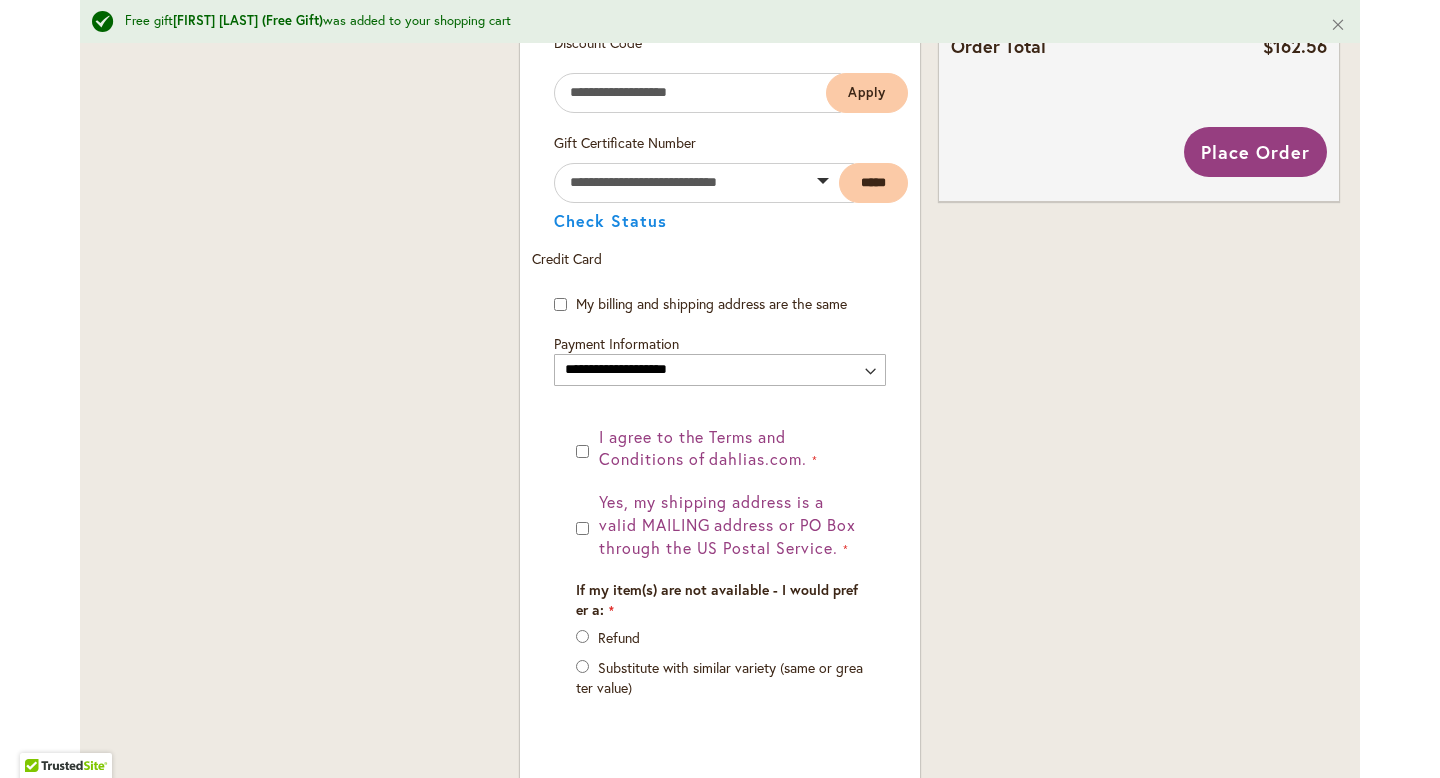 scroll, scrollTop: 1176, scrollLeft: 0, axis: vertical 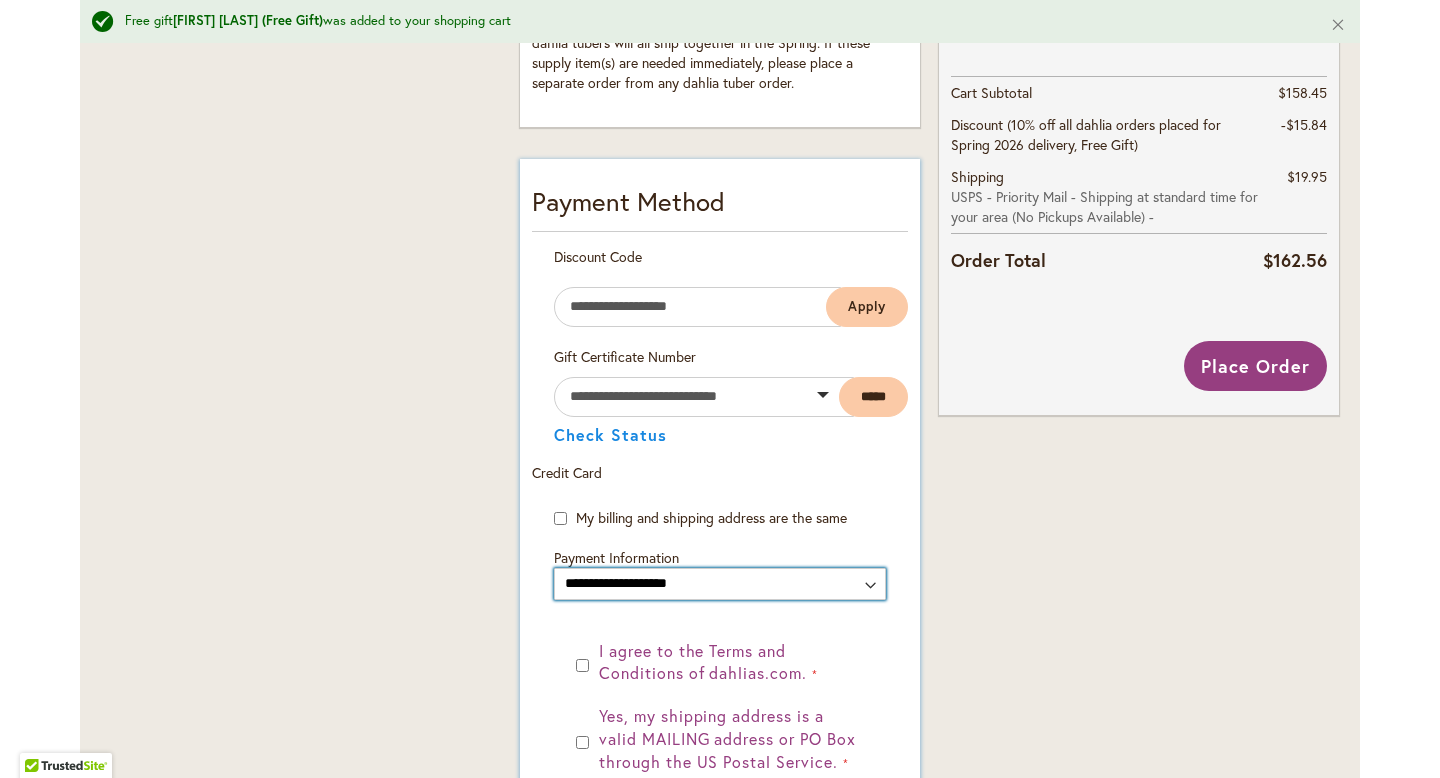click on "**********" at bounding box center (720, 584) 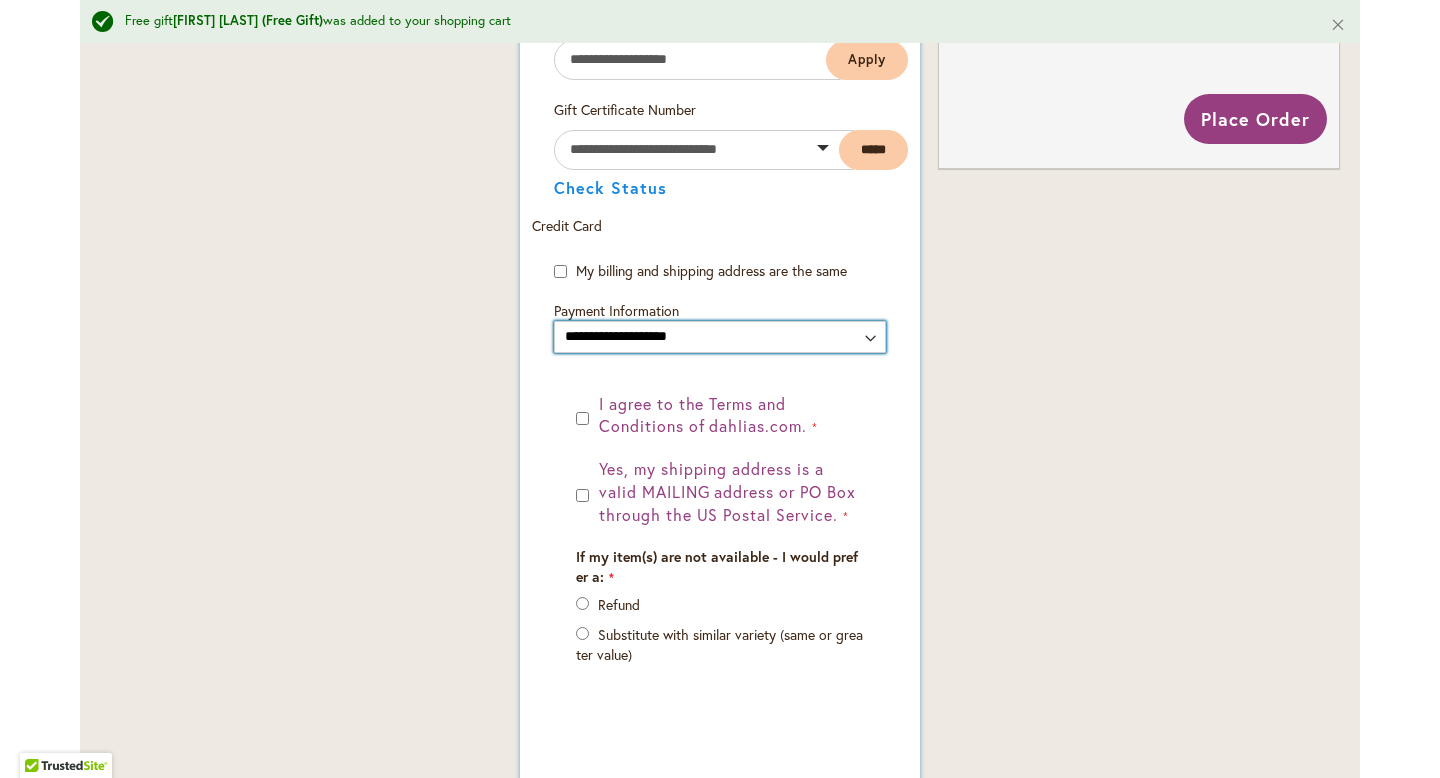 scroll, scrollTop: 1212, scrollLeft: 0, axis: vertical 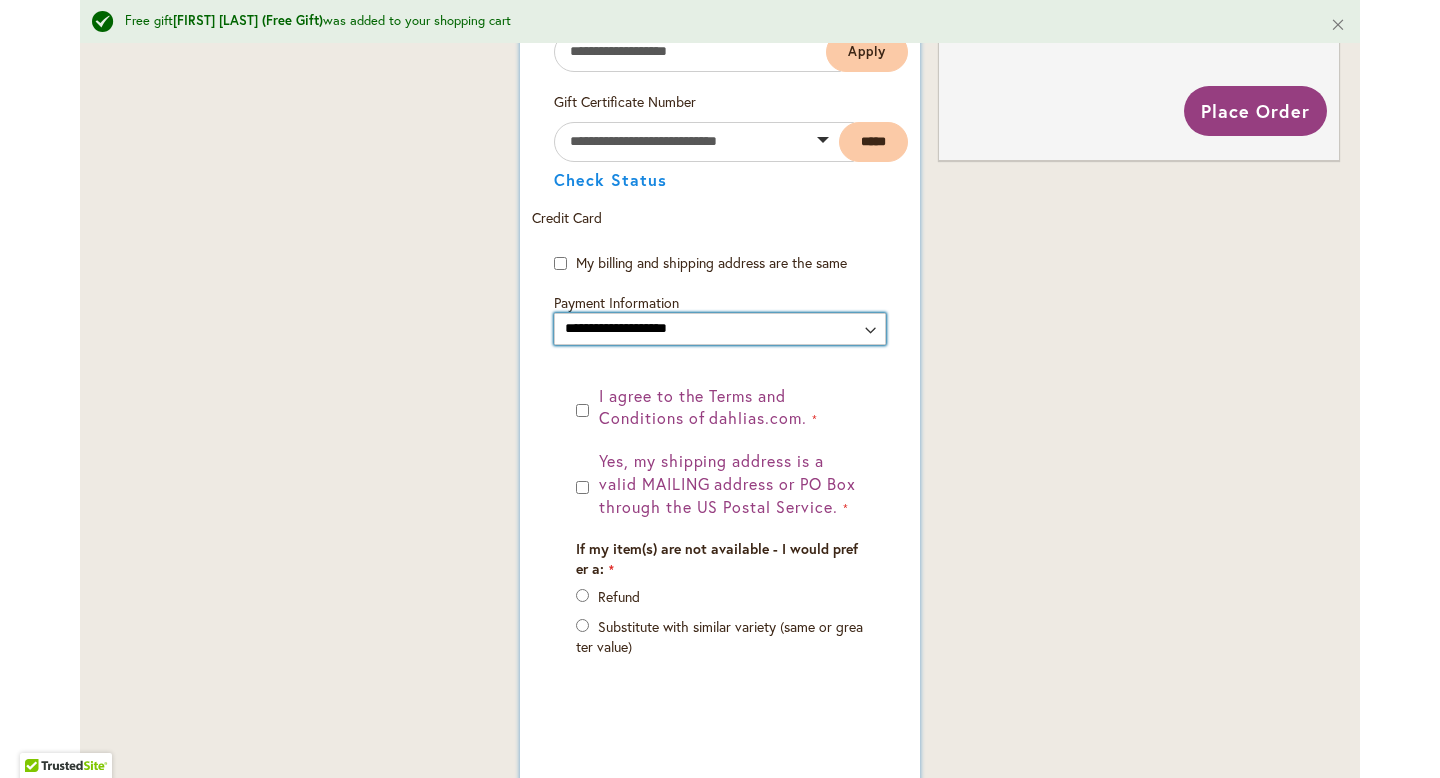click on "**********" at bounding box center (720, 329) 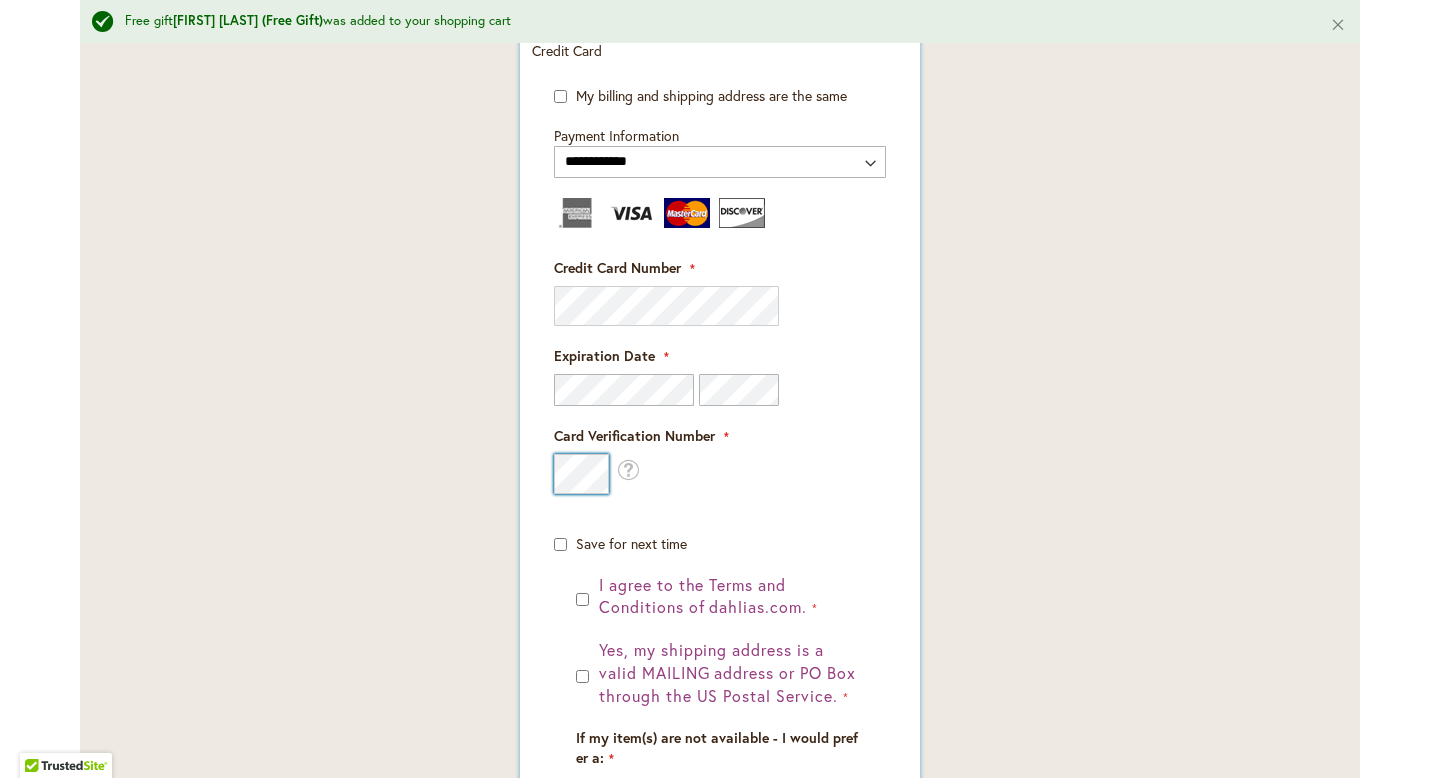 scroll, scrollTop: 1414, scrollLeft: 0, axis: vertical 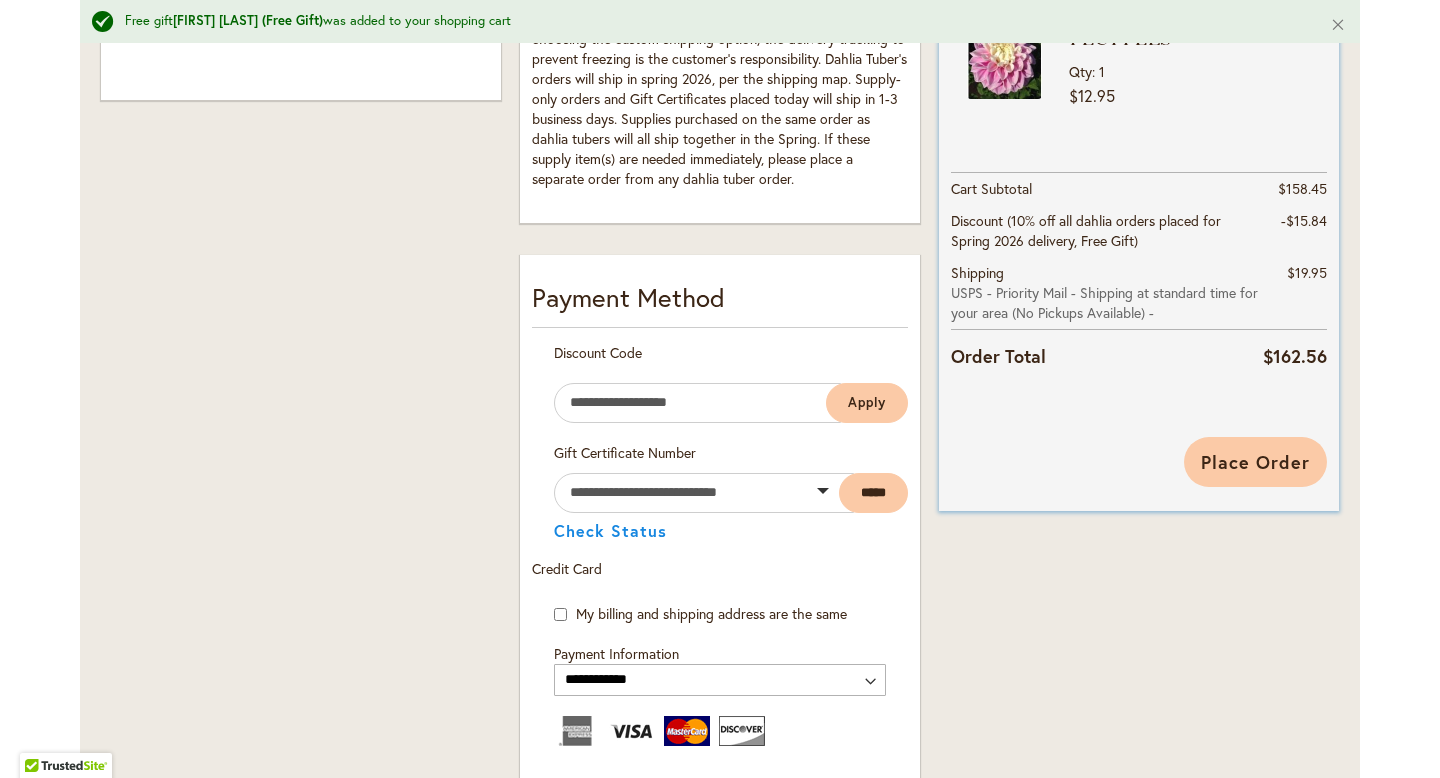 click on "Place Order" at bounding box center [1255, 462] 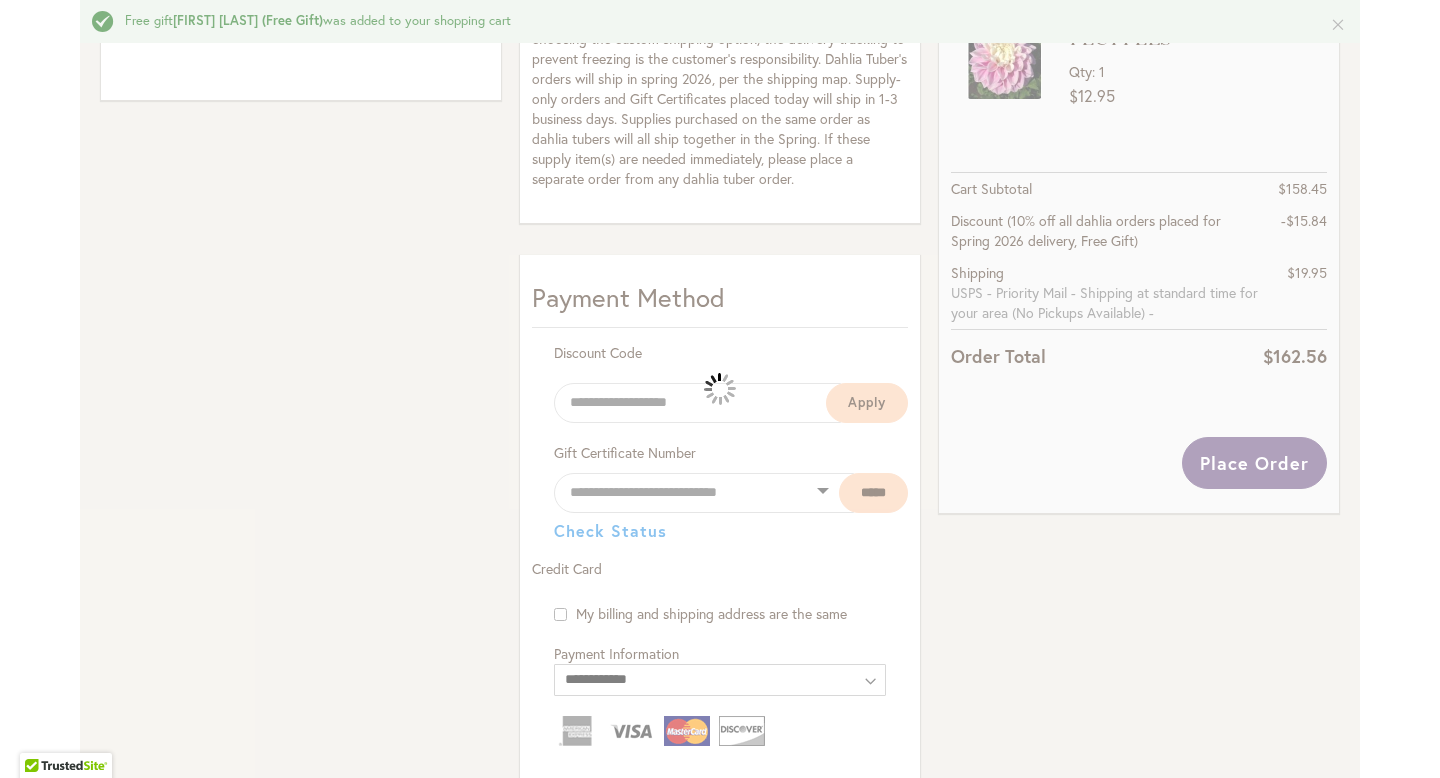 select 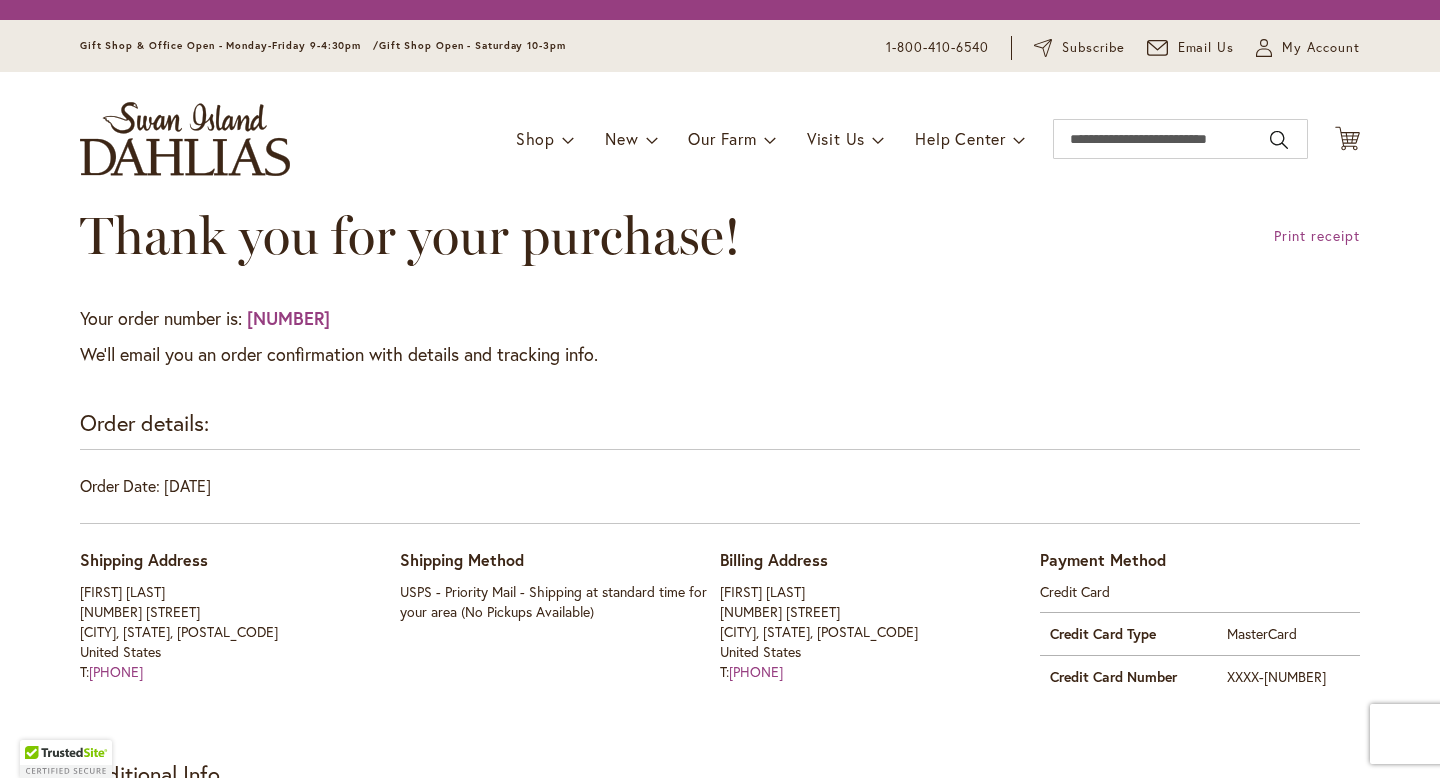scroll, scrollTop: 0, scrollLeft: 0, axis: both 